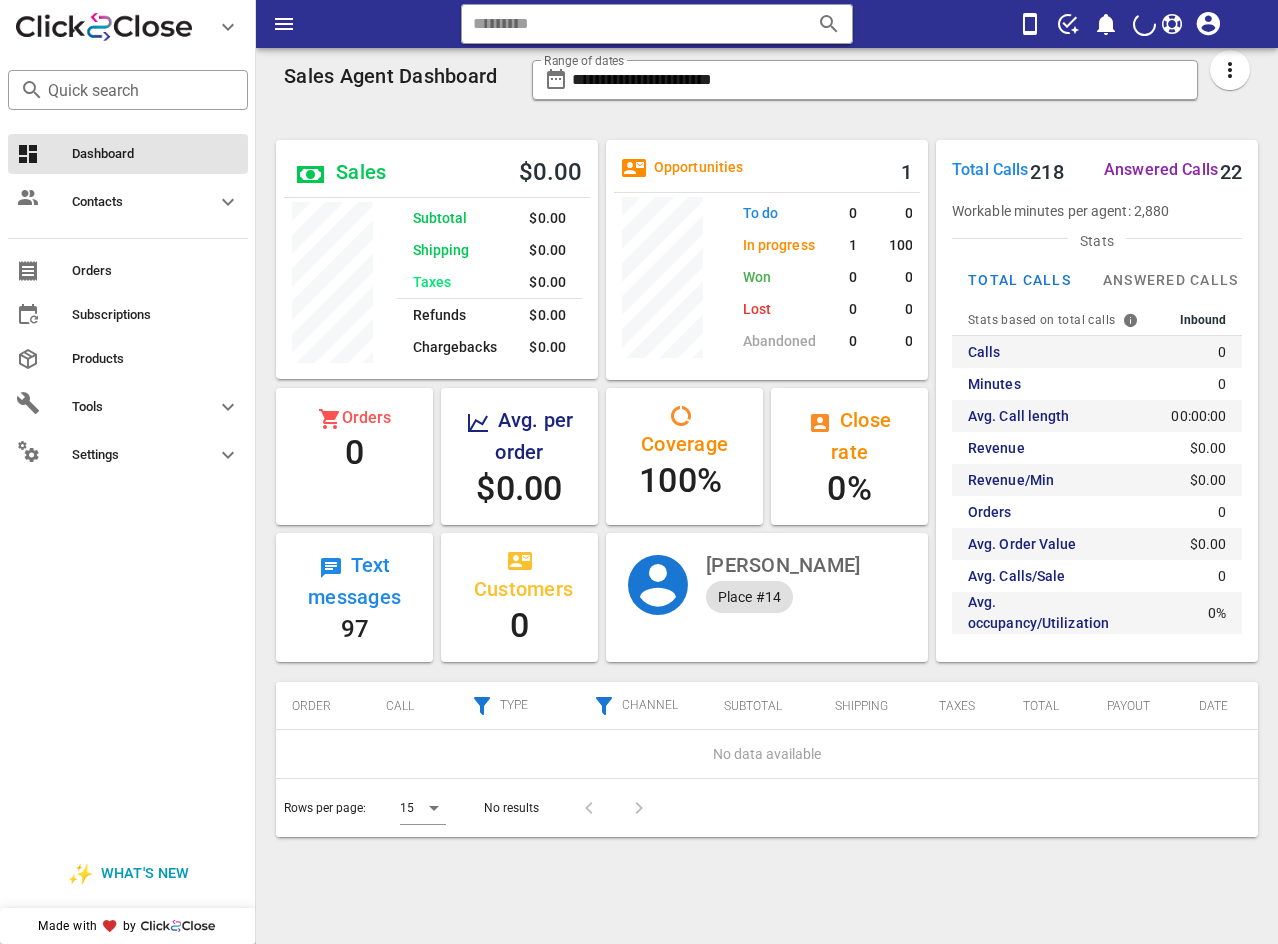 scroll, scrollTop: 0, scrollLeft: 0, axis: both 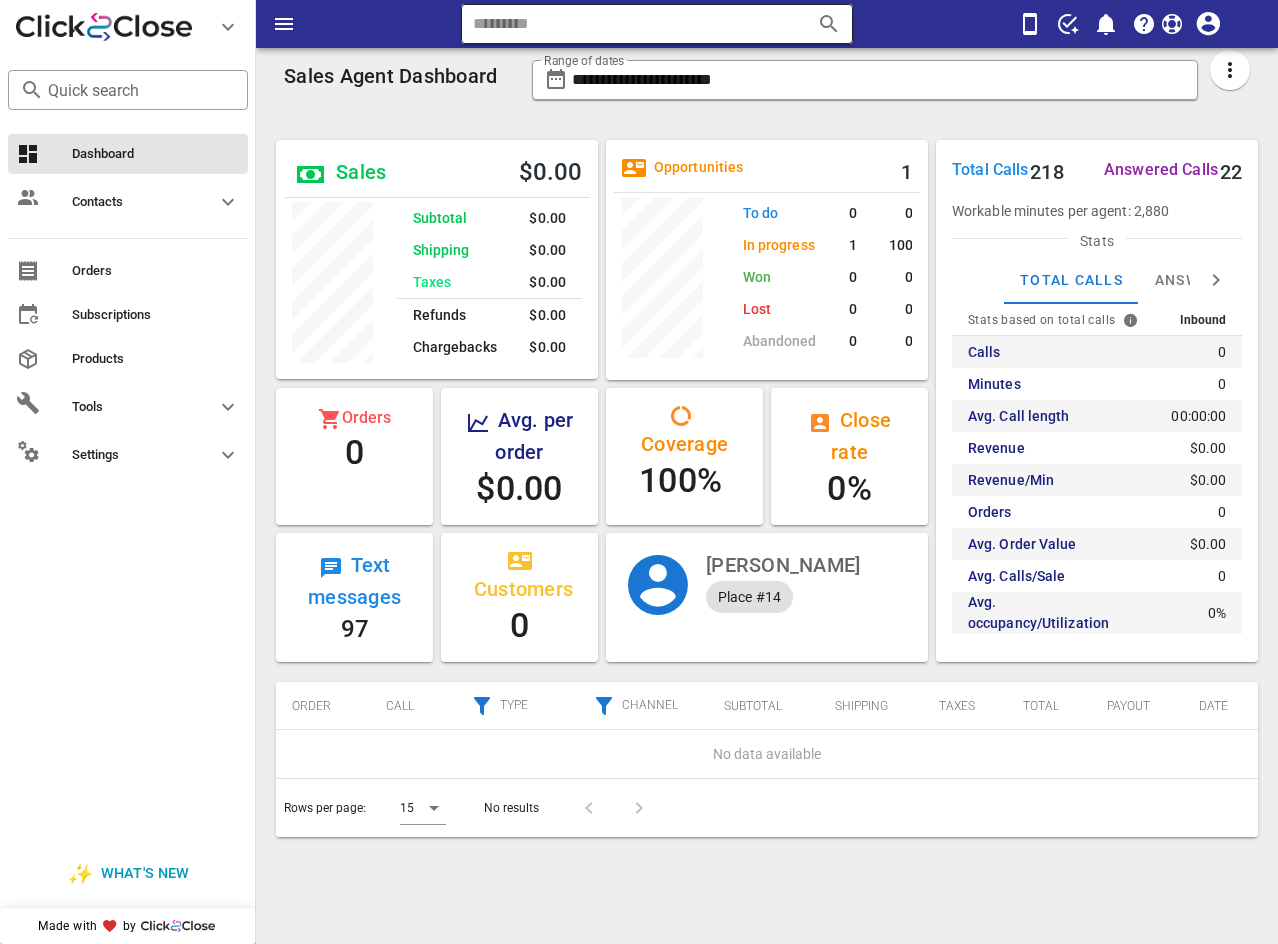 click at bounding box center (629, 24) 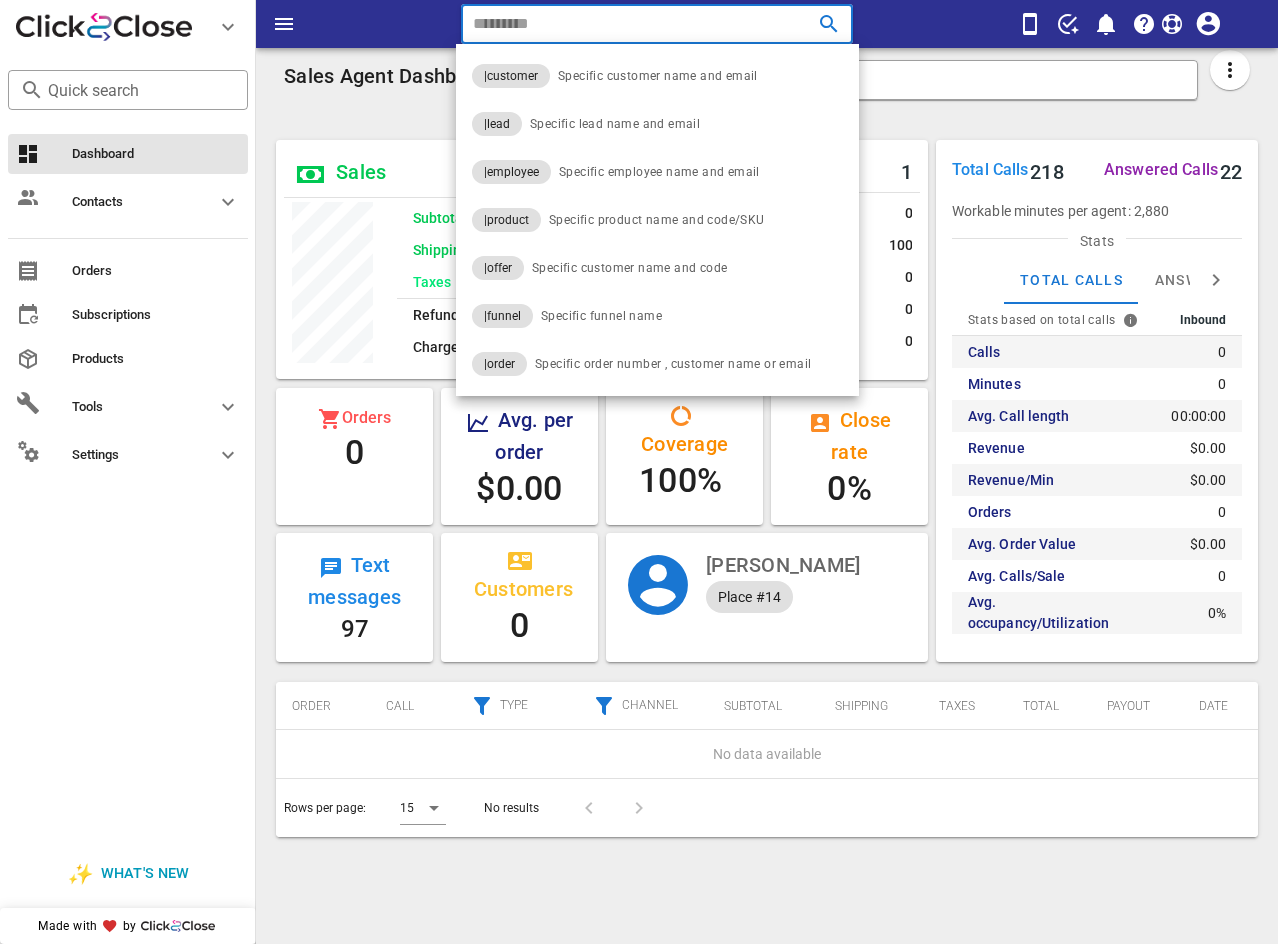 paste on "**********" 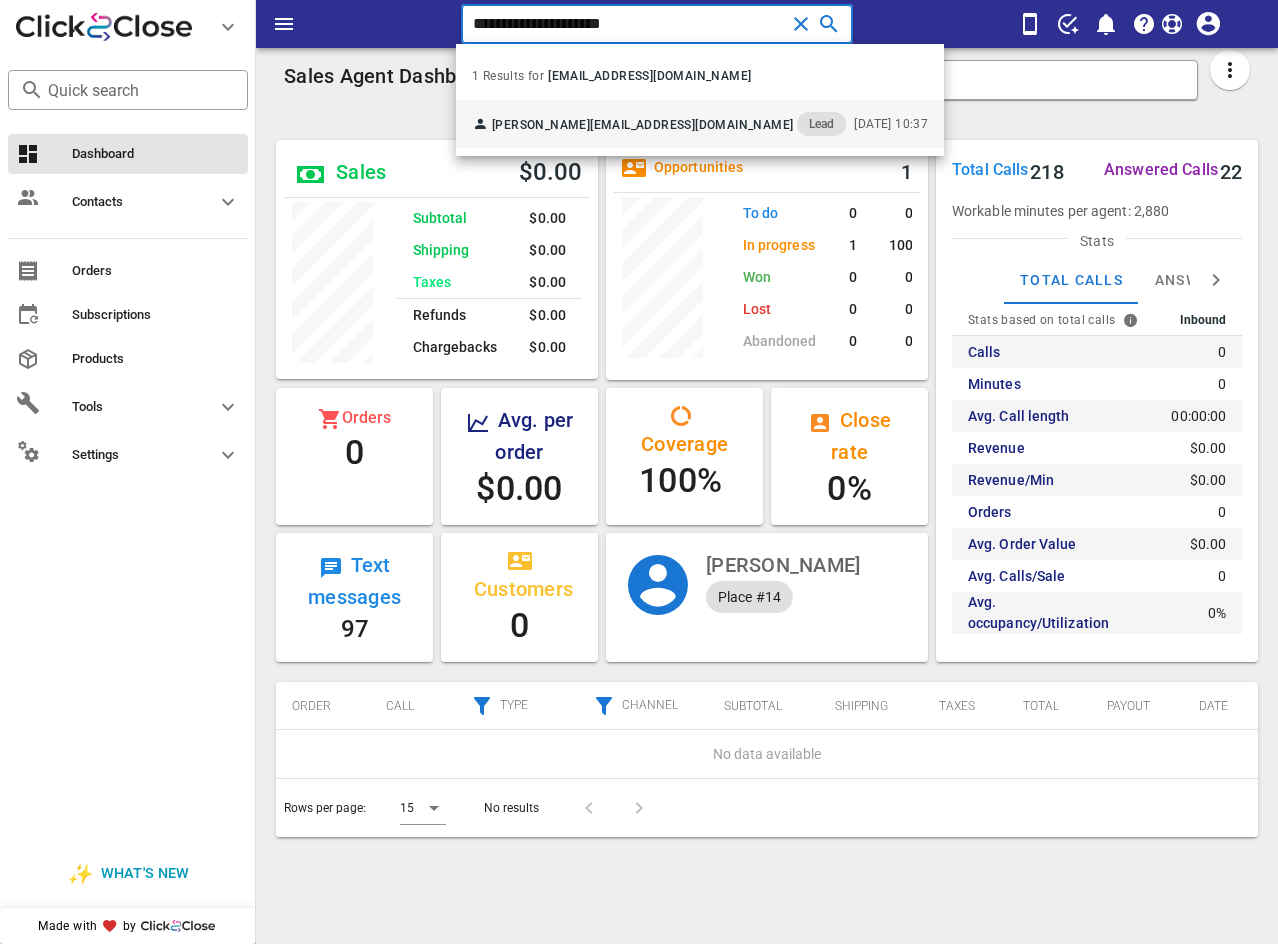 type on "**********" 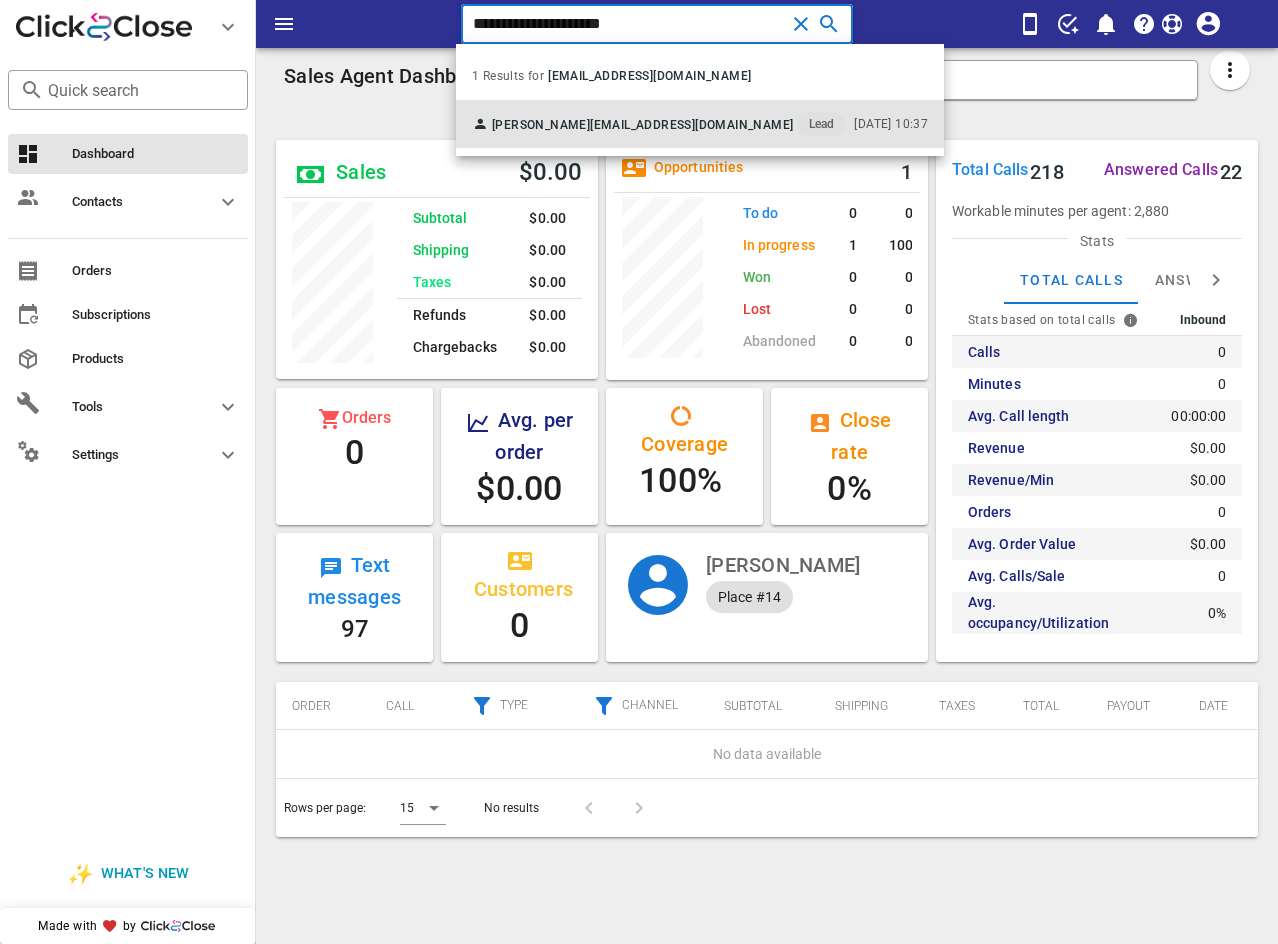 click on "[PERSON_NAME]" at bounding box center [541, 125] 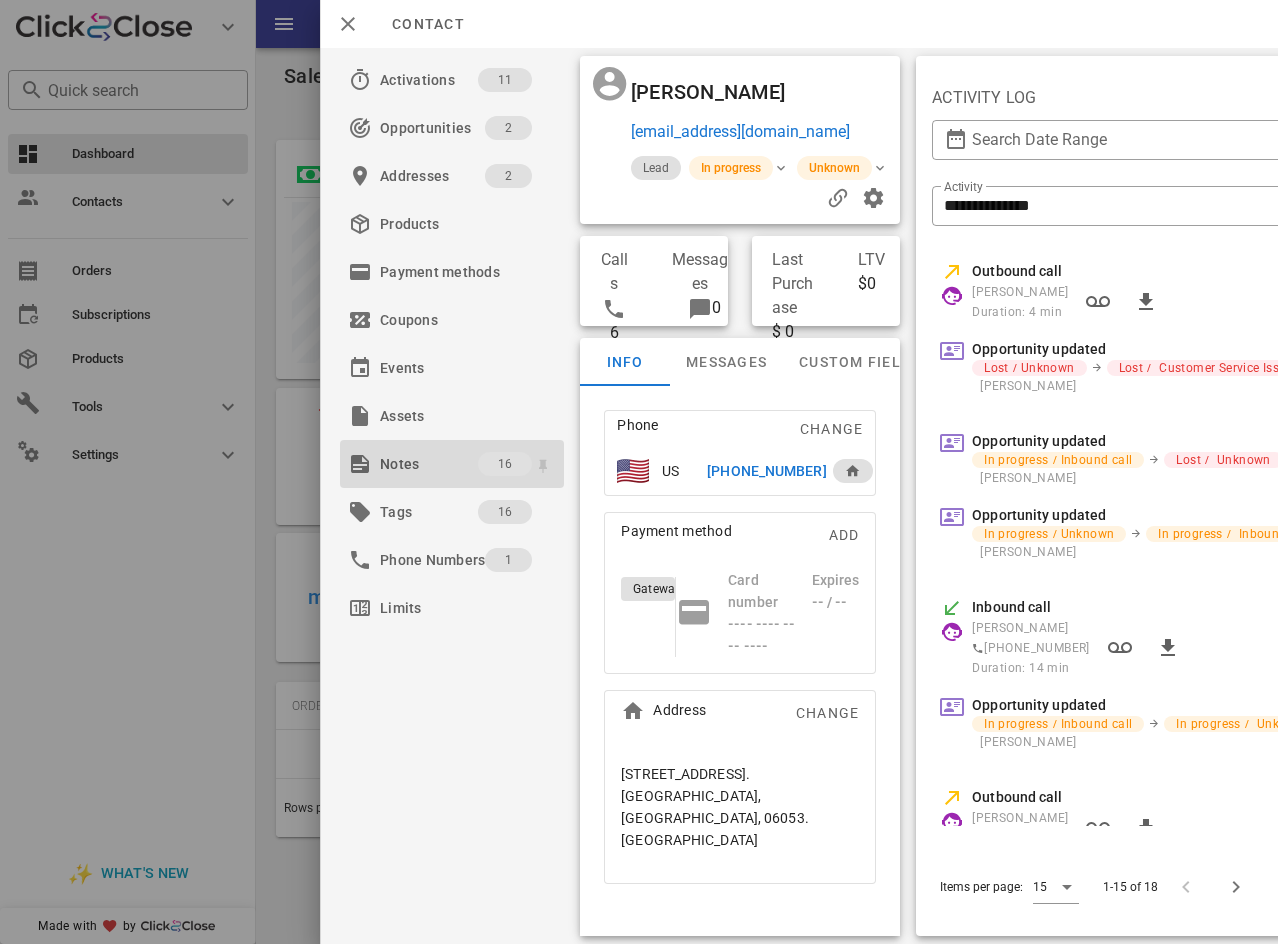 click on "Notes" at bounding box center [429, 464] 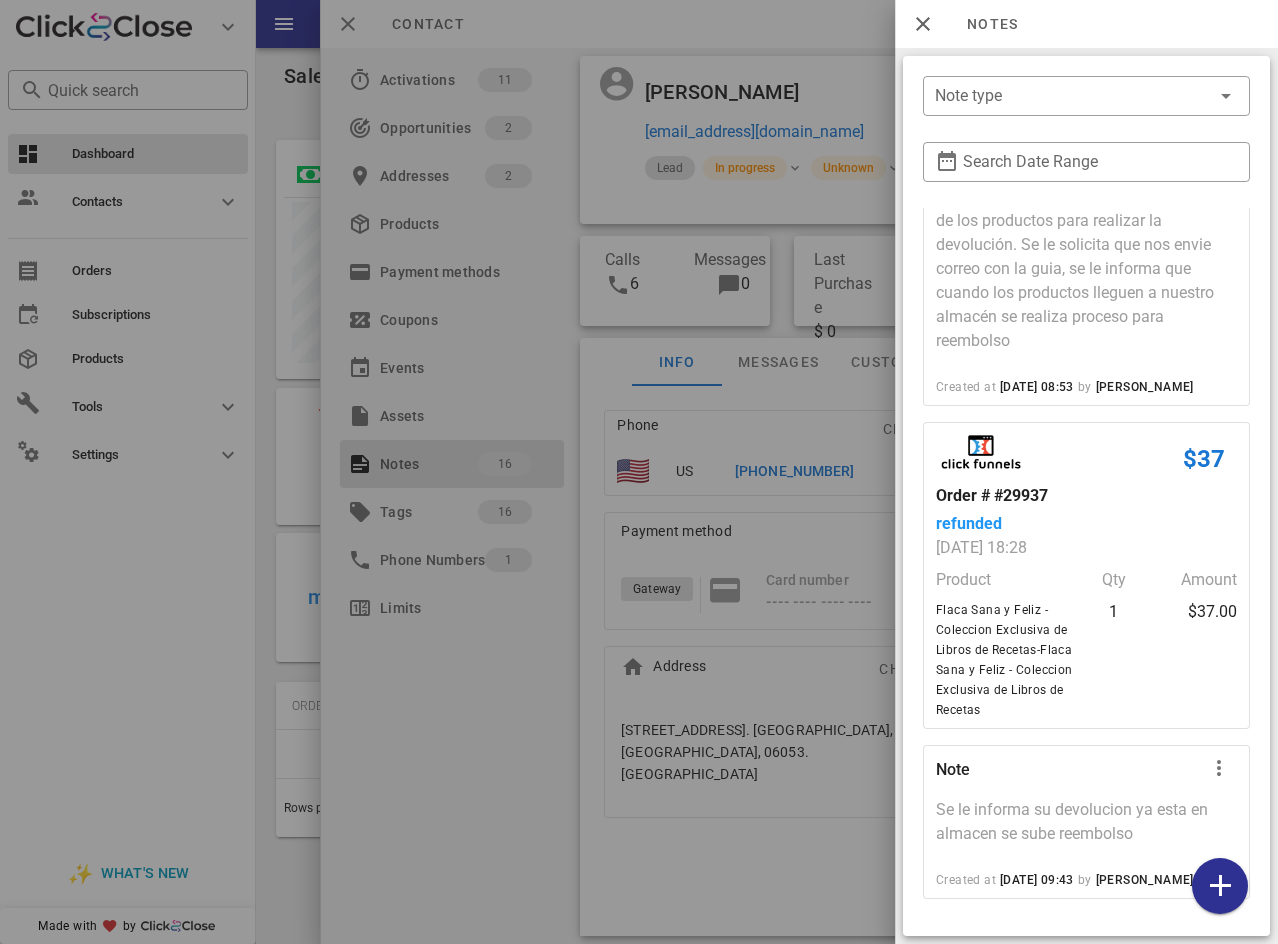 scroll, scrollTop: 3789, scrollLeft: 0, axis: vertical 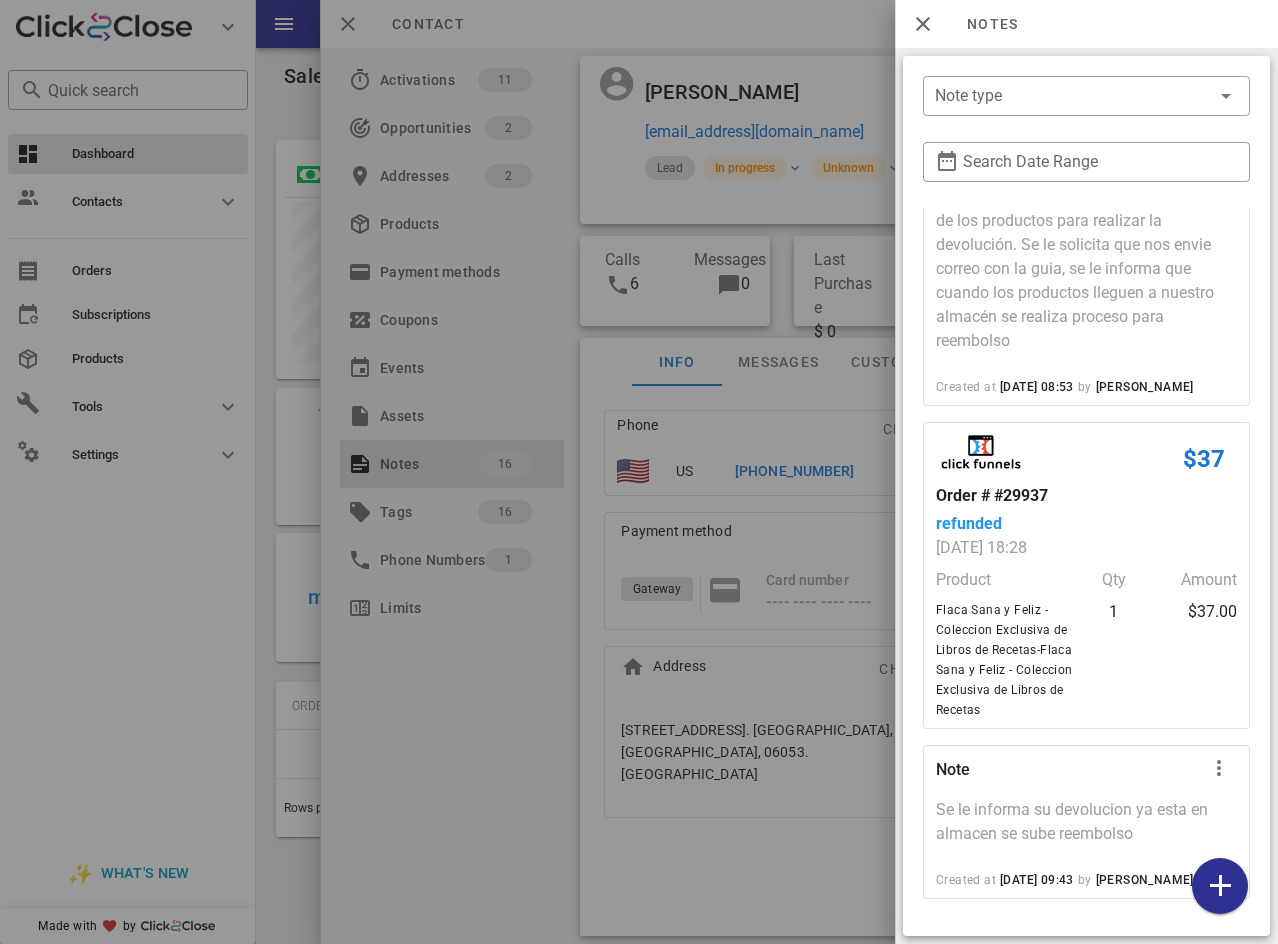 click on "Se le informa su devolucion ya esta en almacen se sube reembolso" at bounding box center (1086, 828) 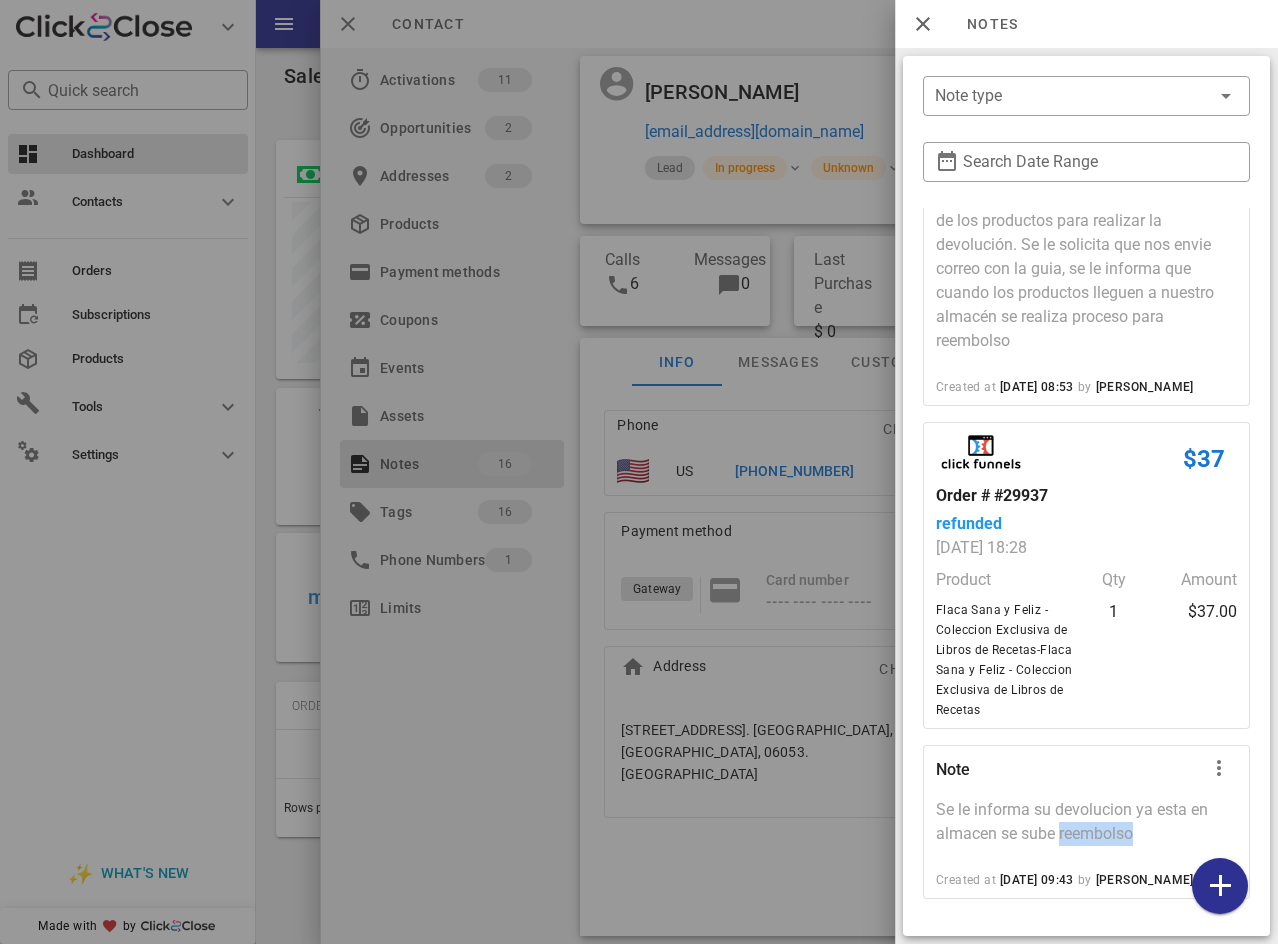 click on "Se le informa su devolucion ya esta en almacen se sube reembolso" at bounding box center (1086, 828) 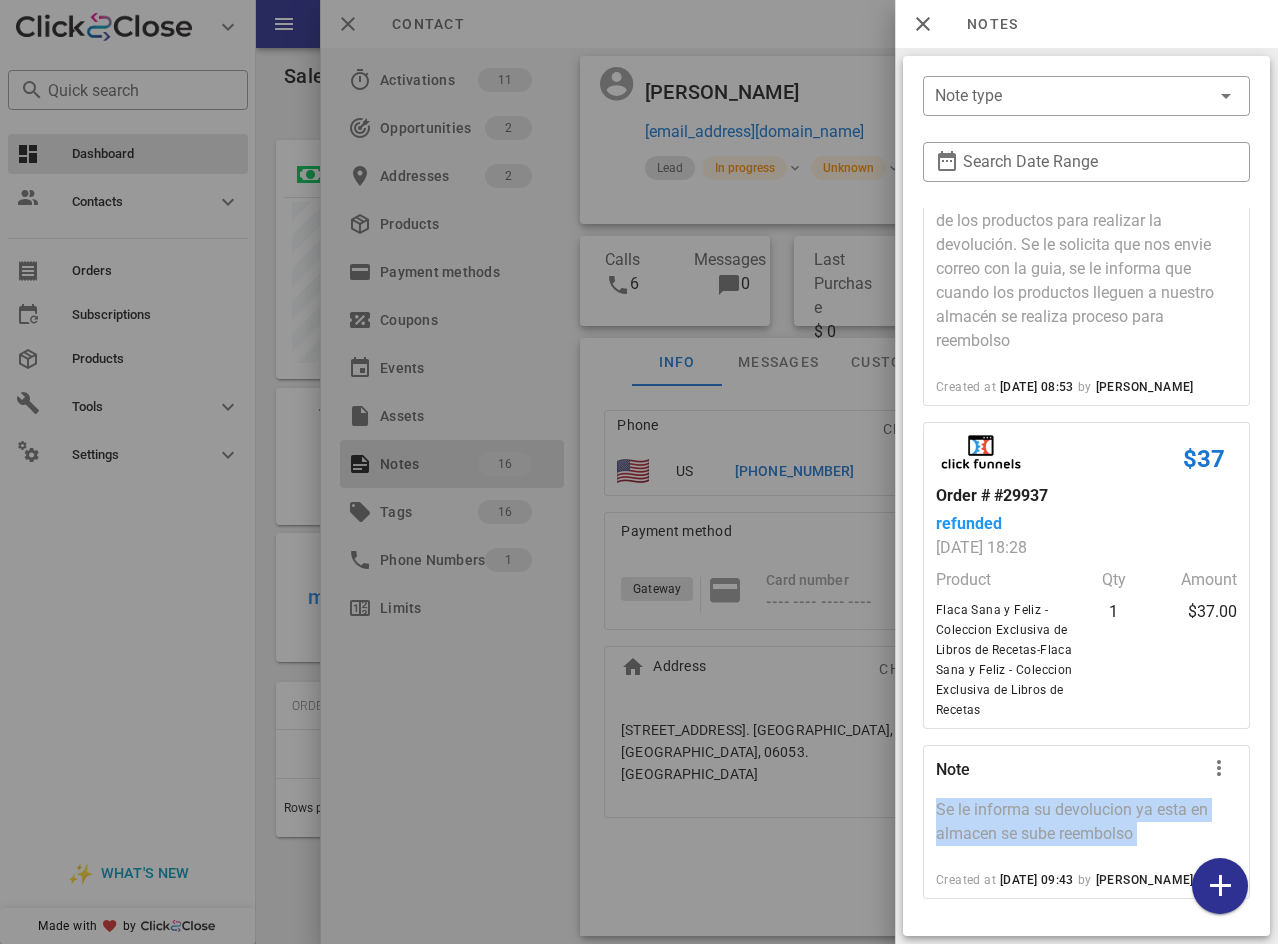 click on "Se le informa su devolucion ya esta en almacen se sube reembolso" at bounding box center [1086, 828] 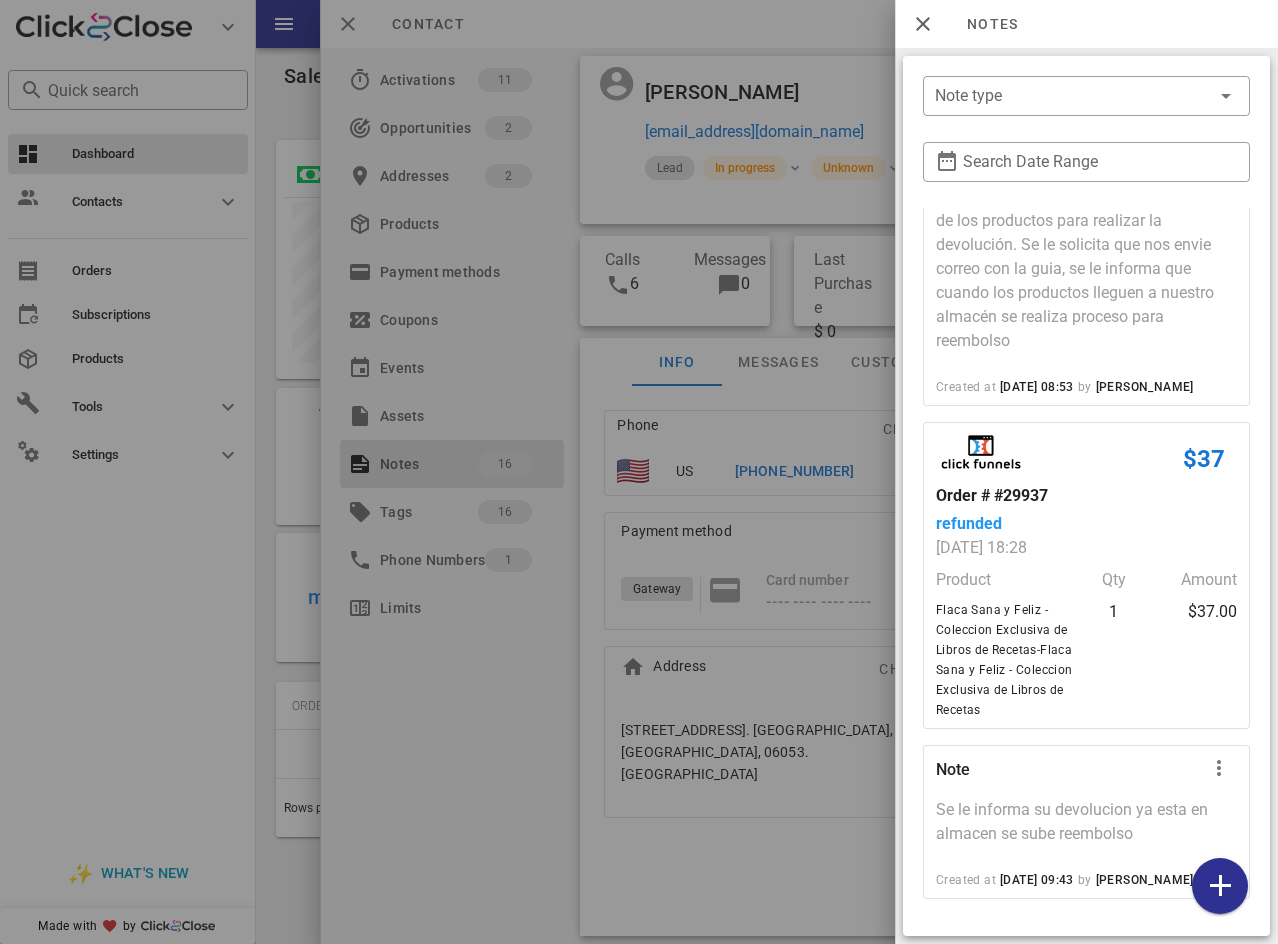 click at bounding box center [639, 472] 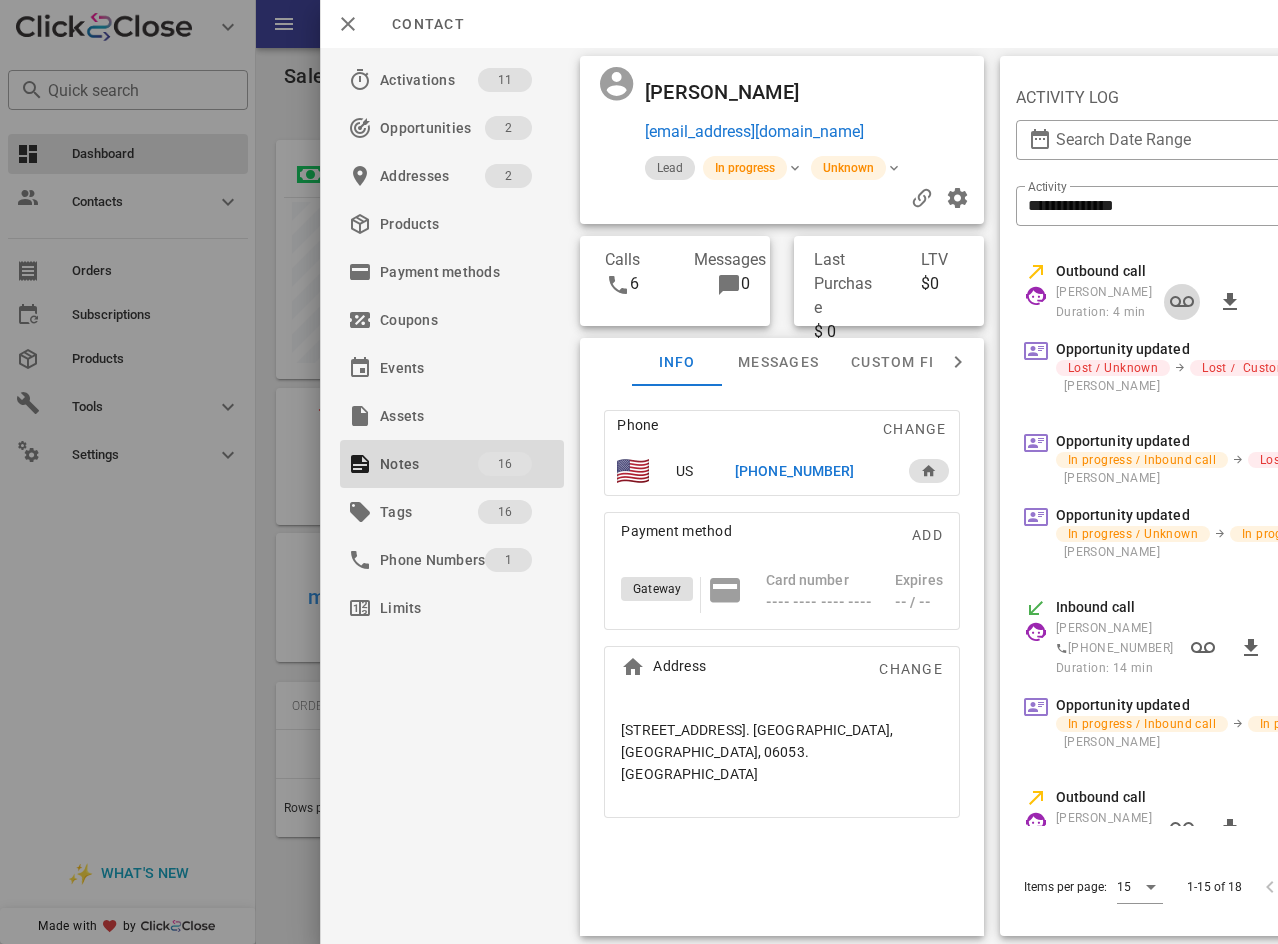 click at bounding box center [1181, 302] 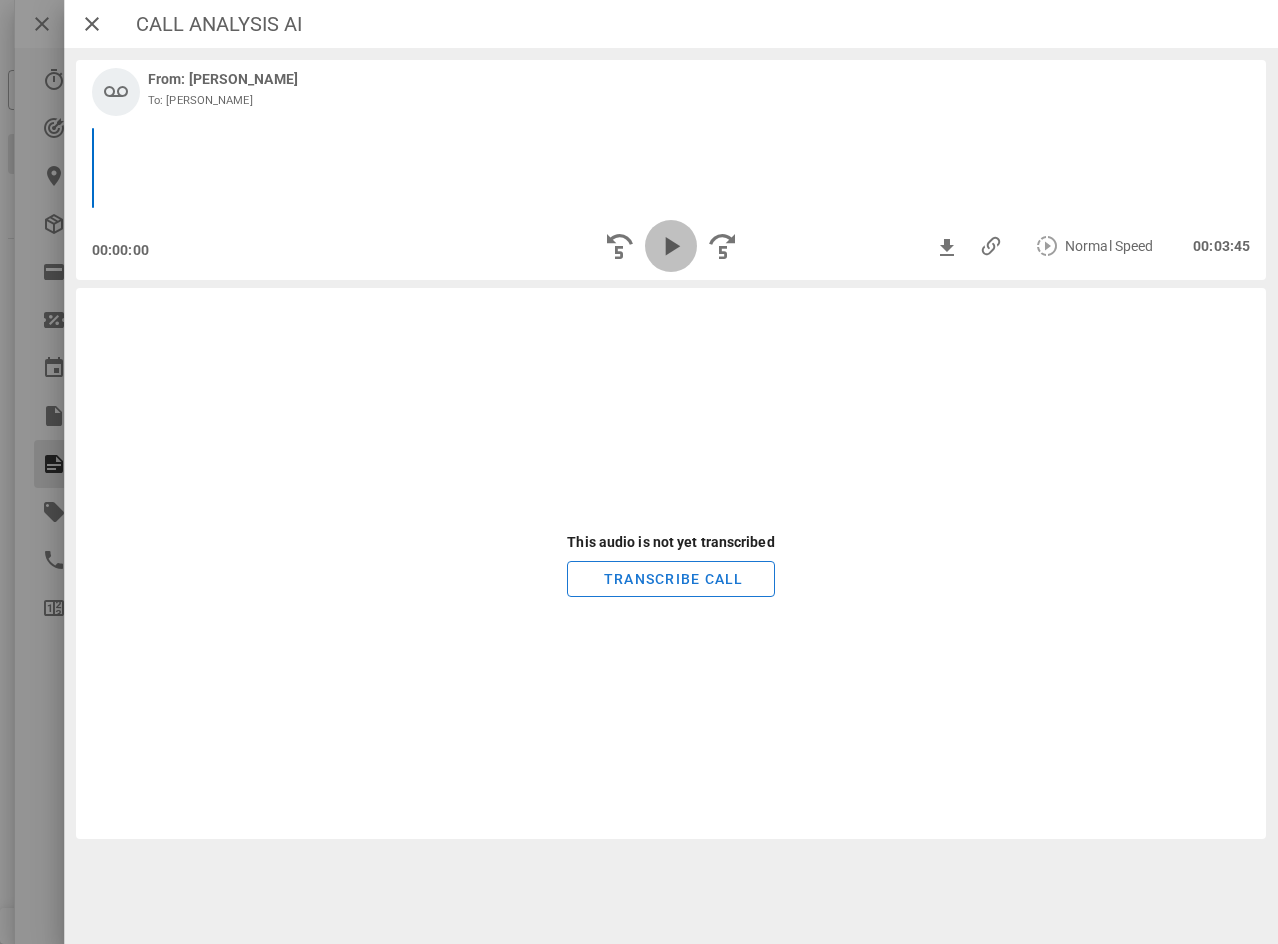 click at bounding box center (671, 246) 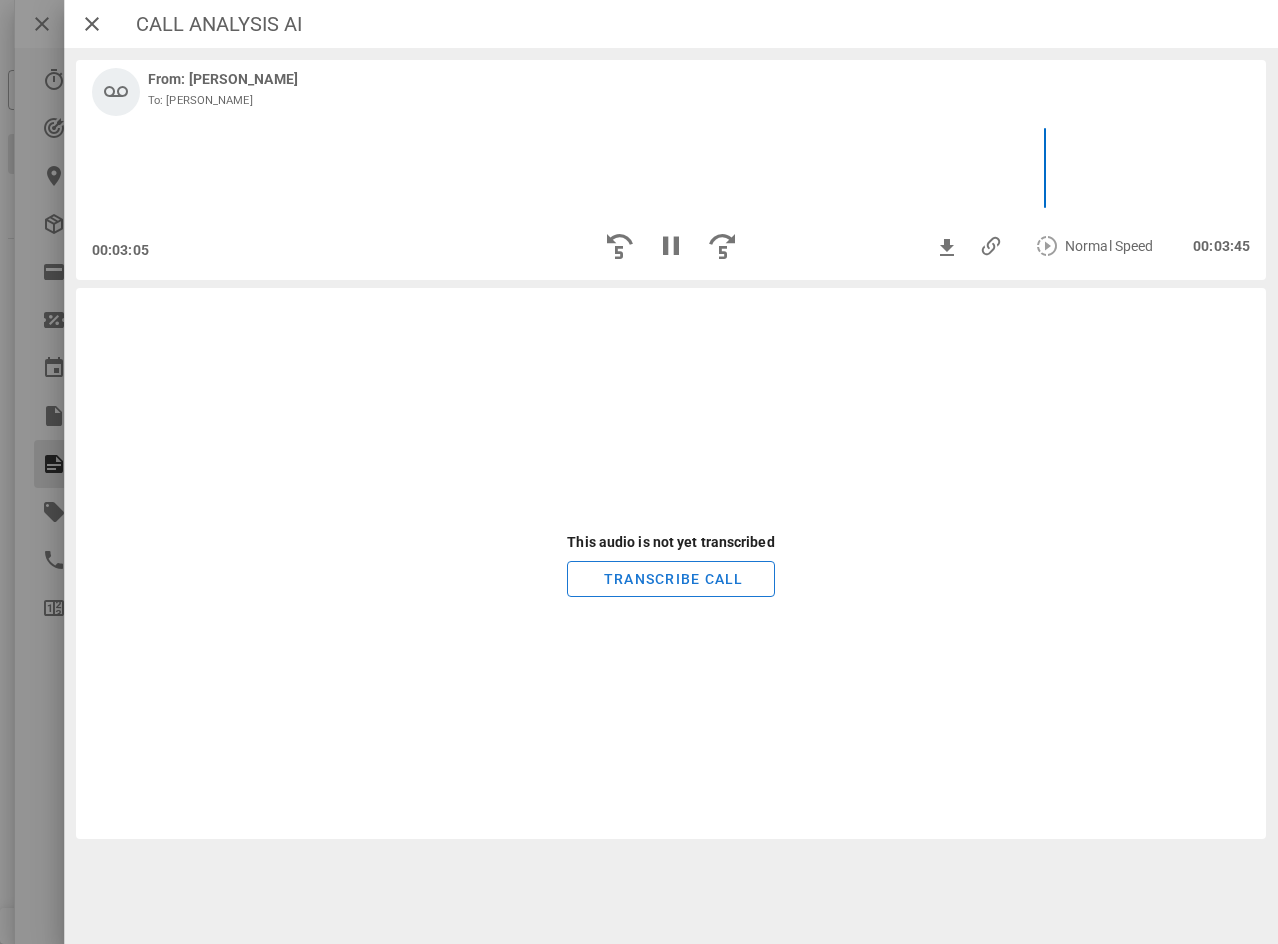 click on "Call Analysis AI" at bounding box center (671, 24) 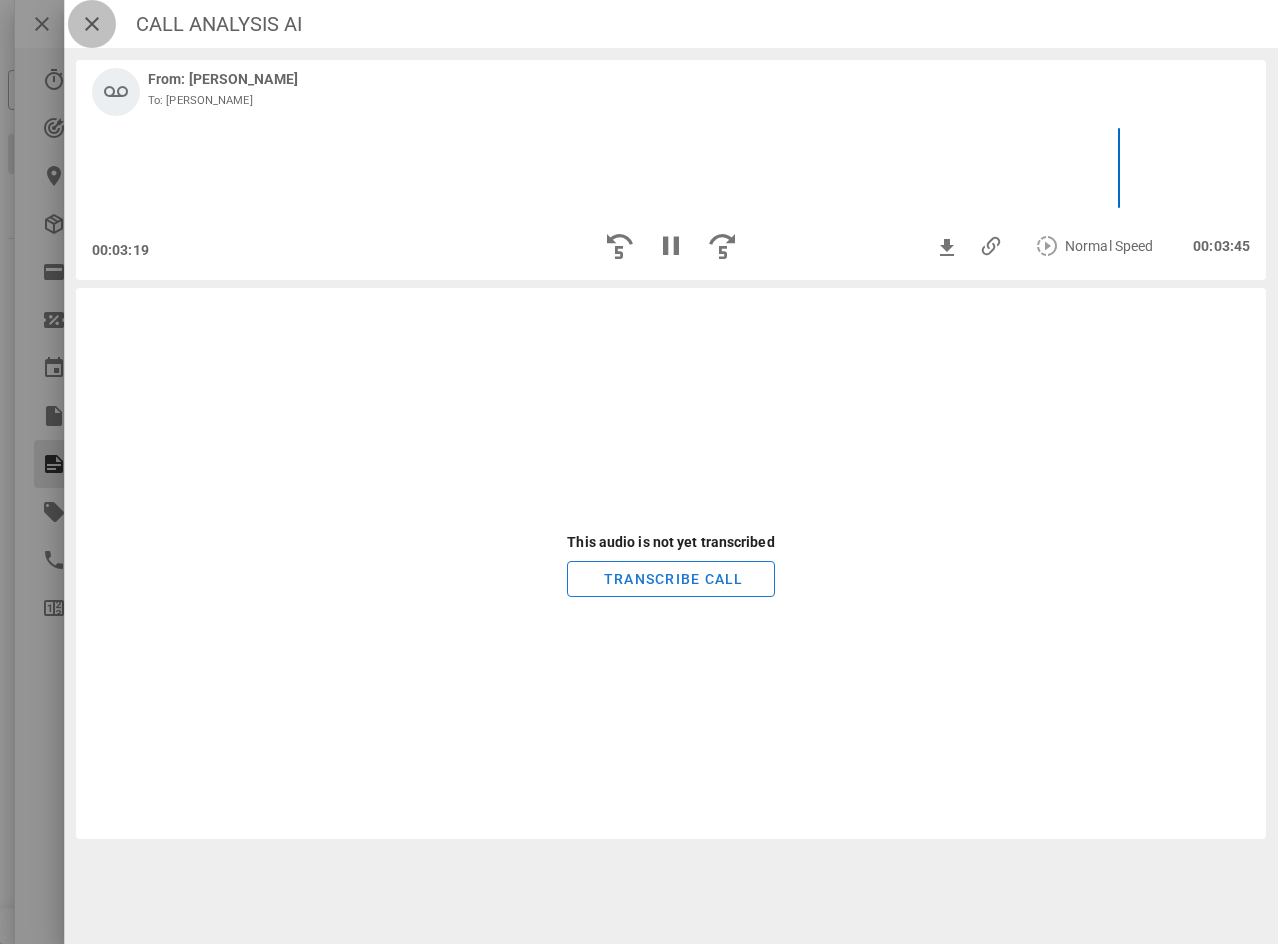 click at bounding box center (92, 24) 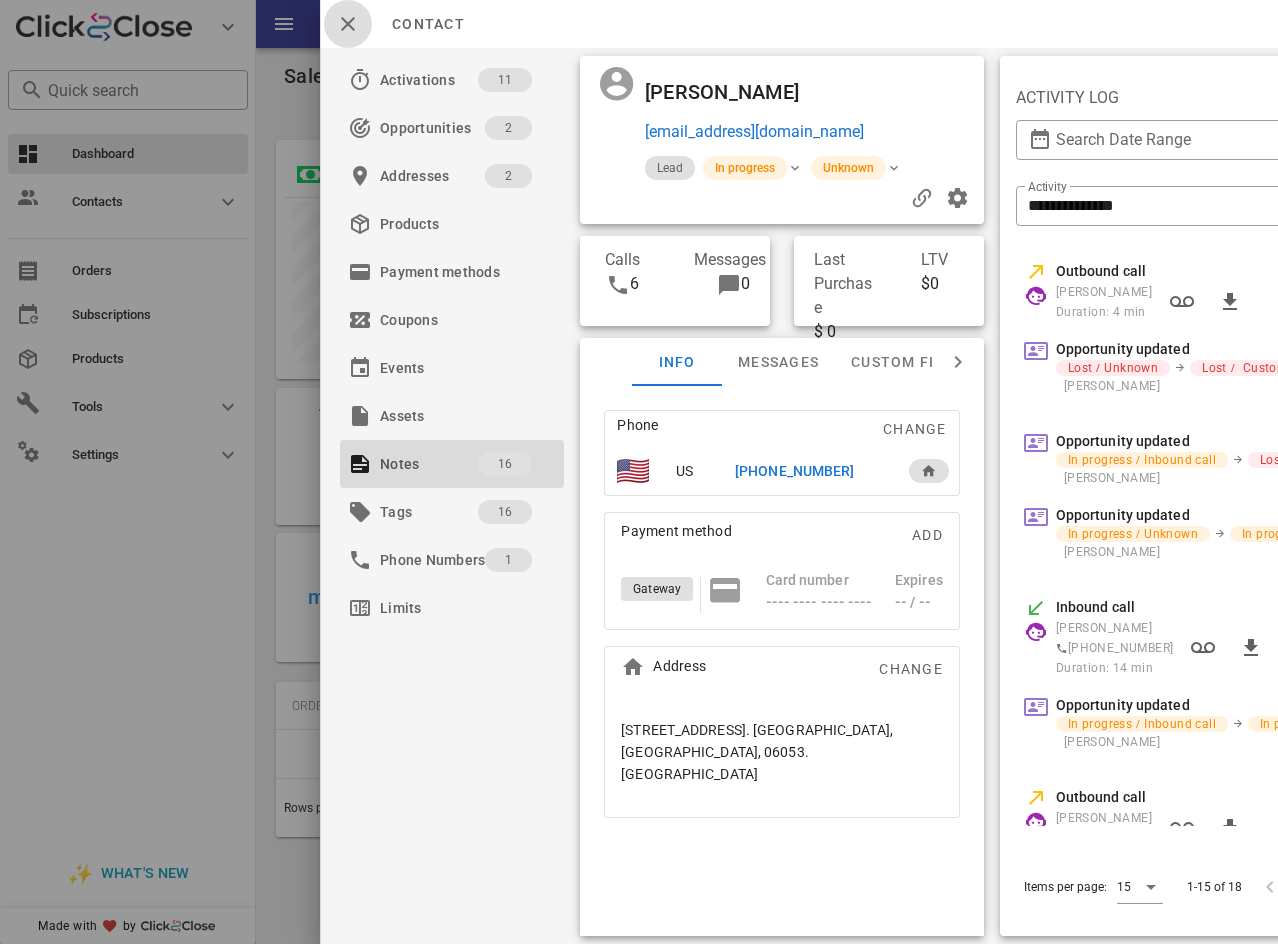 click at bounding box center [348, 24] 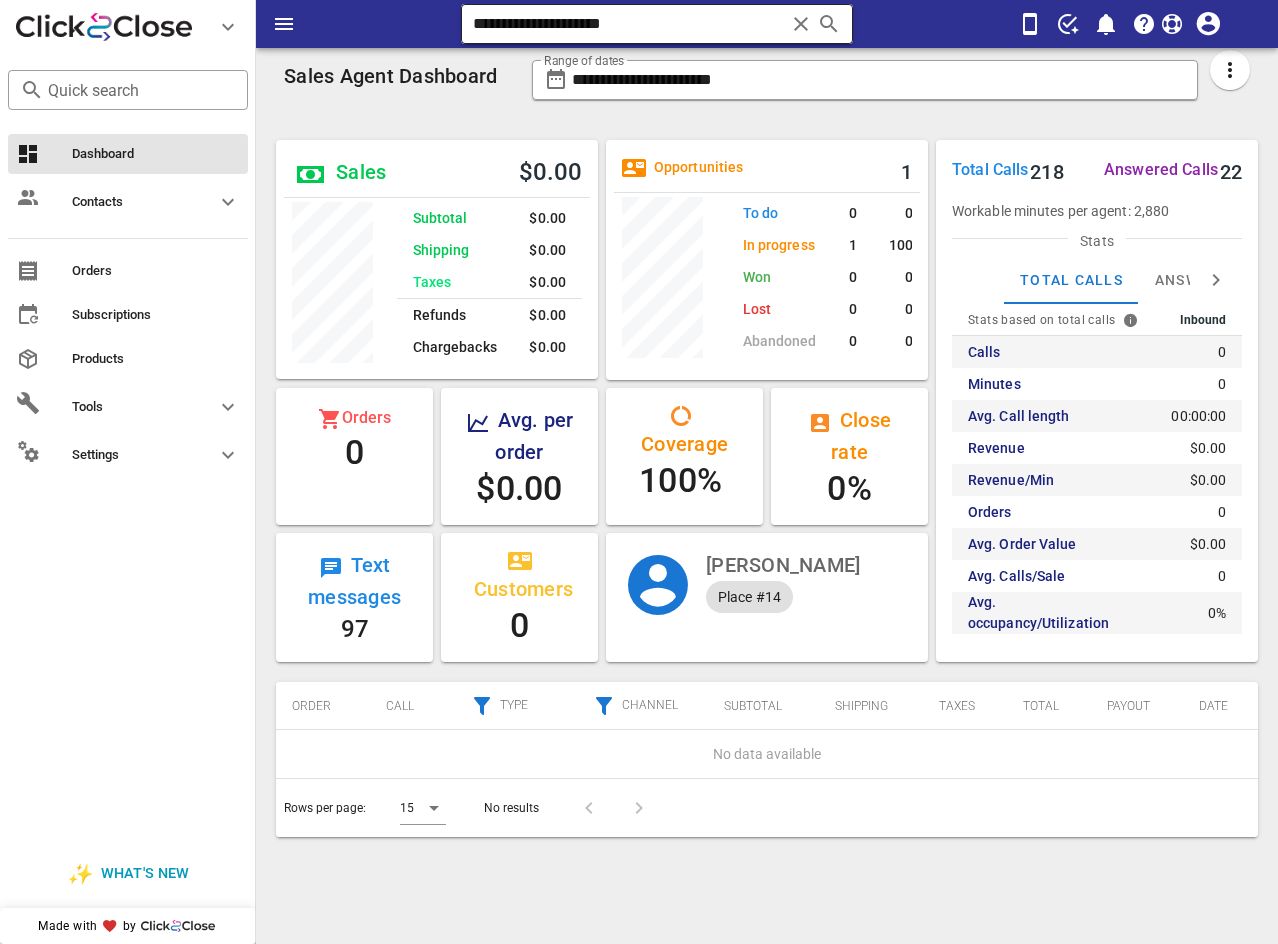 click on "**********" at bounding box center (629, 24) 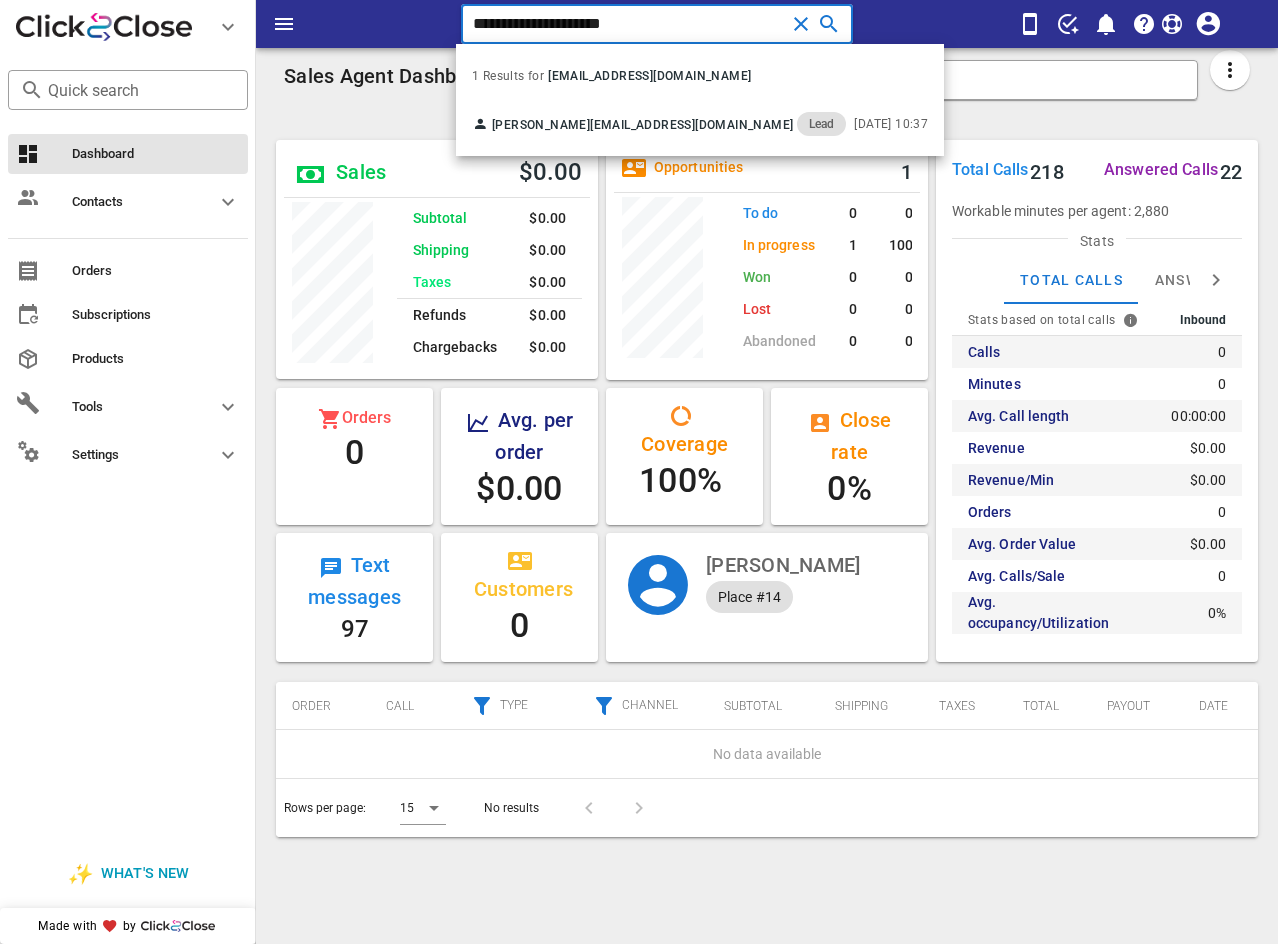 click on "**********" at bounding box center [629, 24] 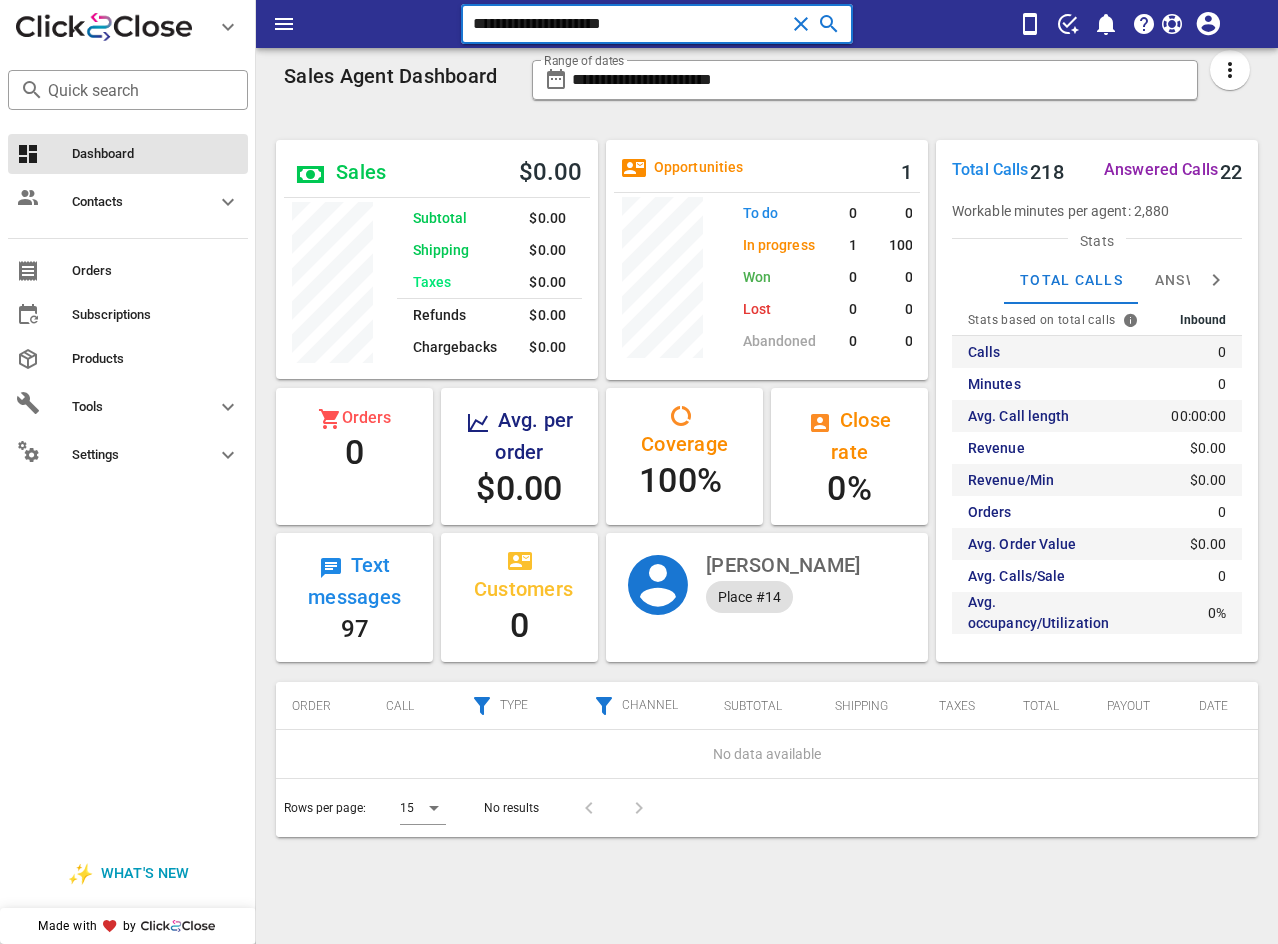 click on "**********" at bounding box center [629, 24] 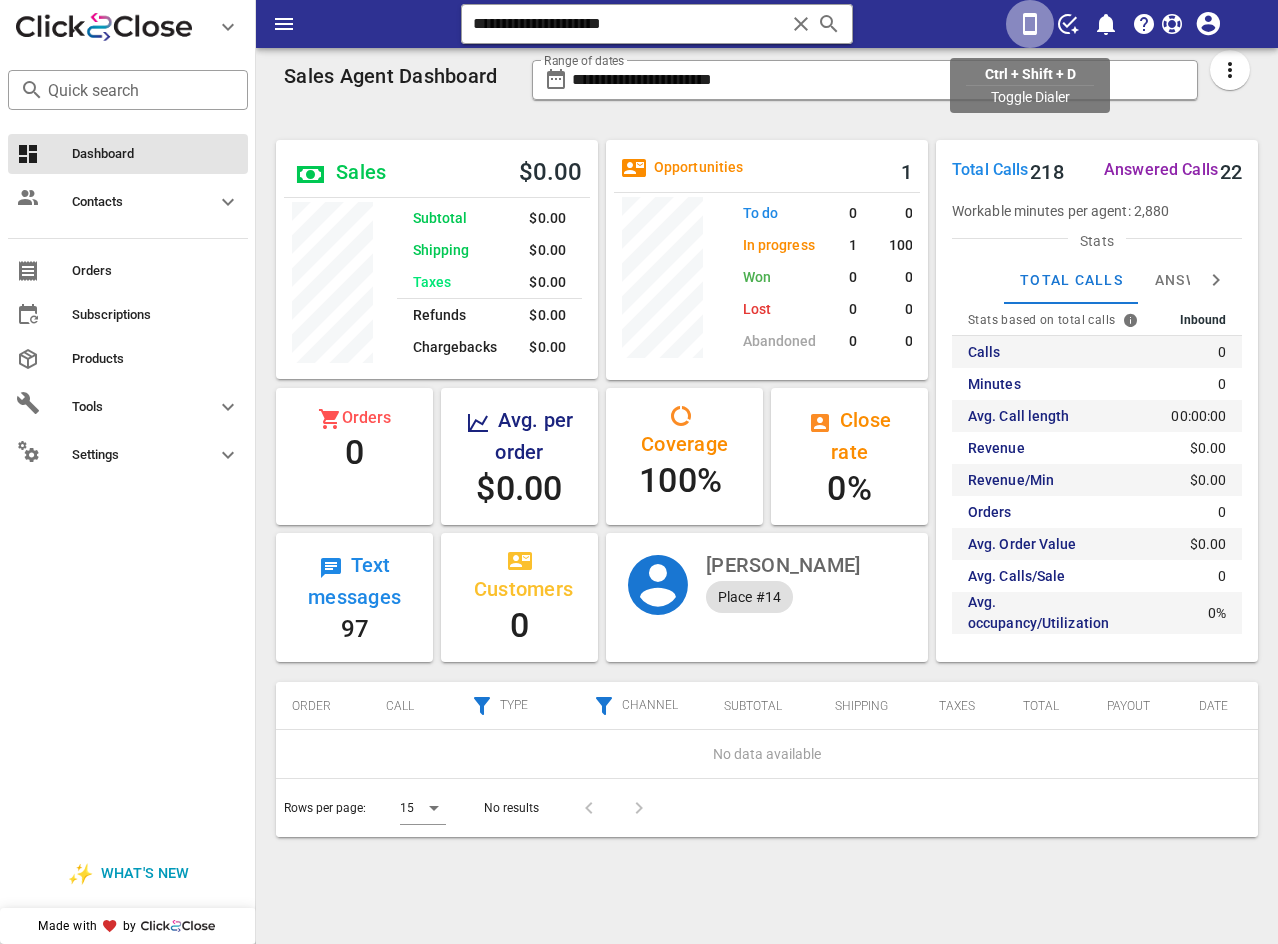 click at bounding box center [1030, 24] 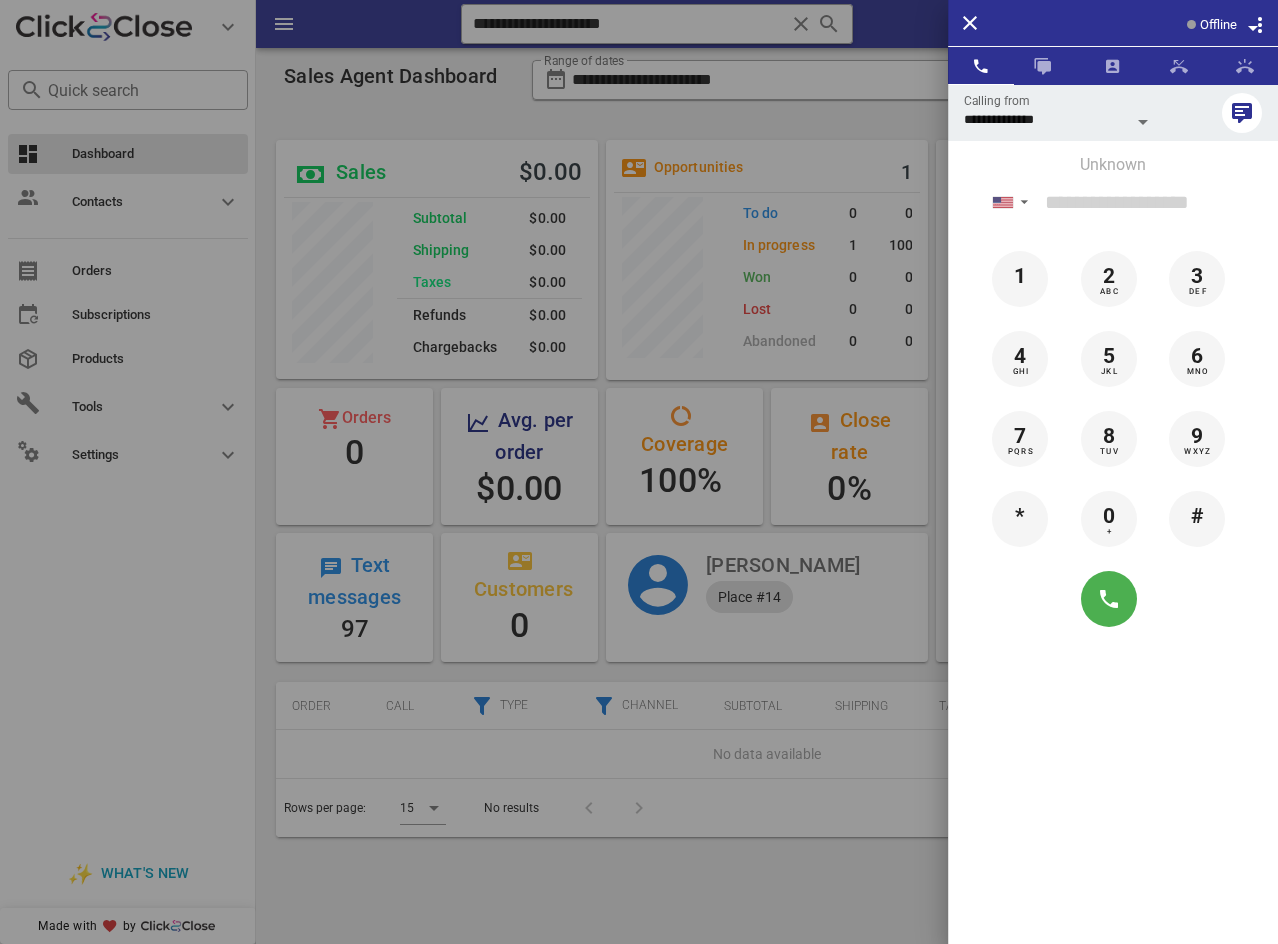 click at bounding box center [639, 472] 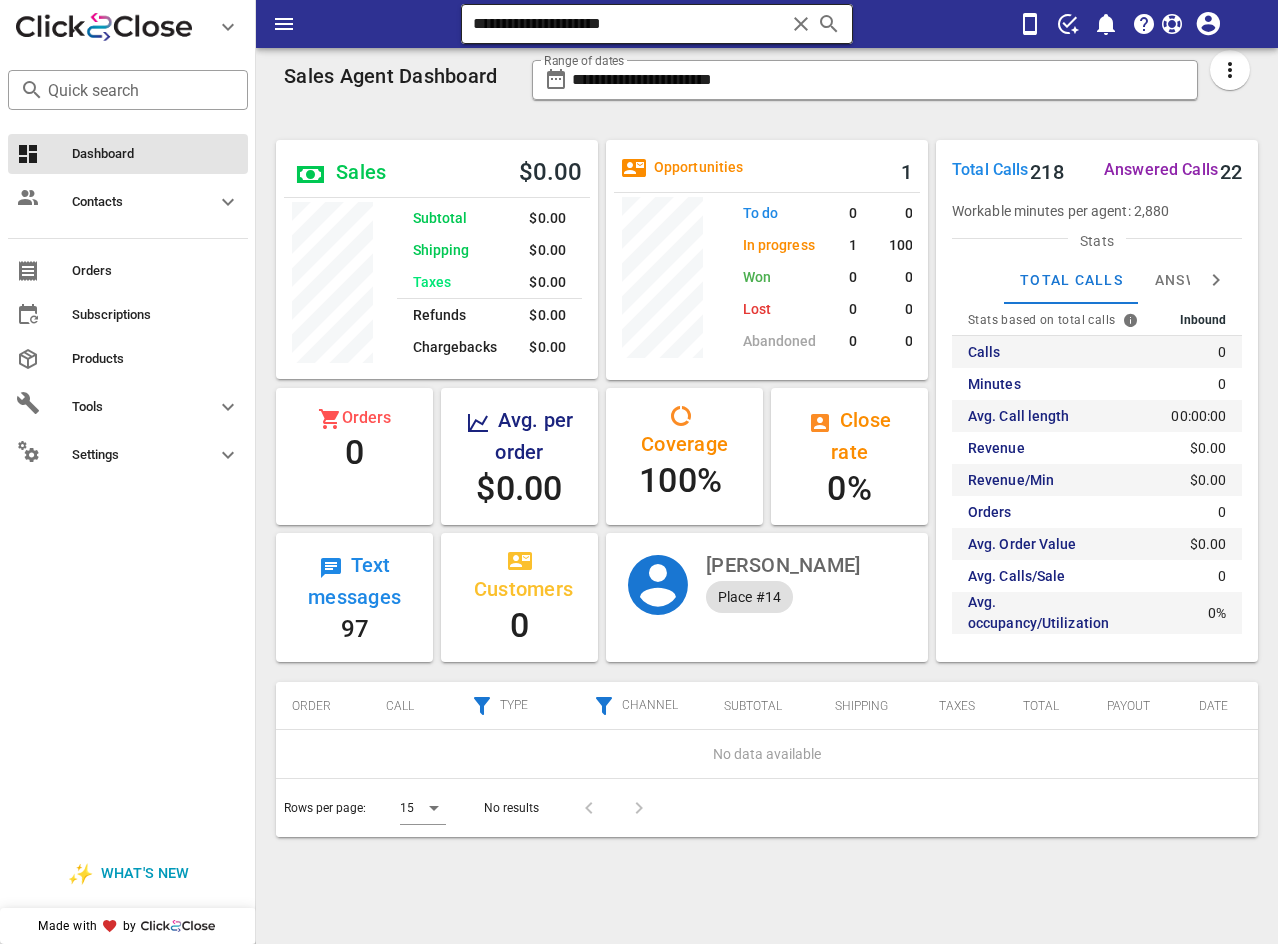 click on "**********" at bounding box center [629, 24] 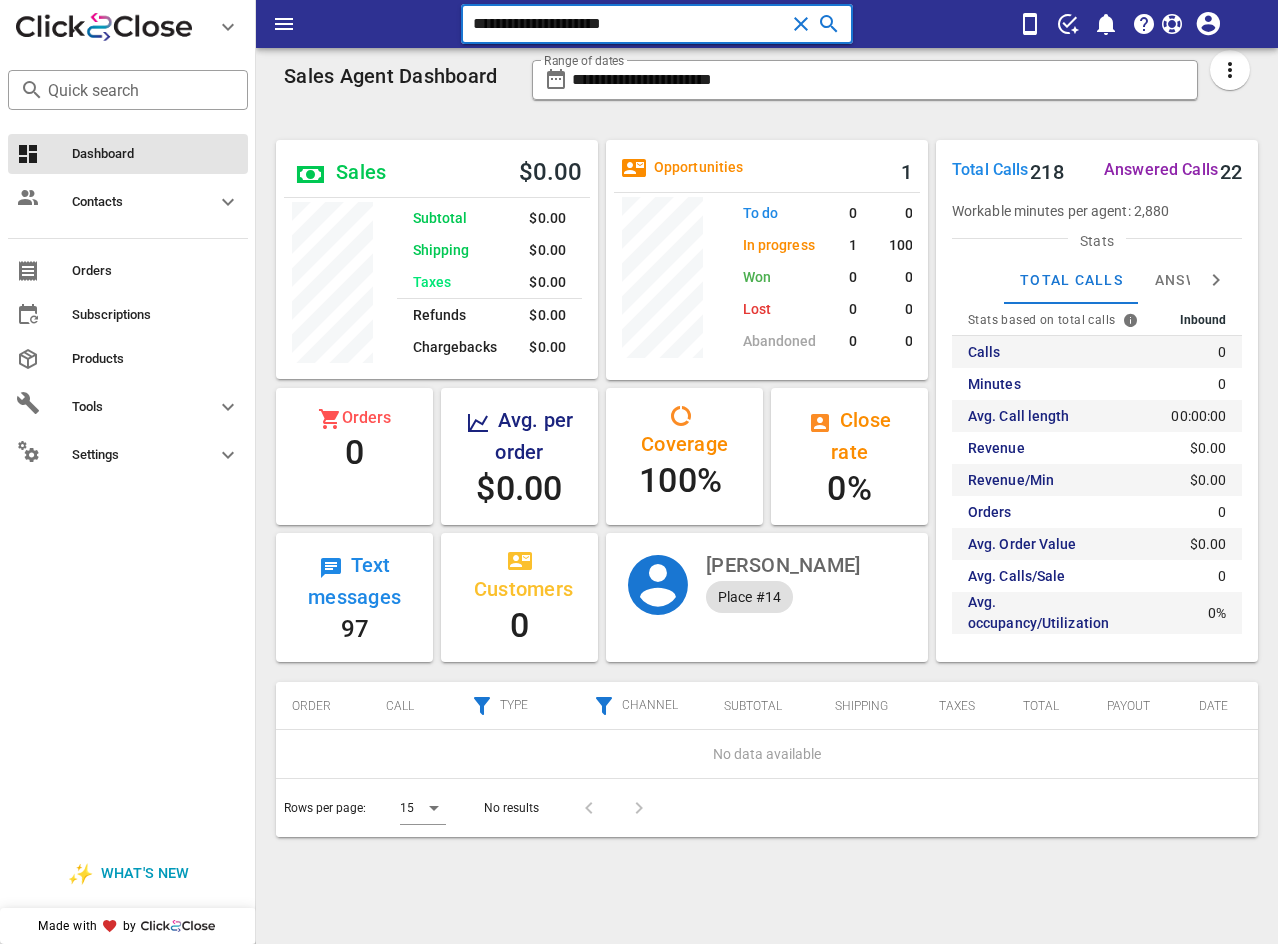click on "**********" at bounding box center (629, 24) 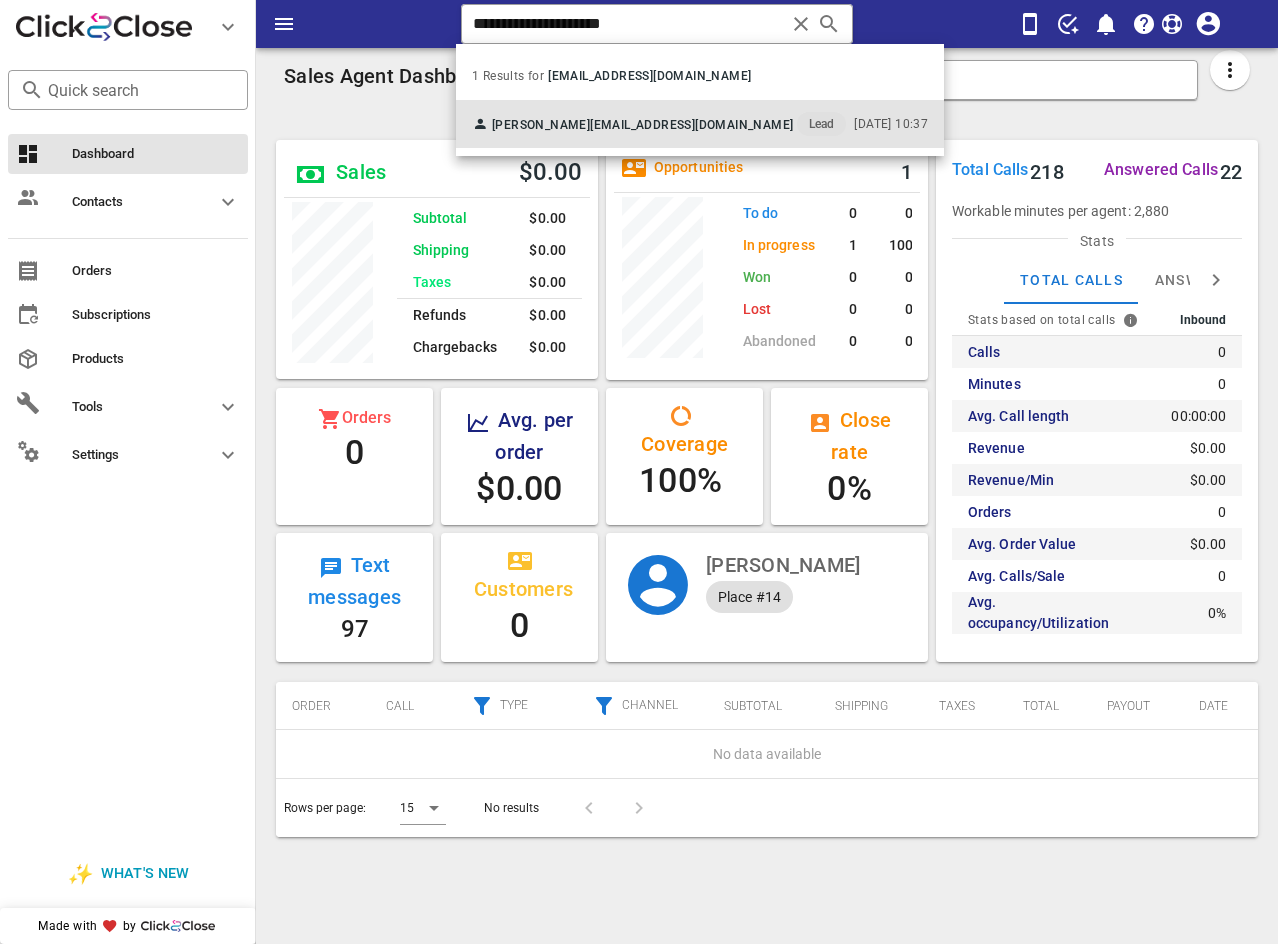 click on "[PERSON_NAME]   [EMAIL_ADDRESS][DOMAIN_NAME]   Lead" at bounding box center (659, 124) 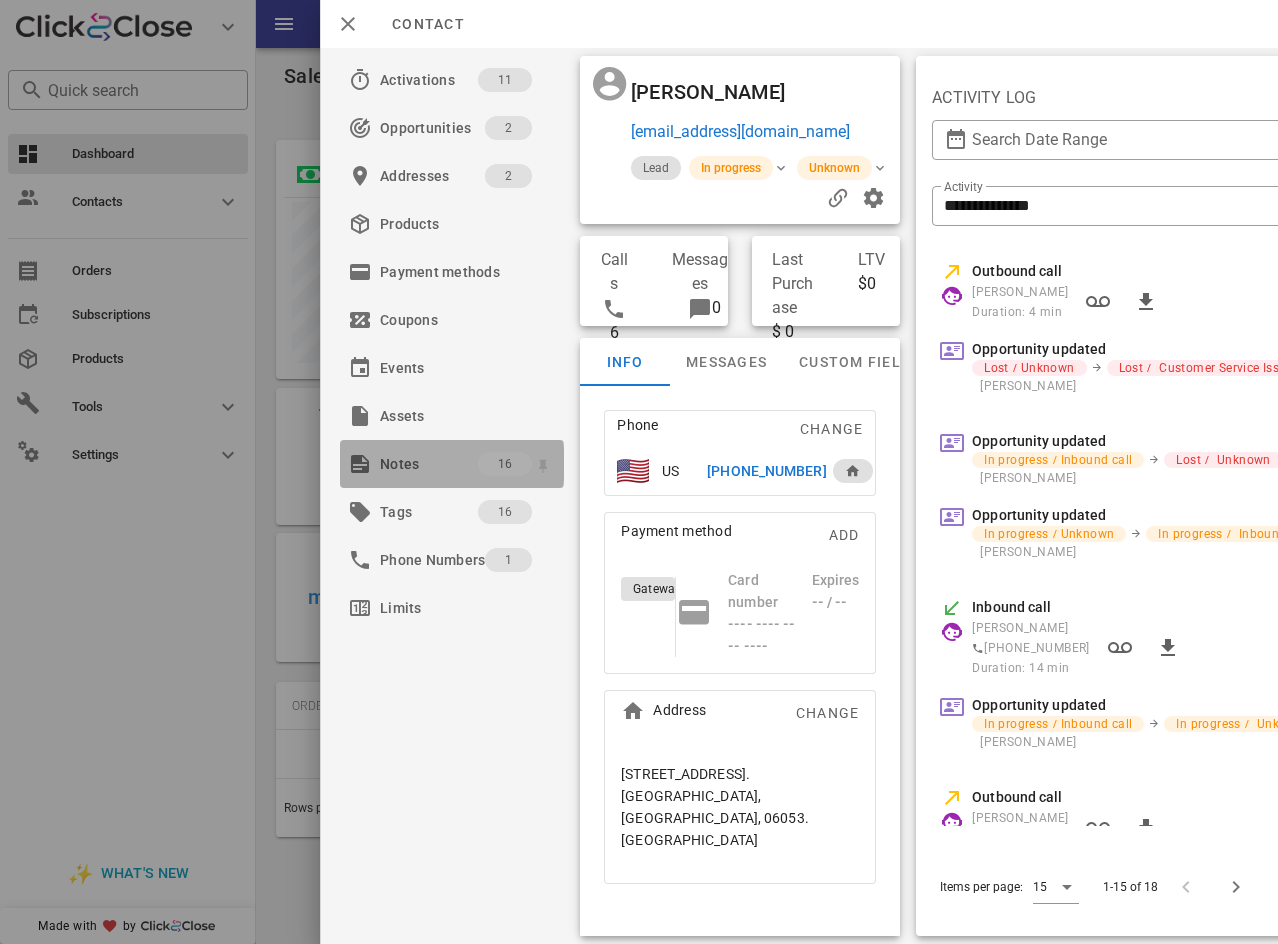 click on "Notes" at bounding box center (429, 464) 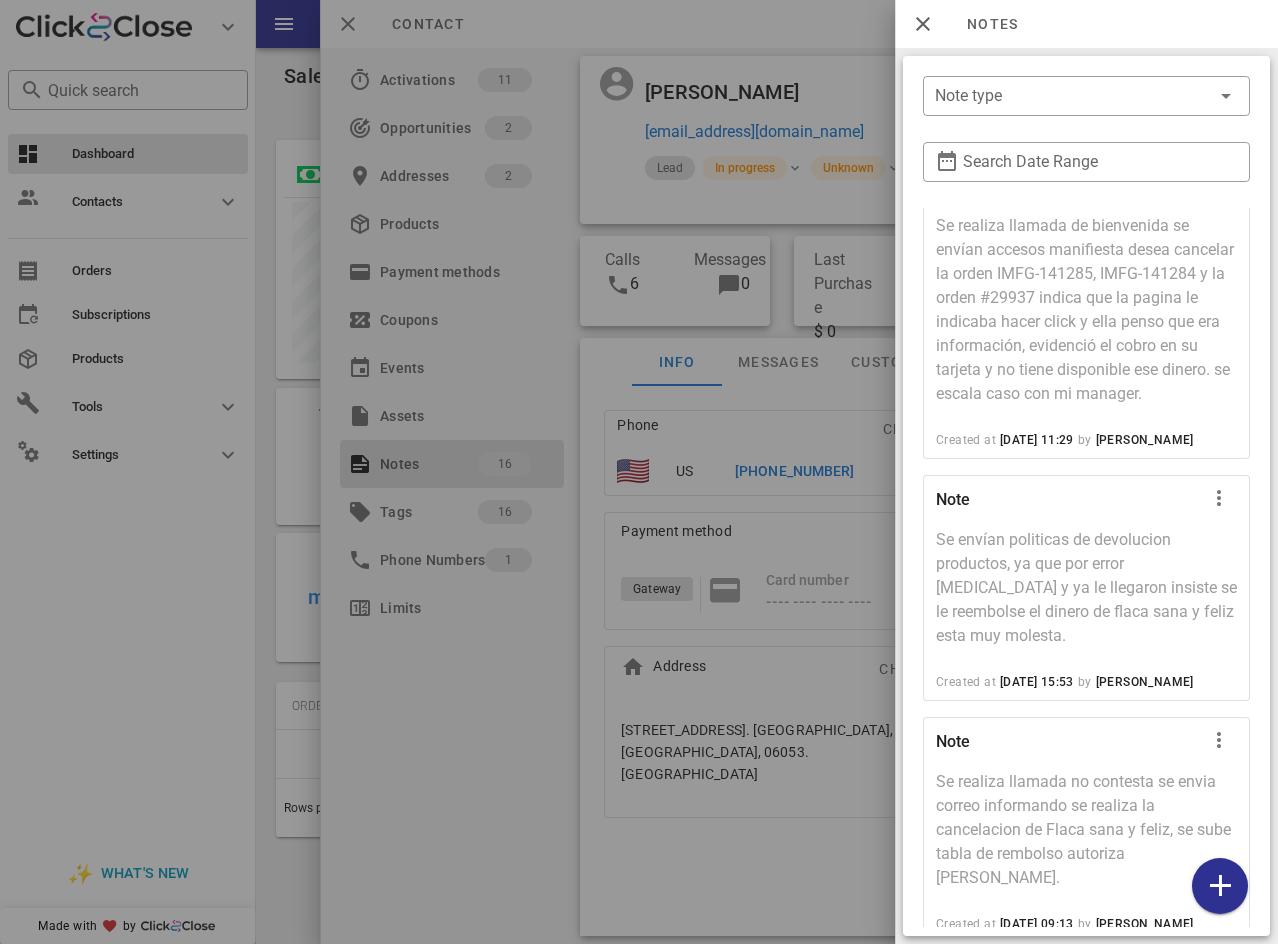 scroll, scrollTop: 2664, scrollLeft: 0, axis: vertical 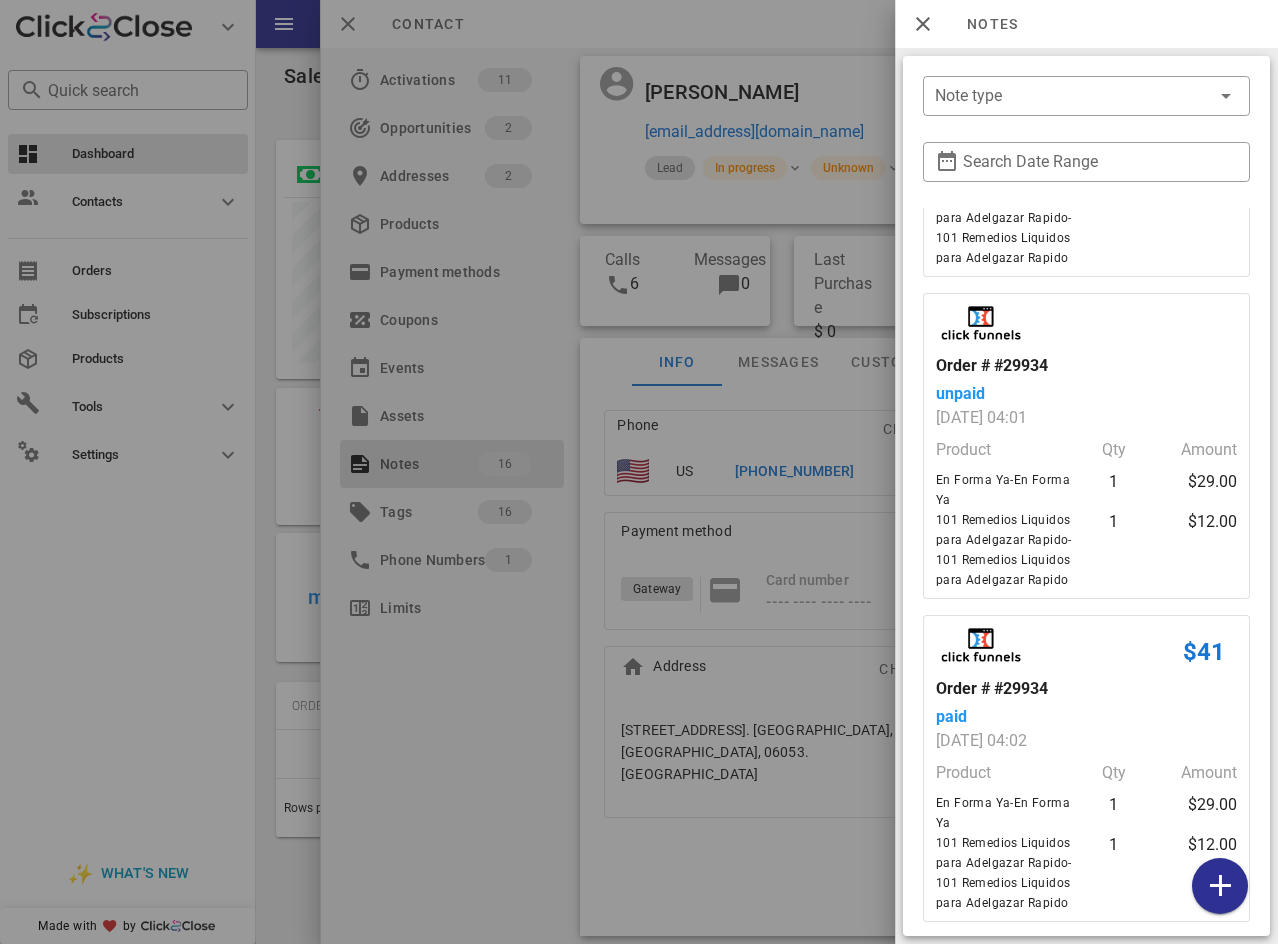 click on "En Forma Ya-En Forma Ya" at bounding box center (1005, 490) 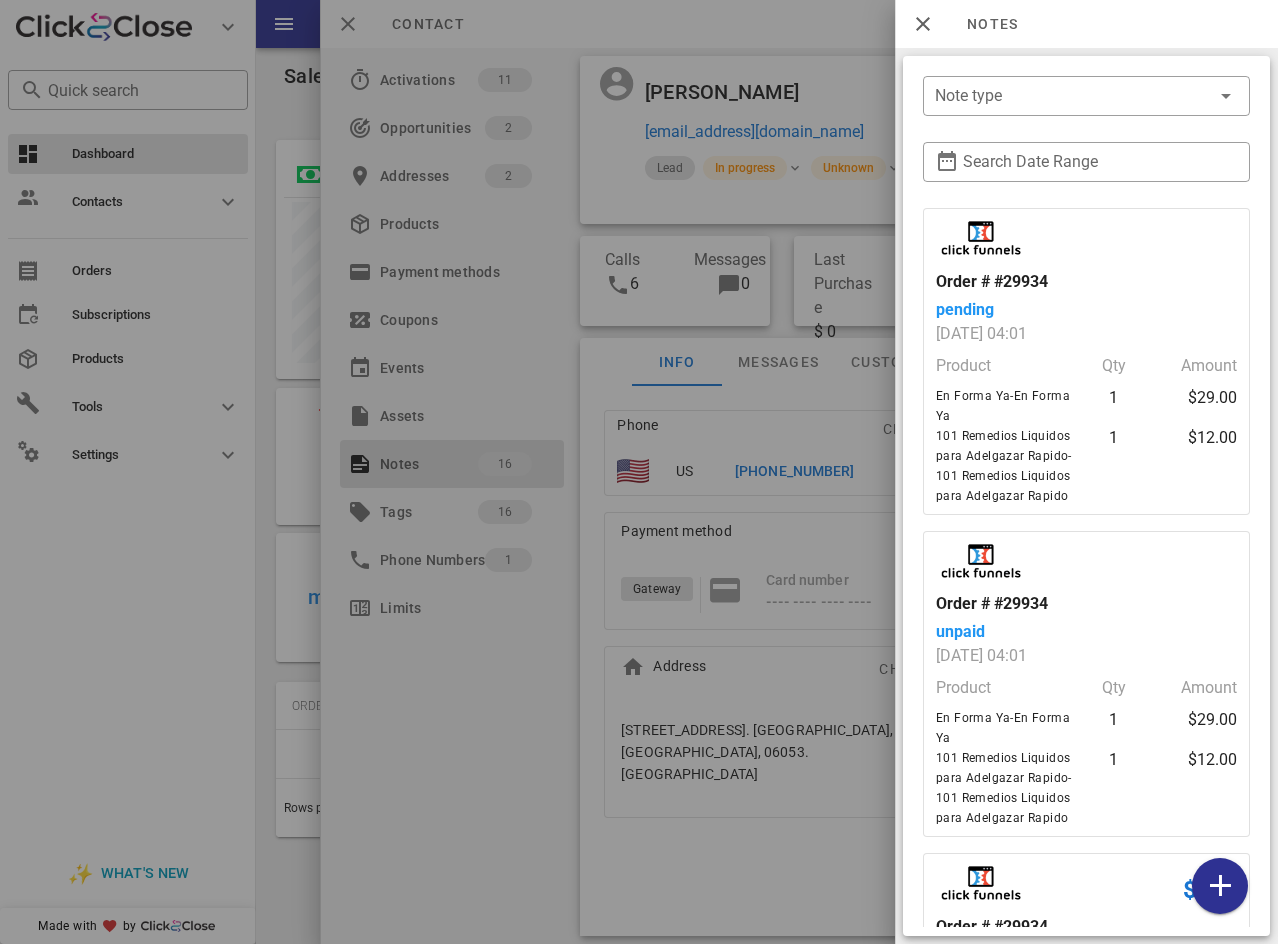 click at bounding box center (639, 472) 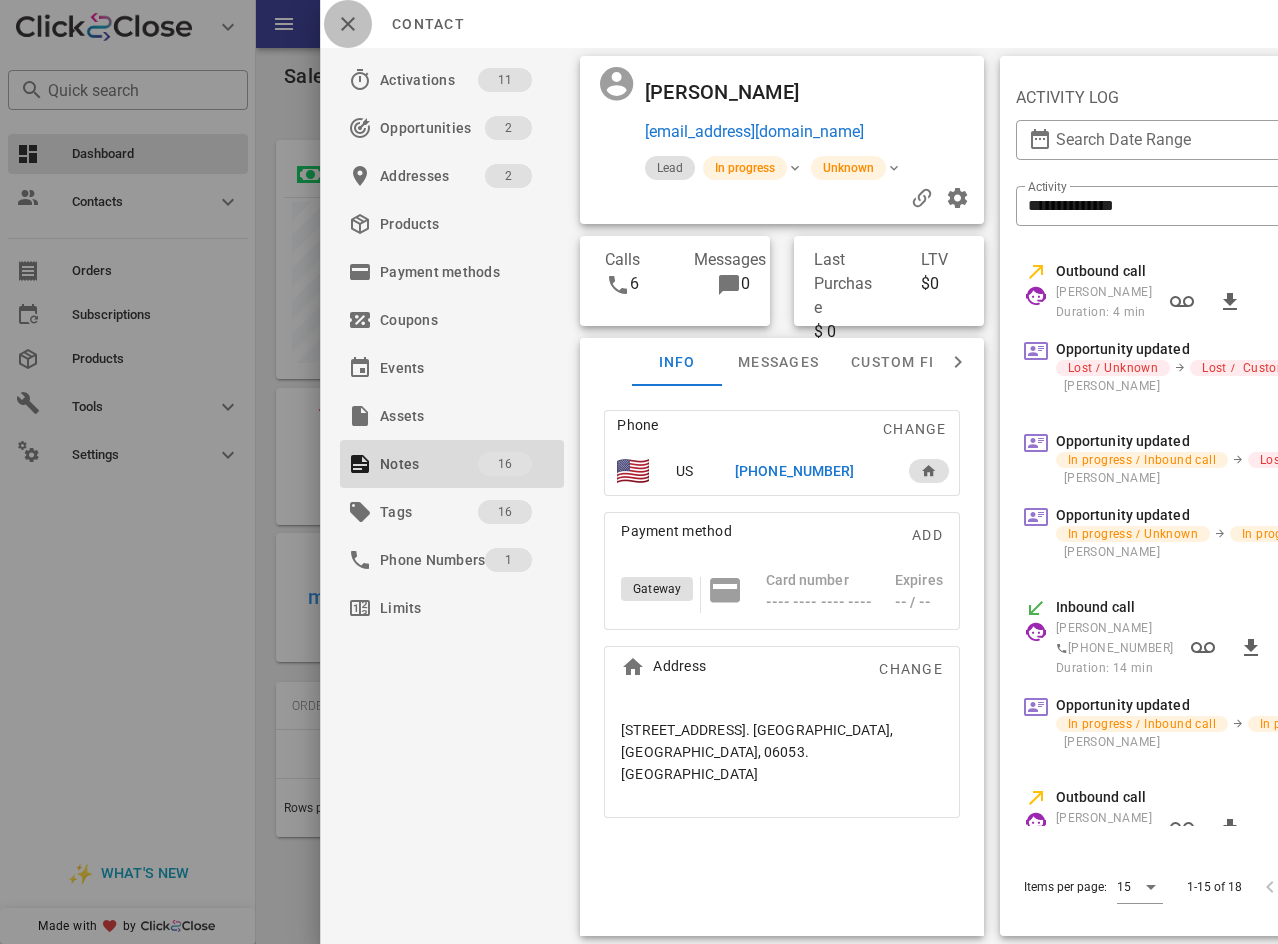 click at bounding box center (348, 24) 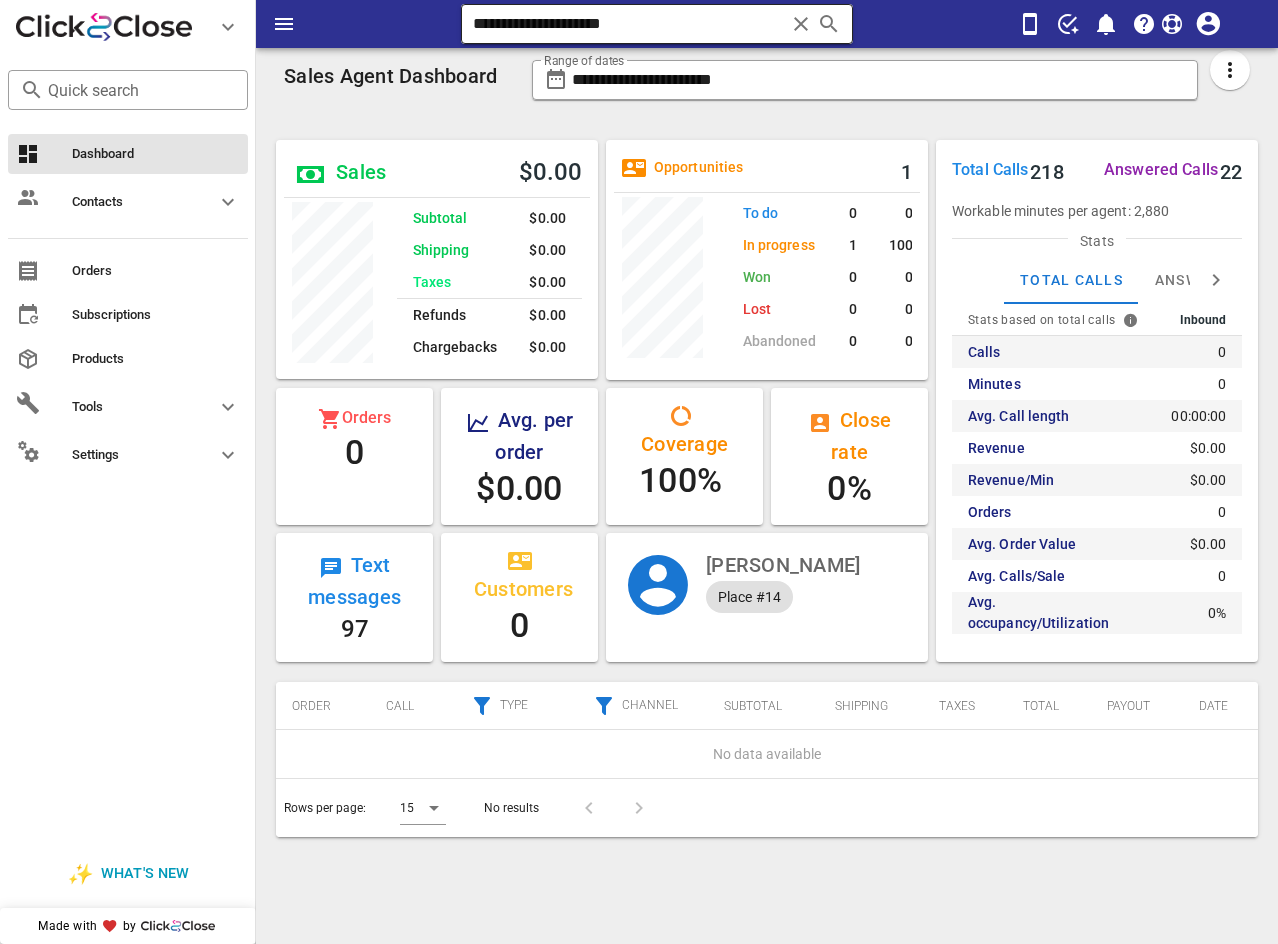 click at bounding box center [801, 24] 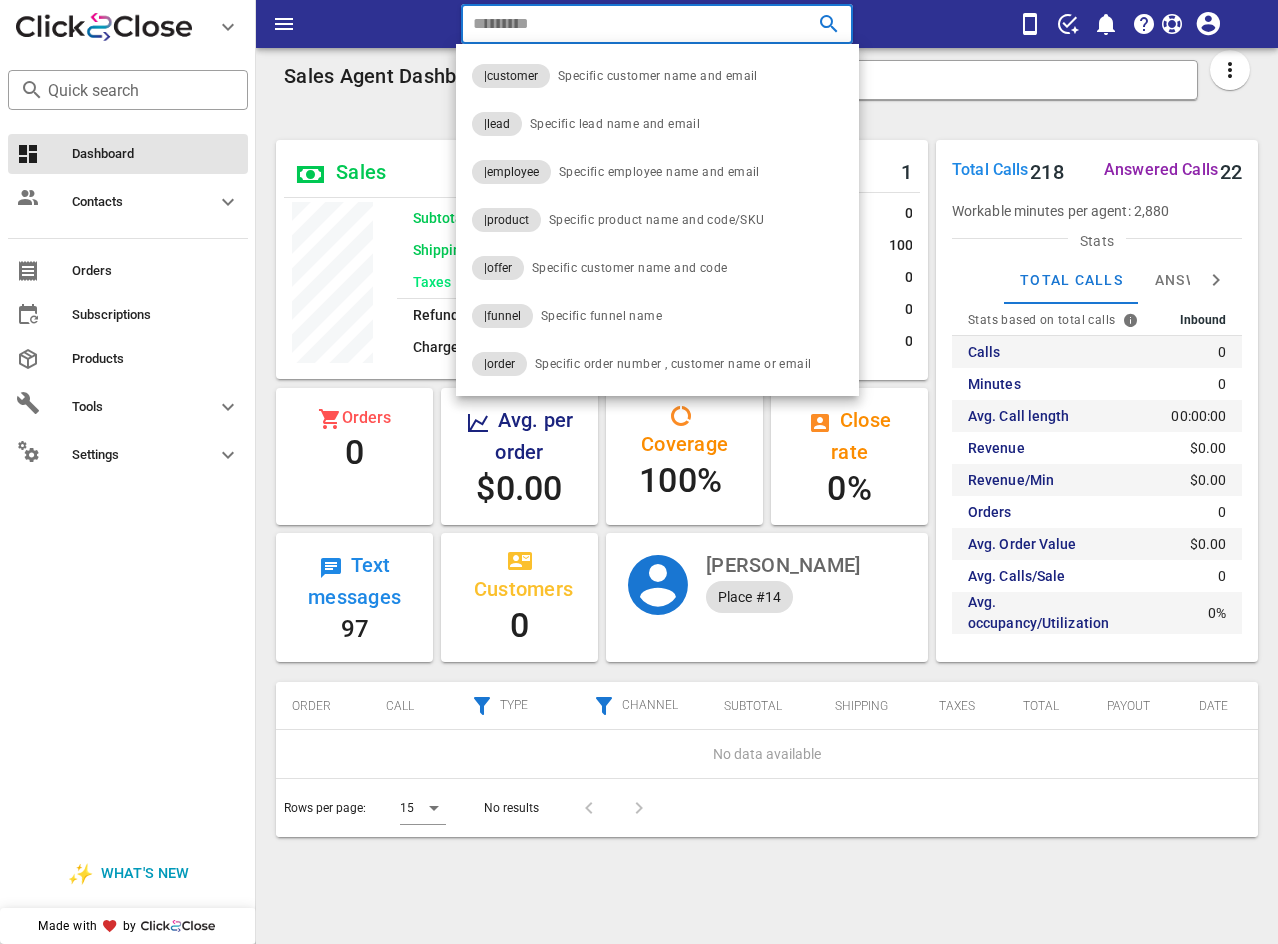 click at bounding box center [629, 24] 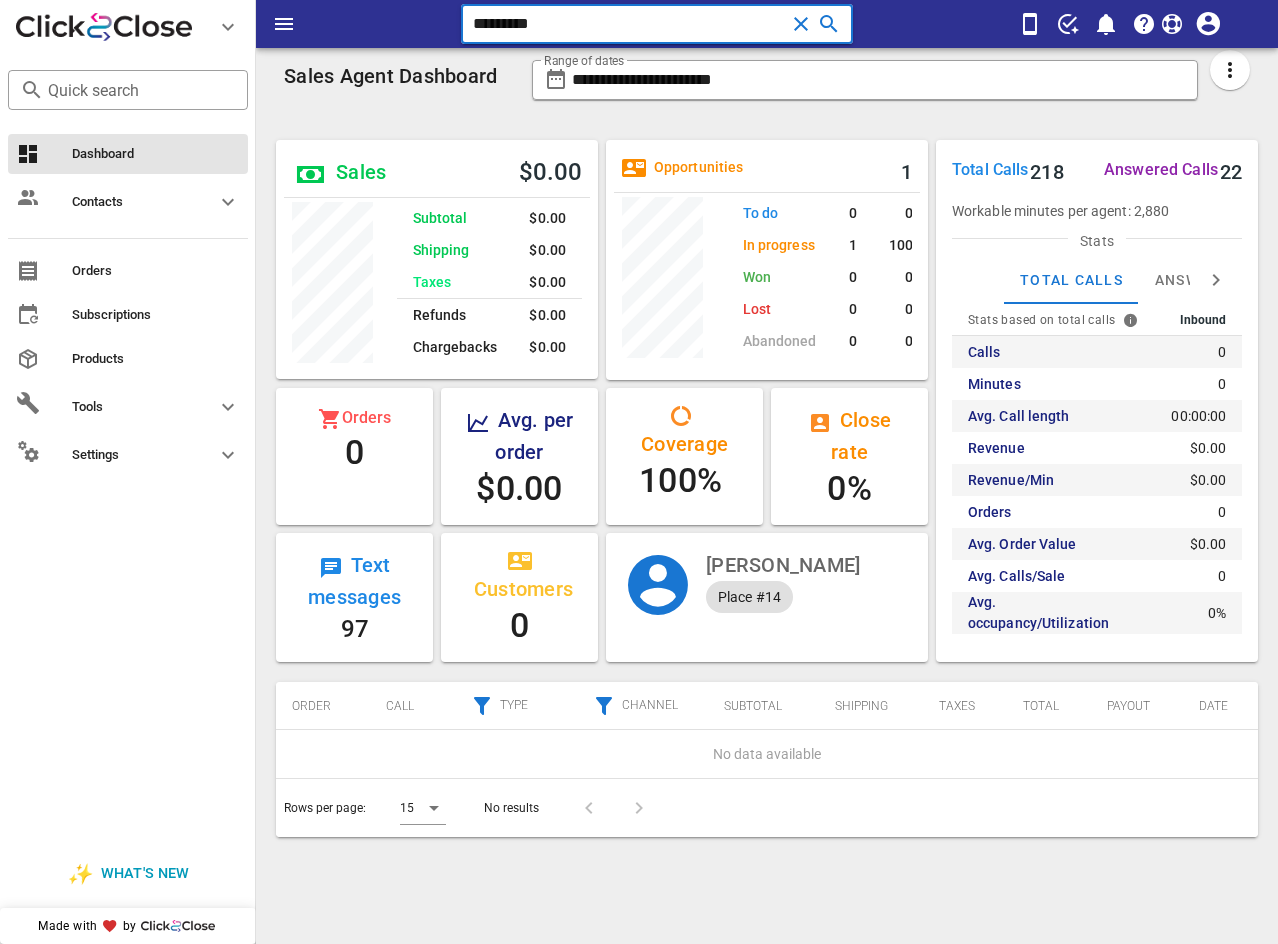 click on "*********" at bounding box center (629, 24) 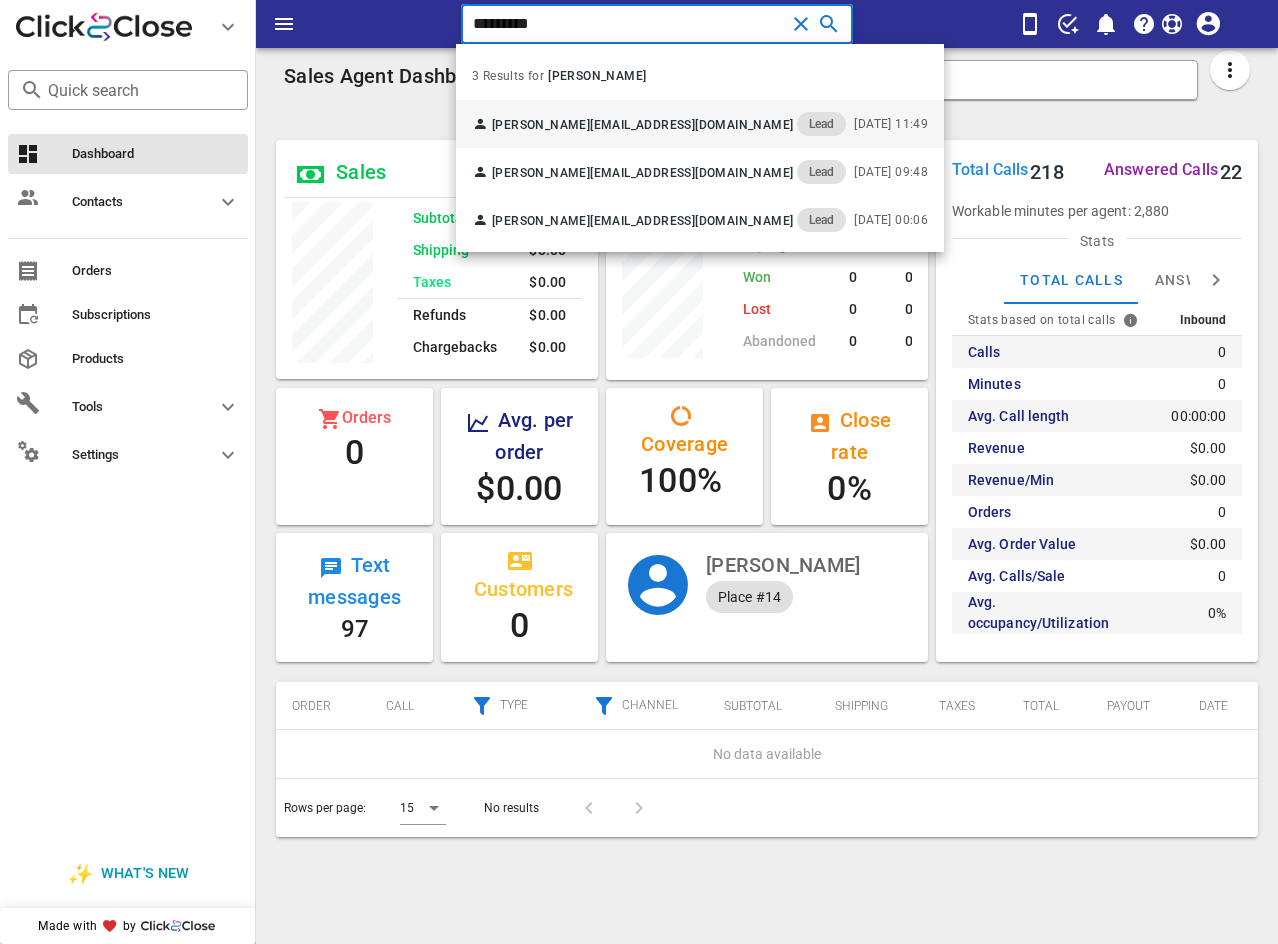 type on "*********" 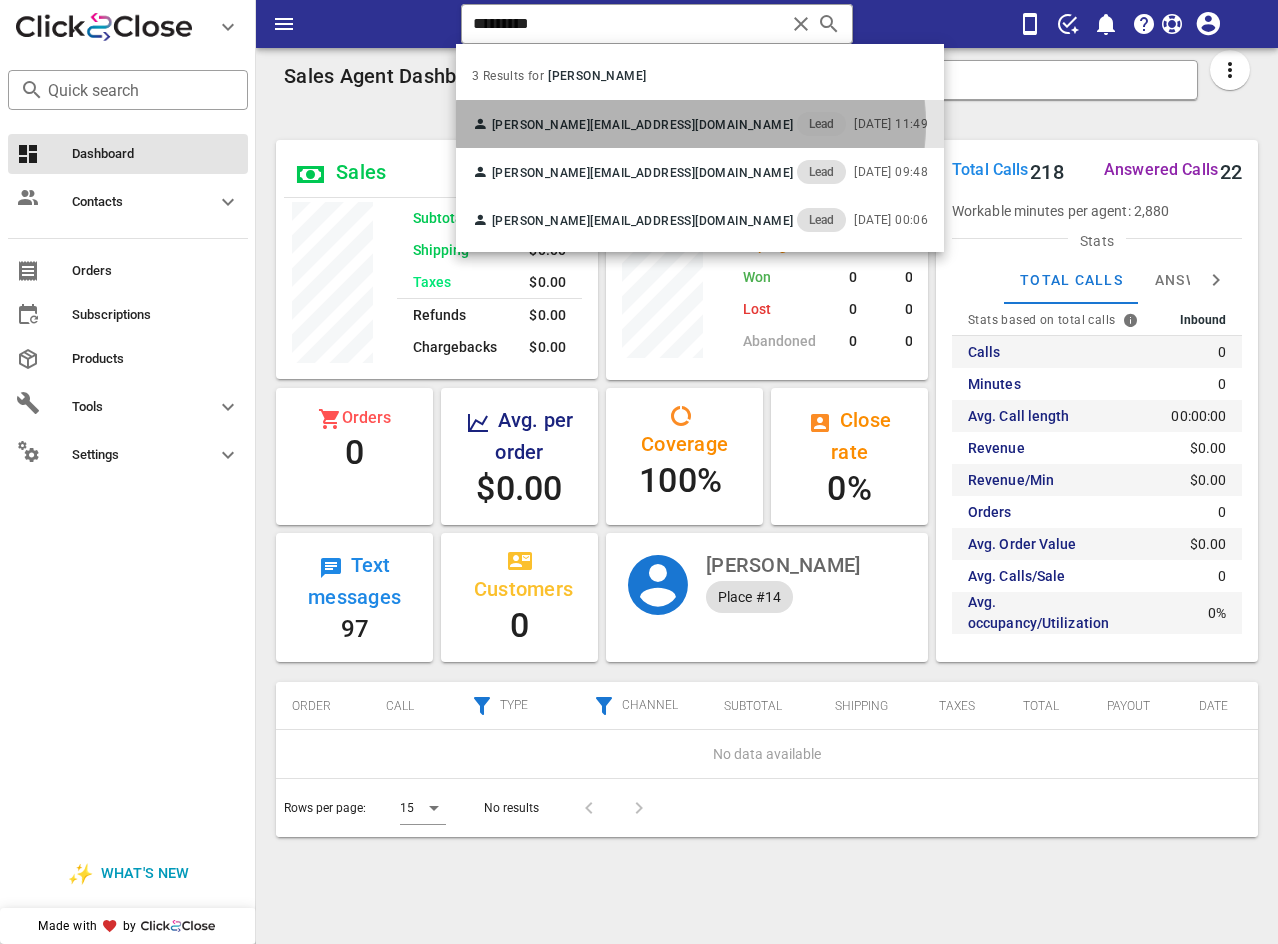 click on "[PERSON_NAME]   [EMAIL_ADDRESS][DOMAIN_NAME]   Lead" at bounding box center [659, 124] 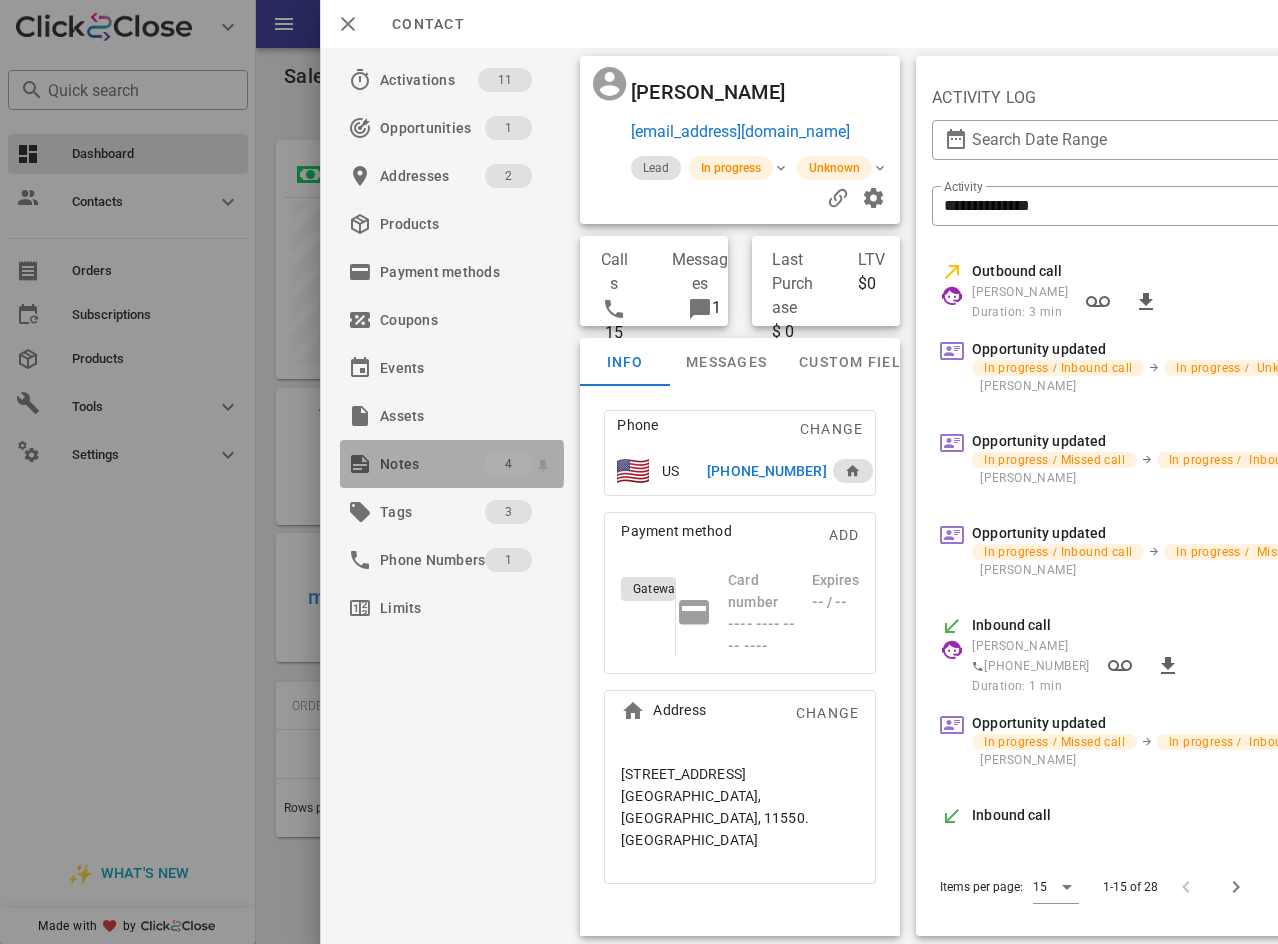 click on "Notes" at bounding box center (432, 464) 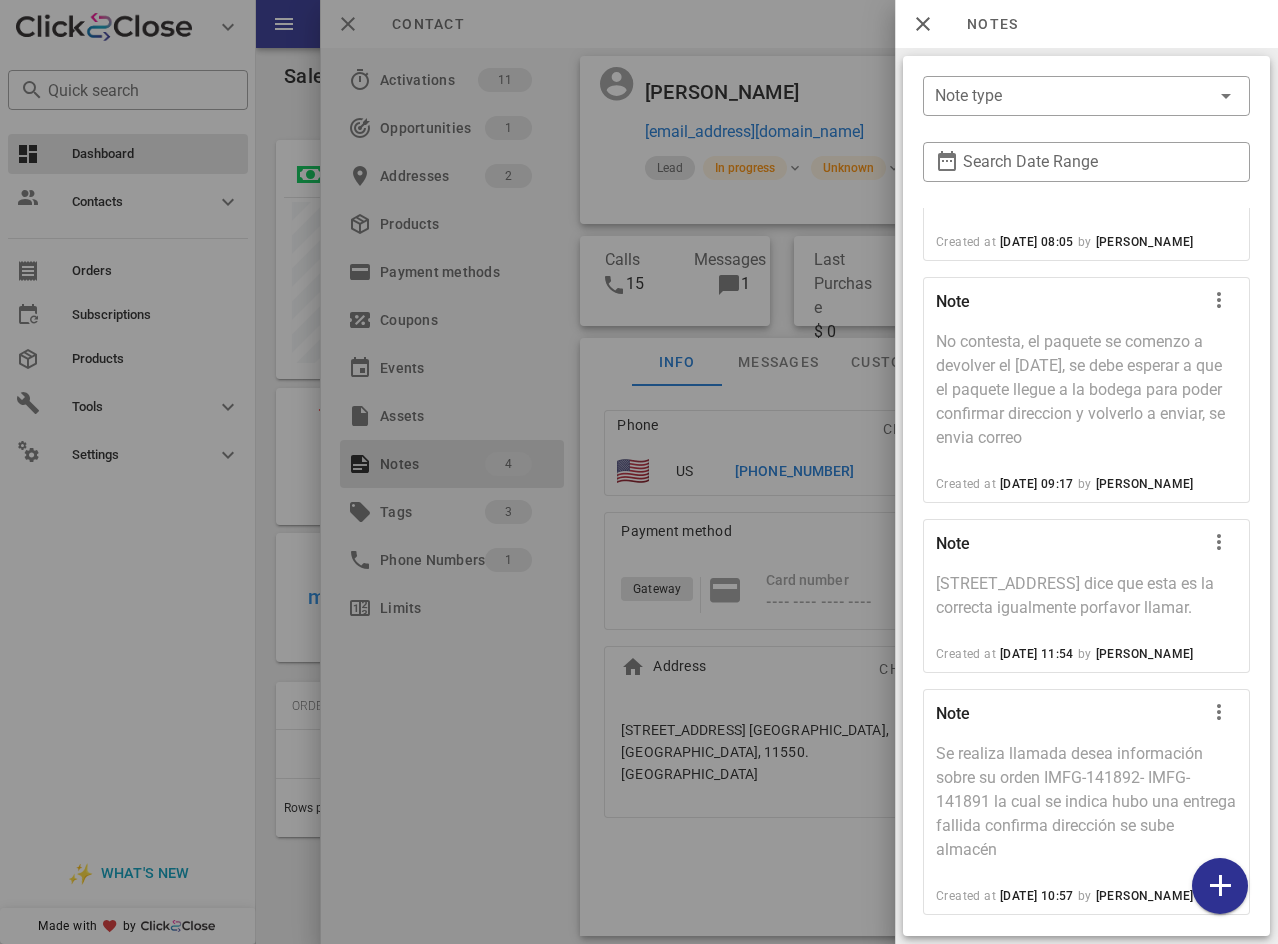 scroll, scrollTop: 205, scrollLeft: 0, axis: vertical 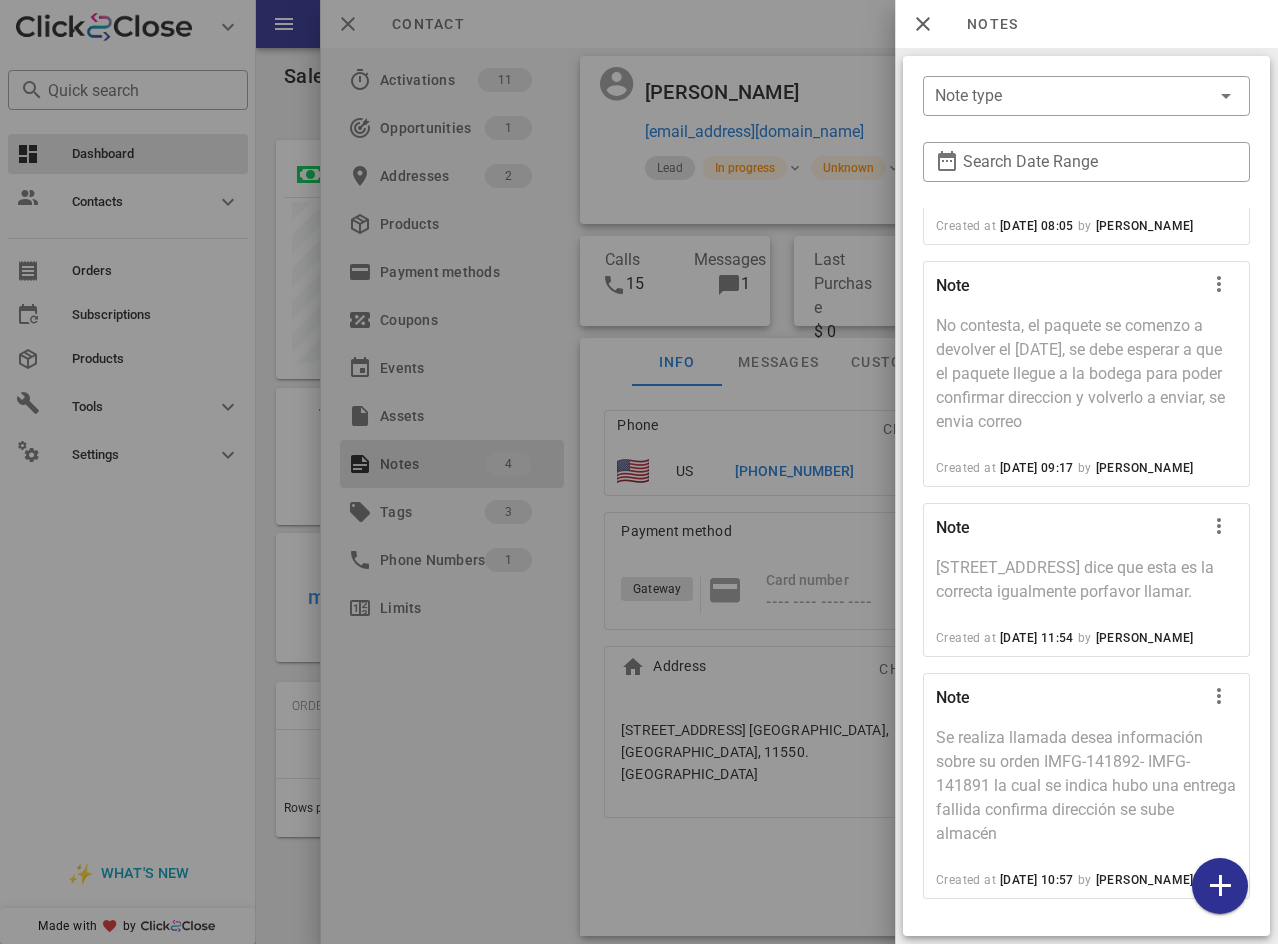 click at bounding box center [639, 472] 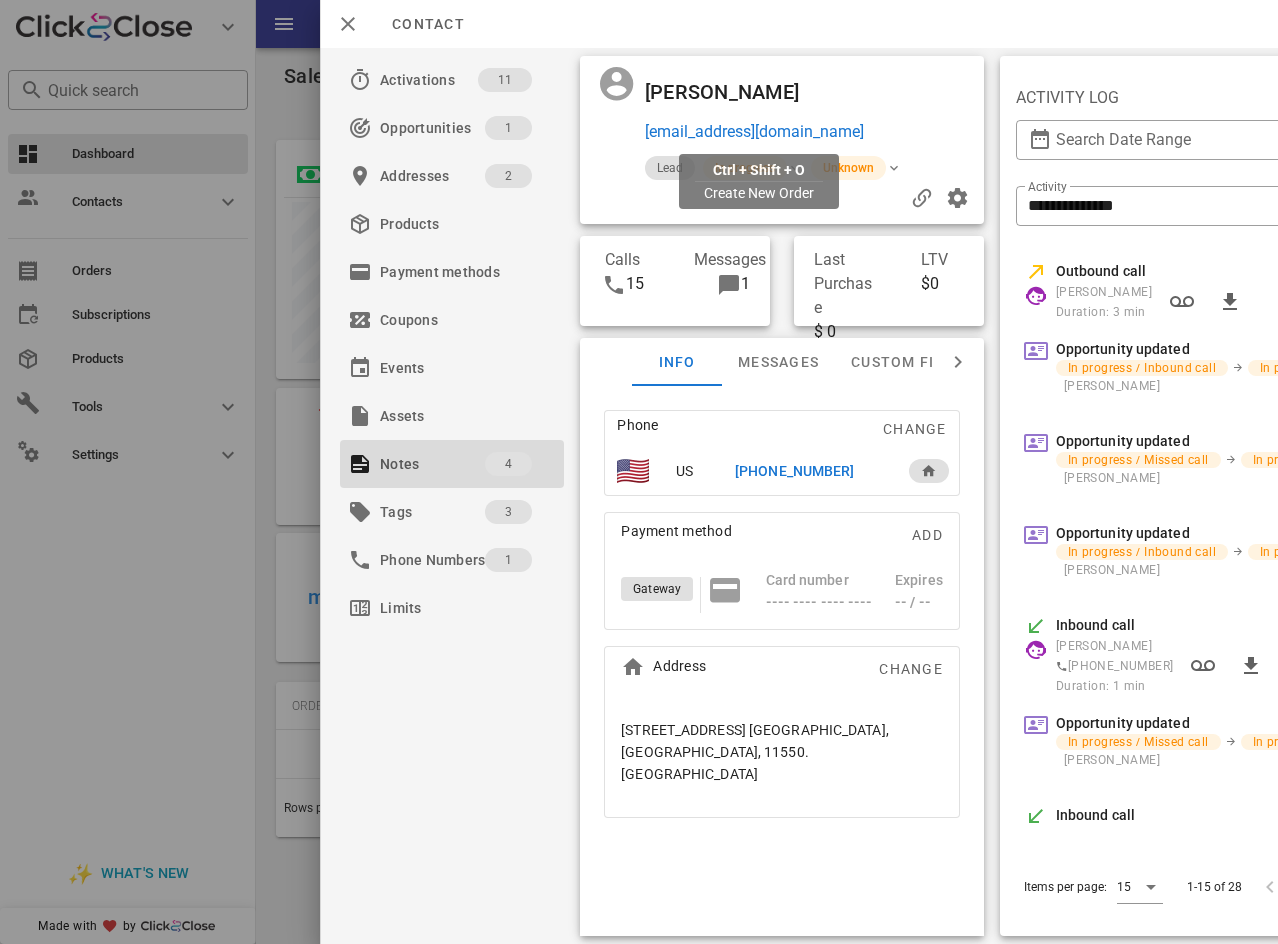 drag, startPoint x: 889, startPoint y: 125, endPoint x: 647, endPoint y: 135, distance: 242.20653 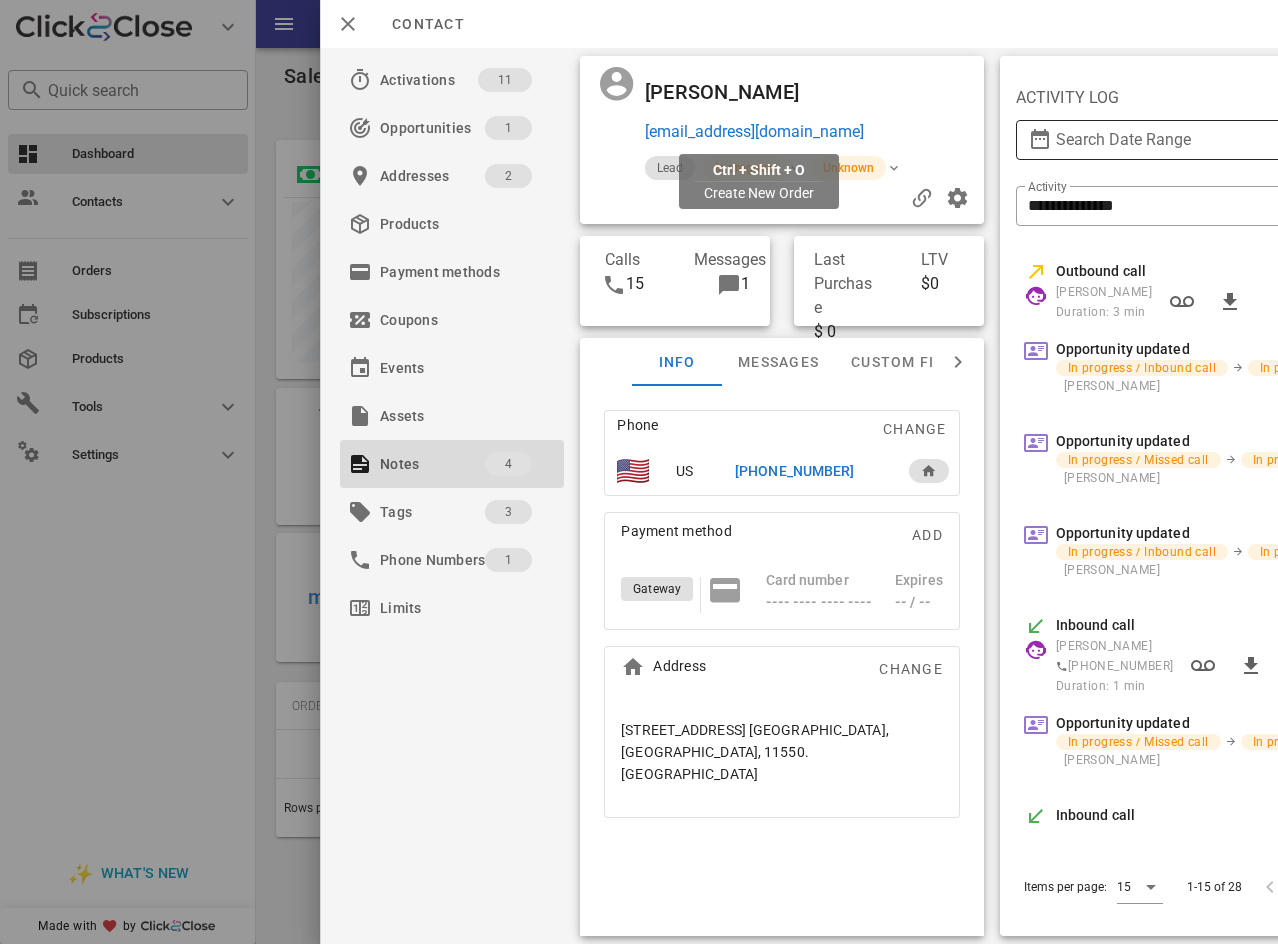 copy on "[EMAIL_ADDRESS][DOMAIN_NAME]" 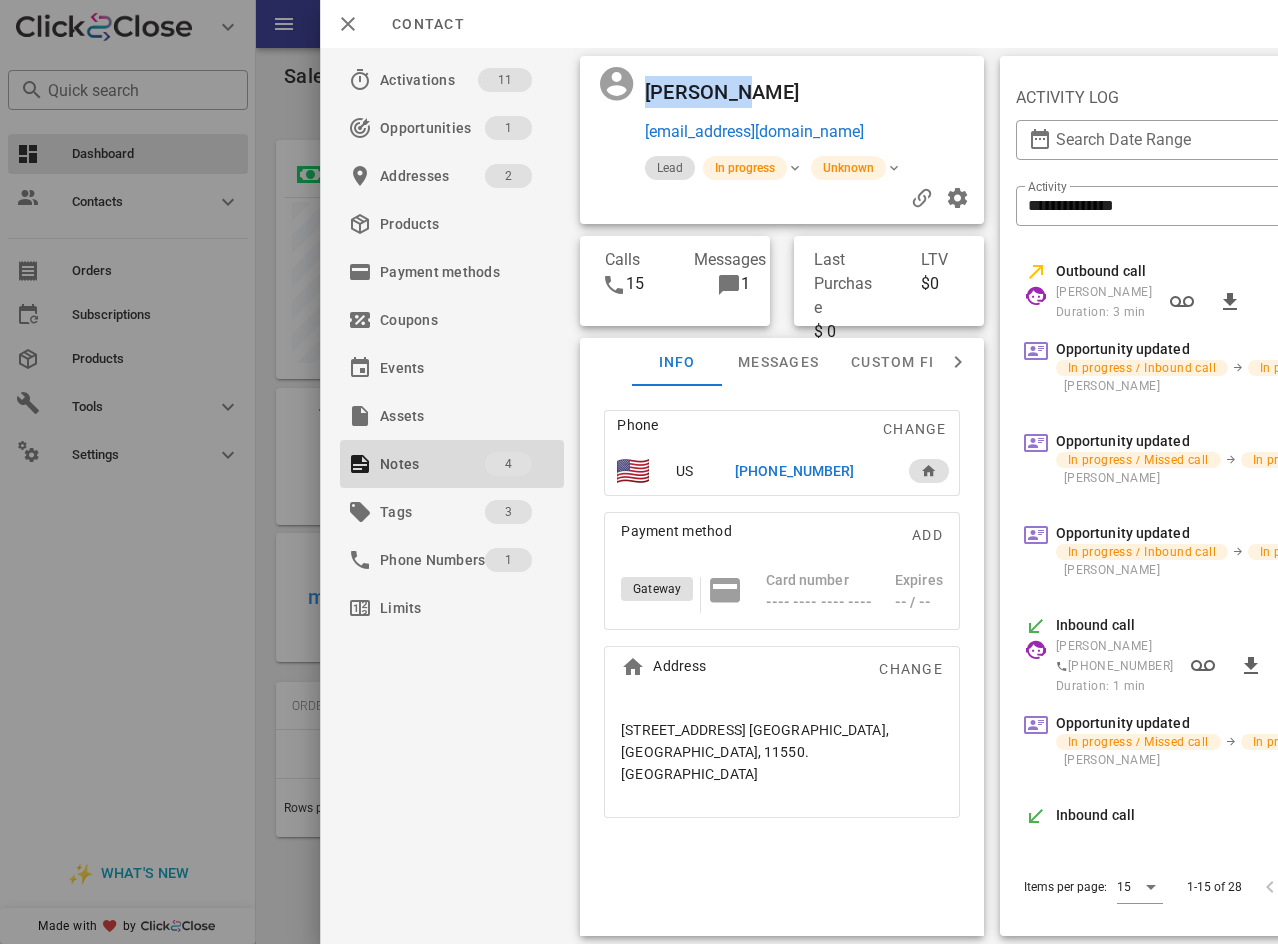 drag, startPoint x: 679, startPoint y: 80, endPoint x: 661, endPoint y: 15, distance: 67.44627 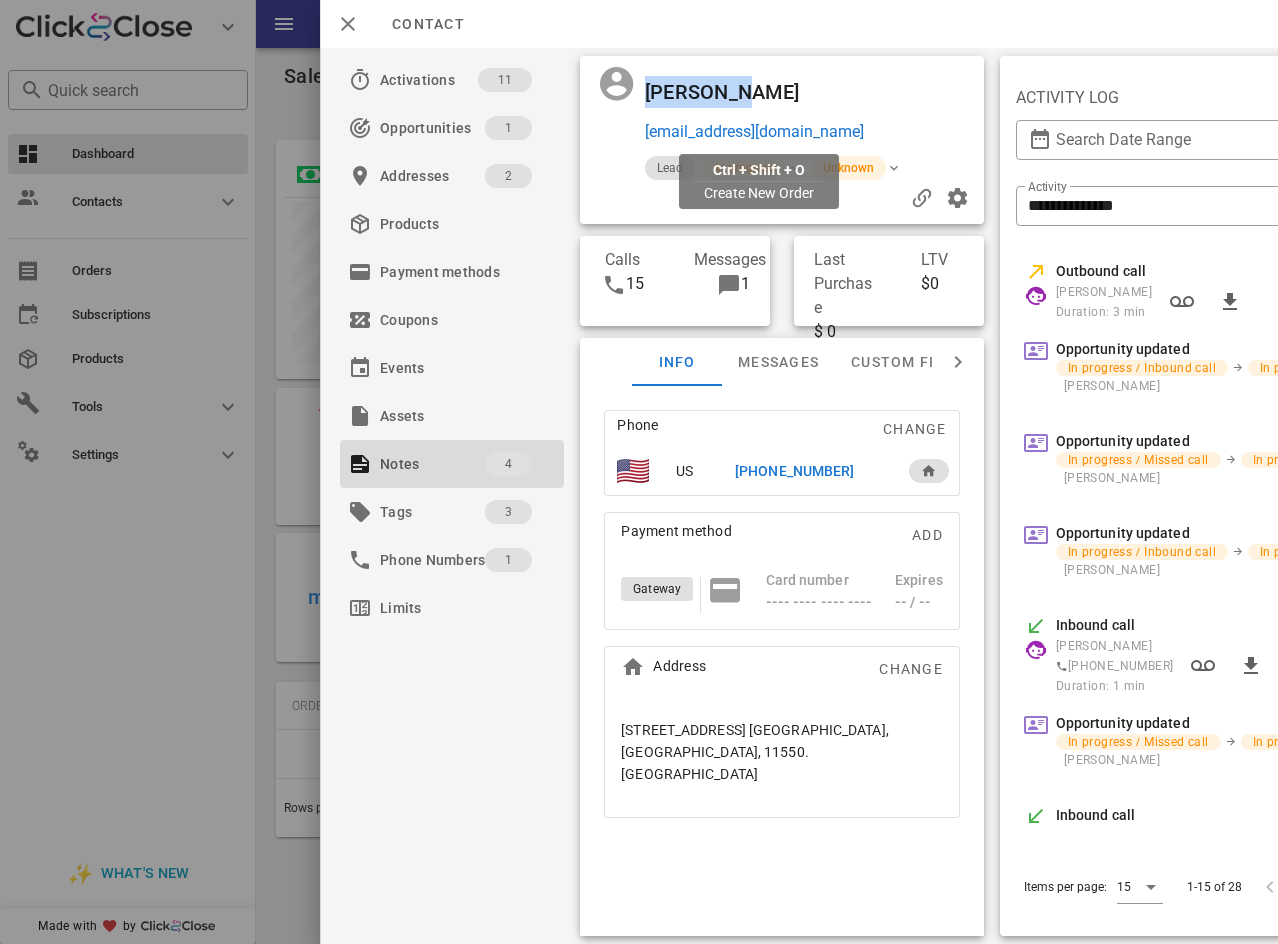drag, startPoint x: 903, startPoint y: 130, endPoint x: 646, endPoint y: 134, distance: 257.03113 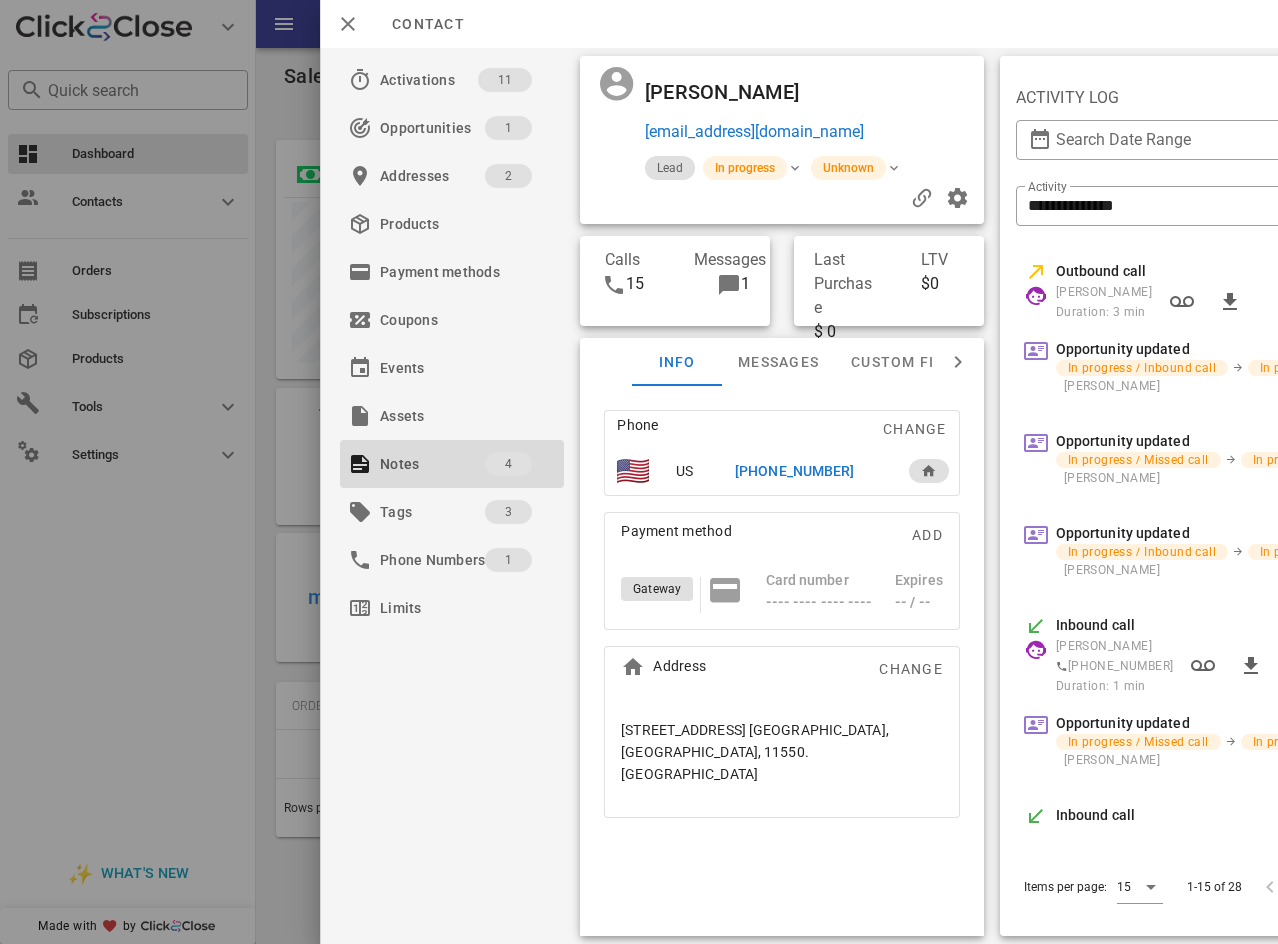 click on "Lead   In progress   Unknown" at bounding box center (850, 168) 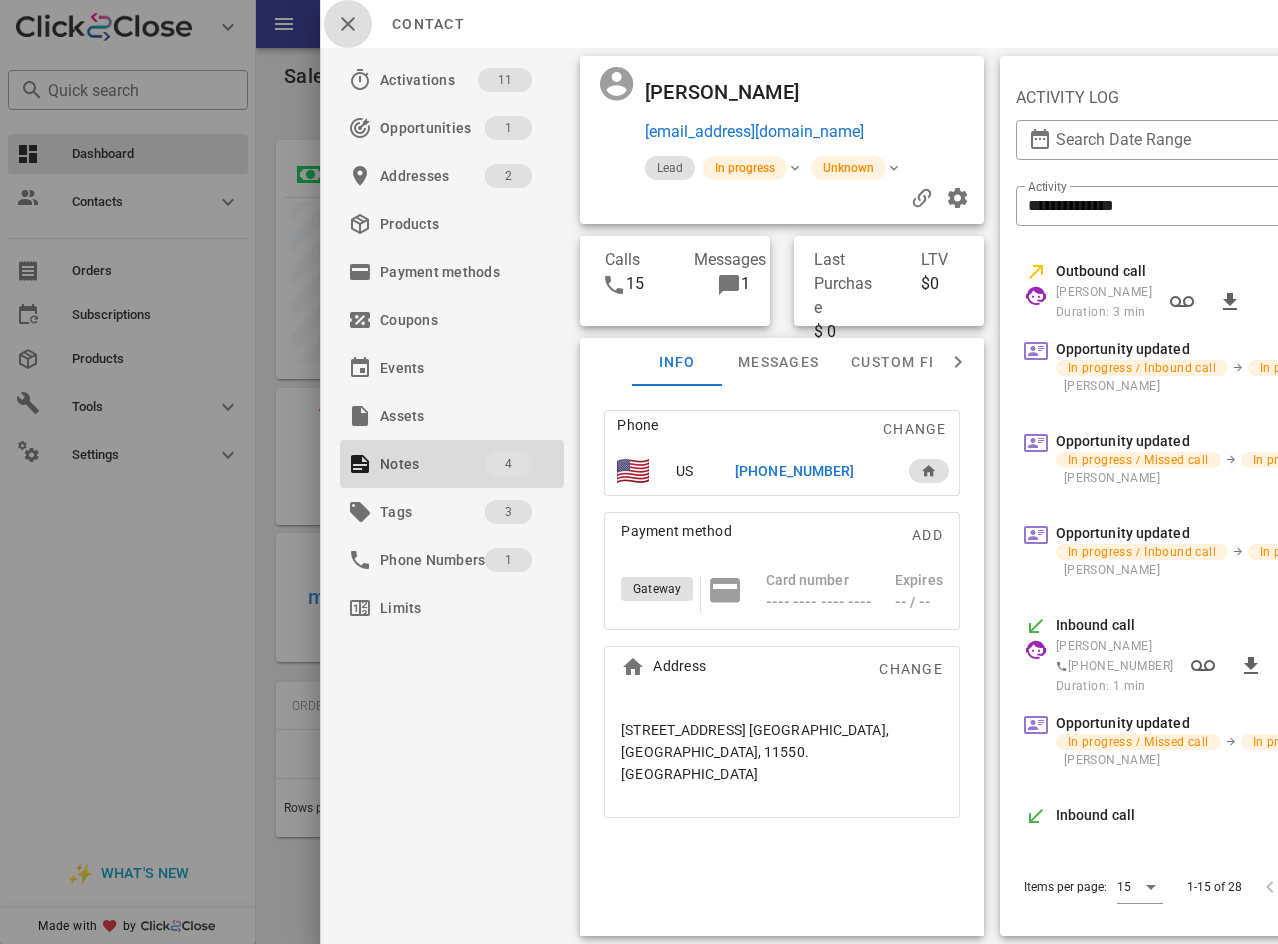 click at bounding box center (348, 24) 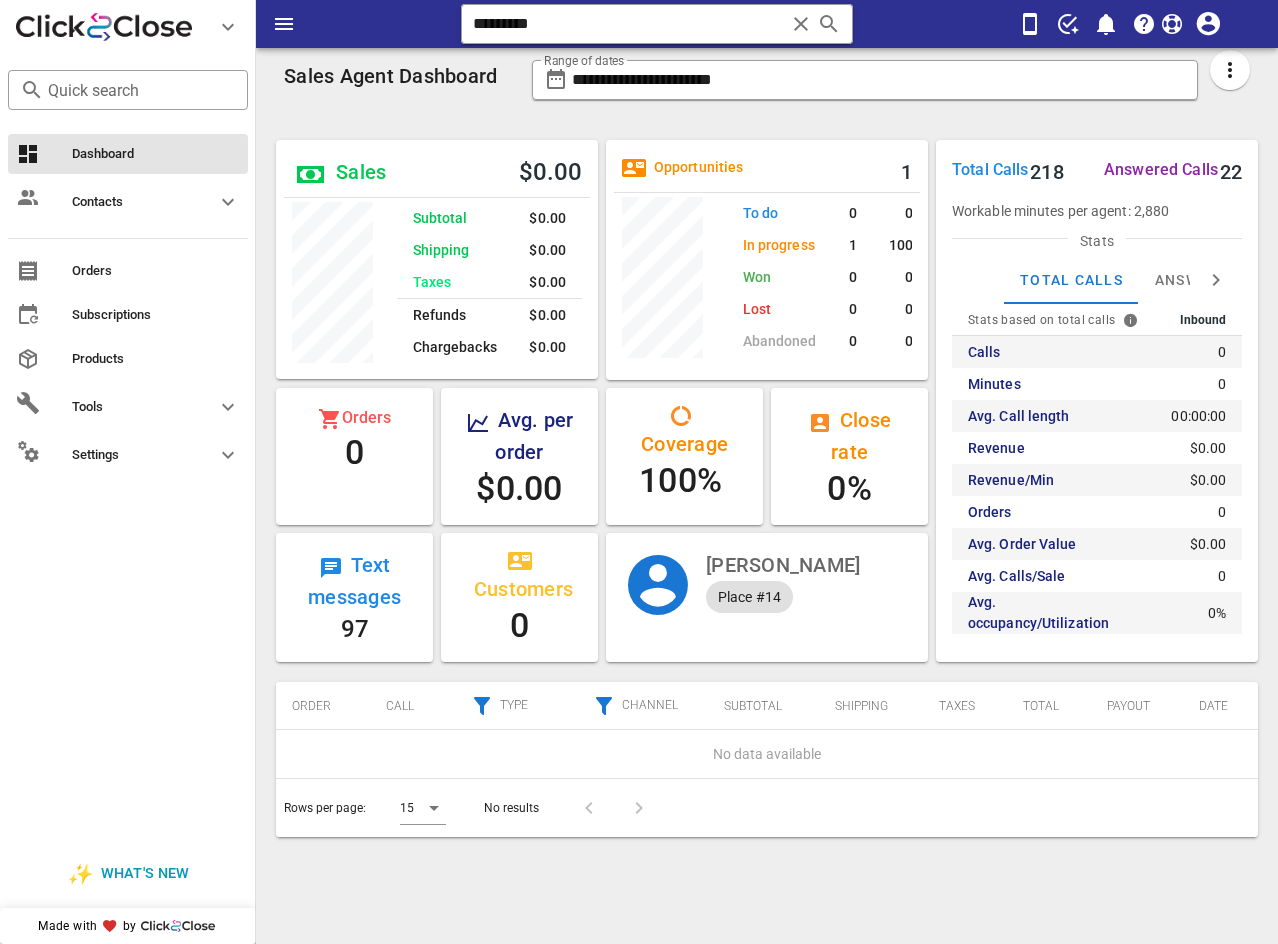 click on "​ ********* Reload browser Accept" at bounding box center [767, 24] 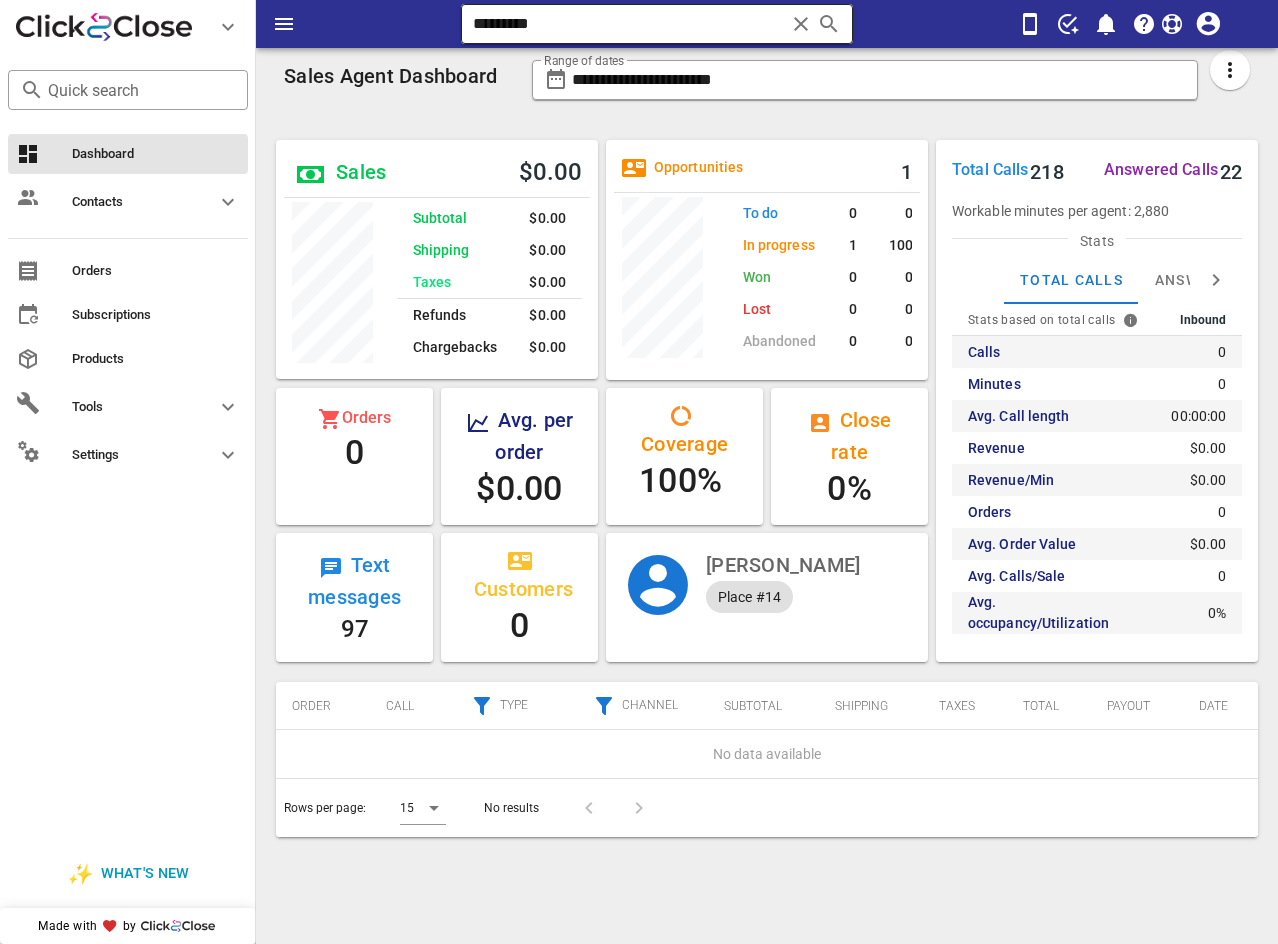 click at bounding box center [801, 24] 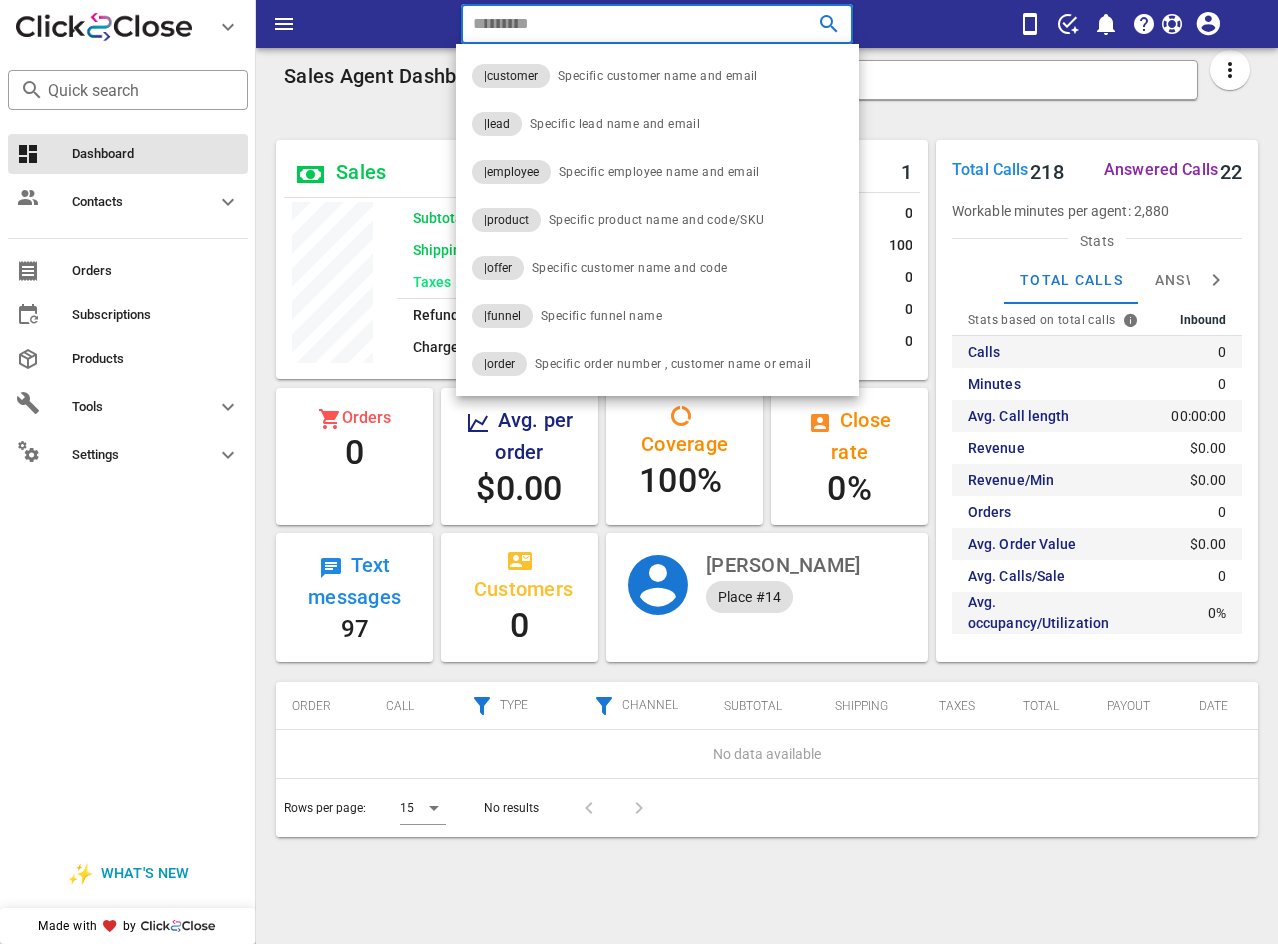 click at bounding box center (629, 24) 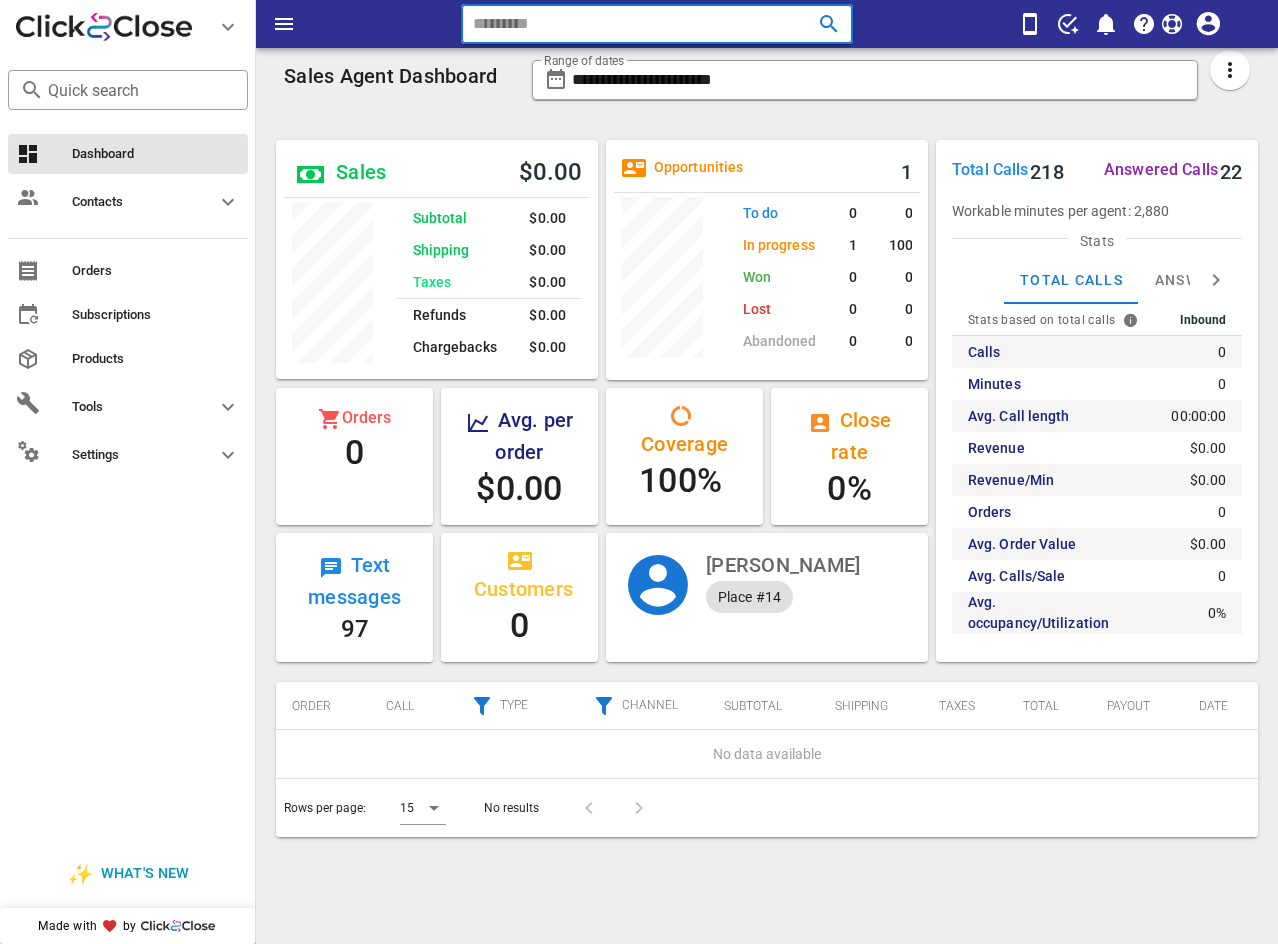 paste on "**********" 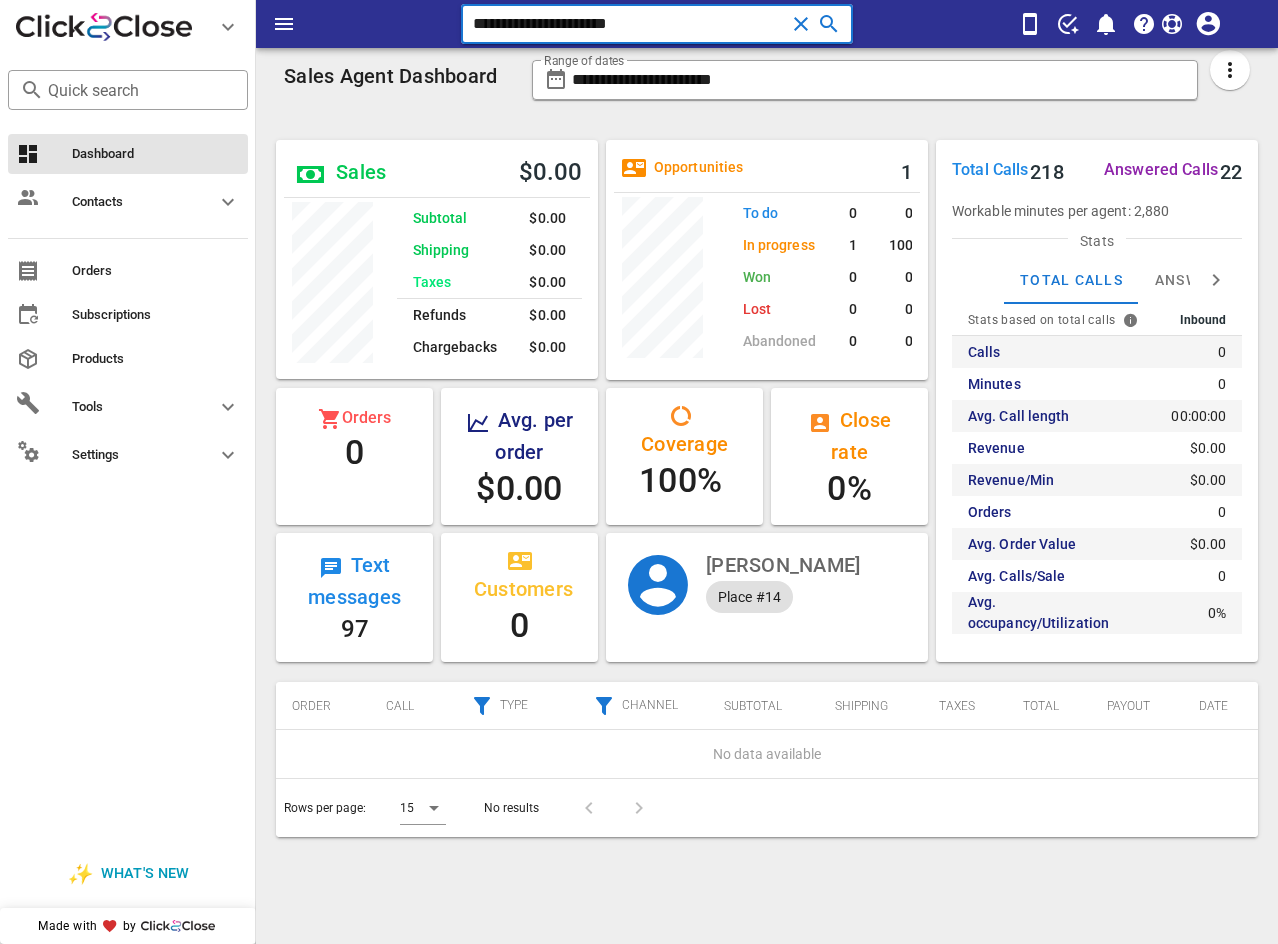 click on "**********" at bounding box center (629, 24) 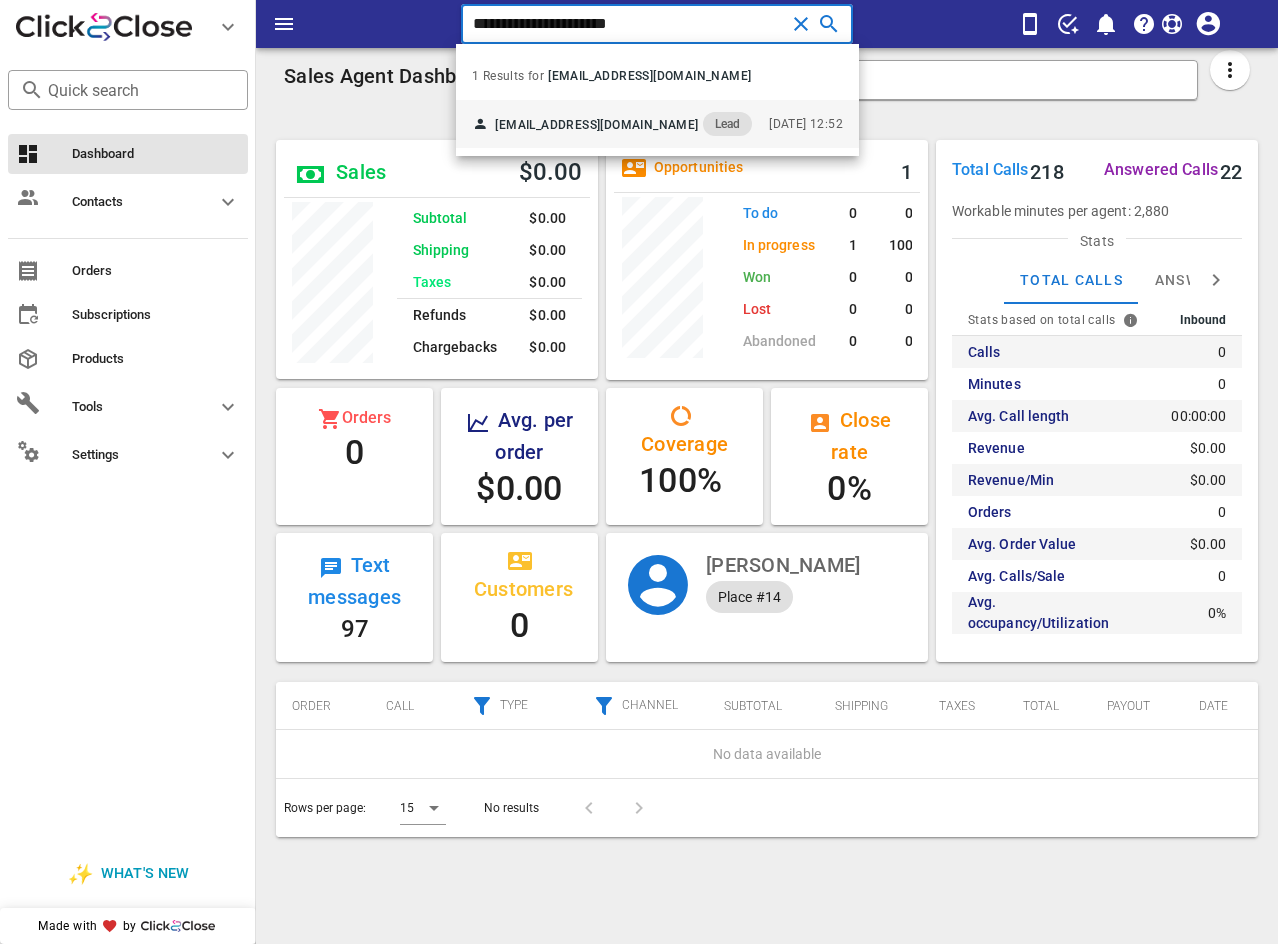 type on "**********" 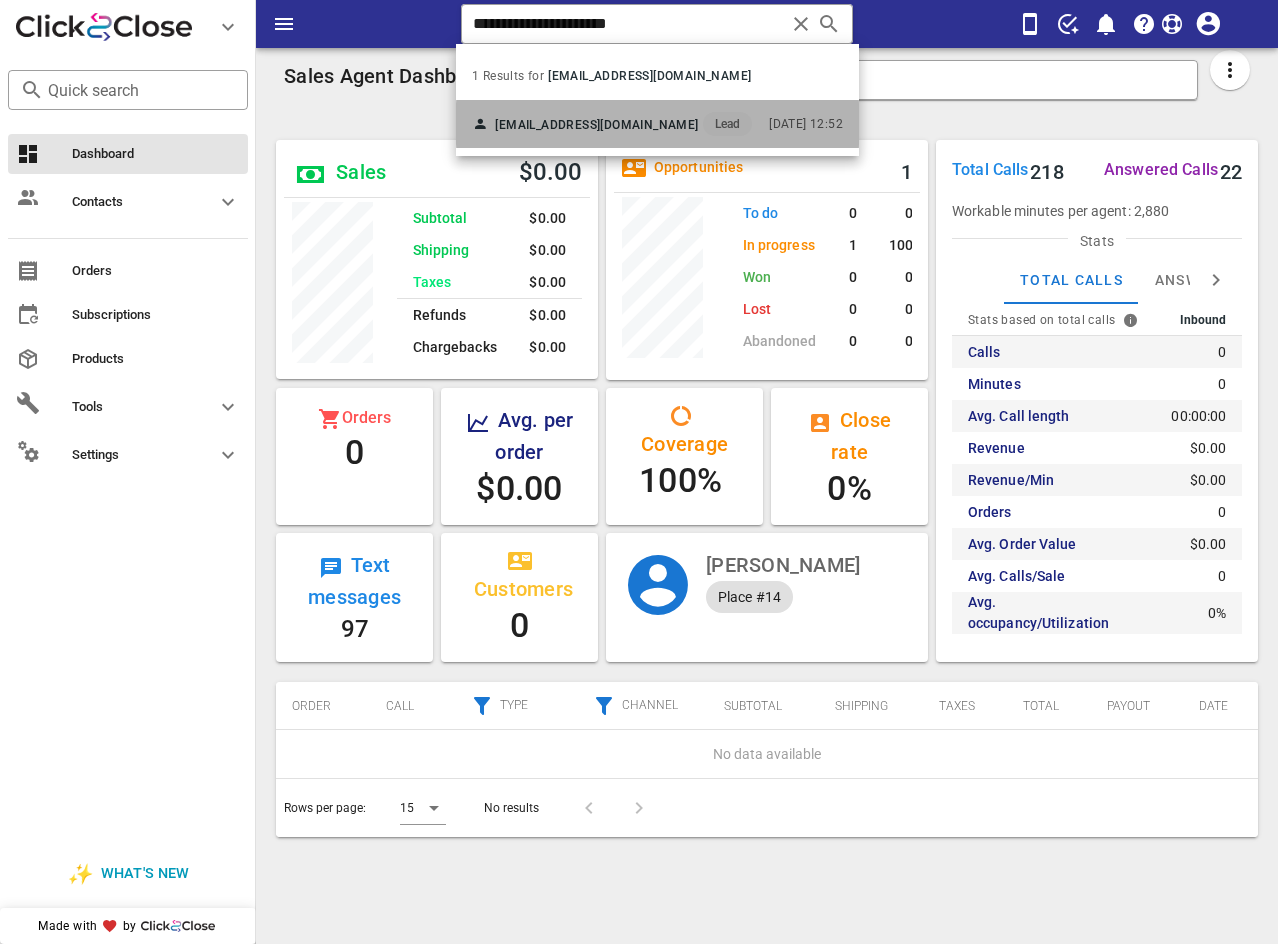 click on "[EMAIL_ADDRESS][DOMAIN_NAME]" at bounding box center [596, 125] 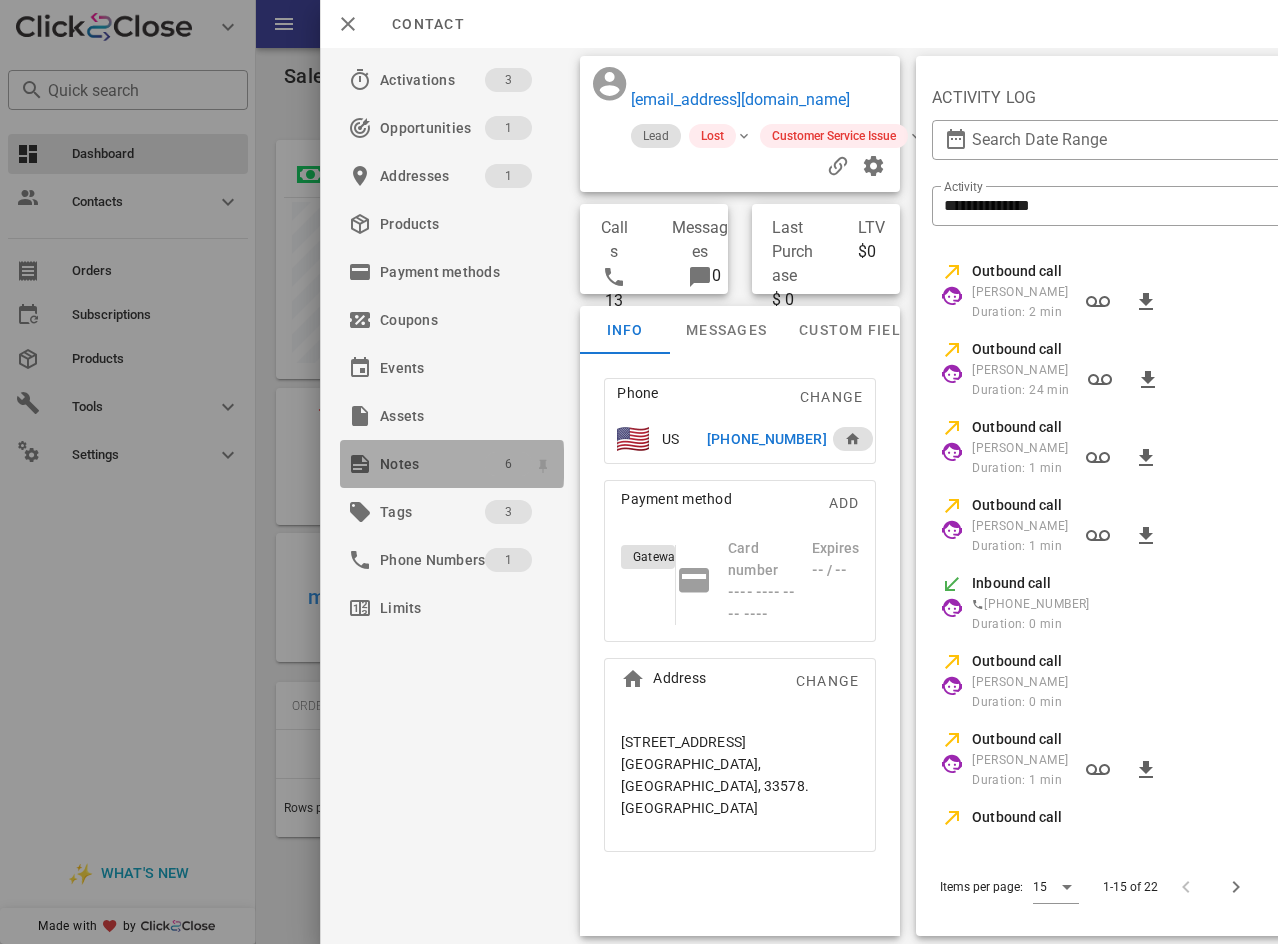 click on "6" at bounding box center (508, 464) 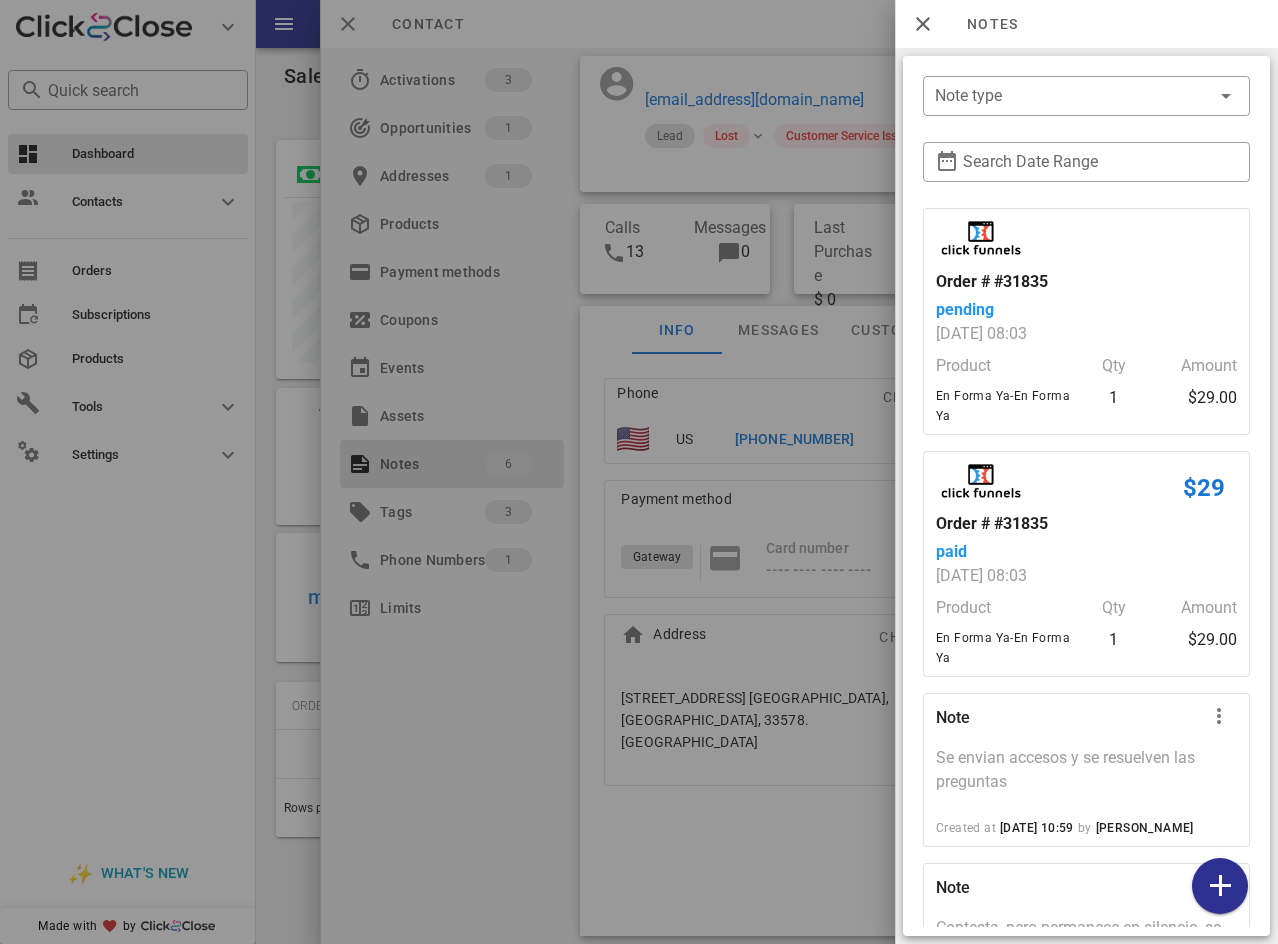 drag, startPoint x: 1247, startPoint y: 278, endPoint x: 1298, endPoint y: 789, distance: 513.5387 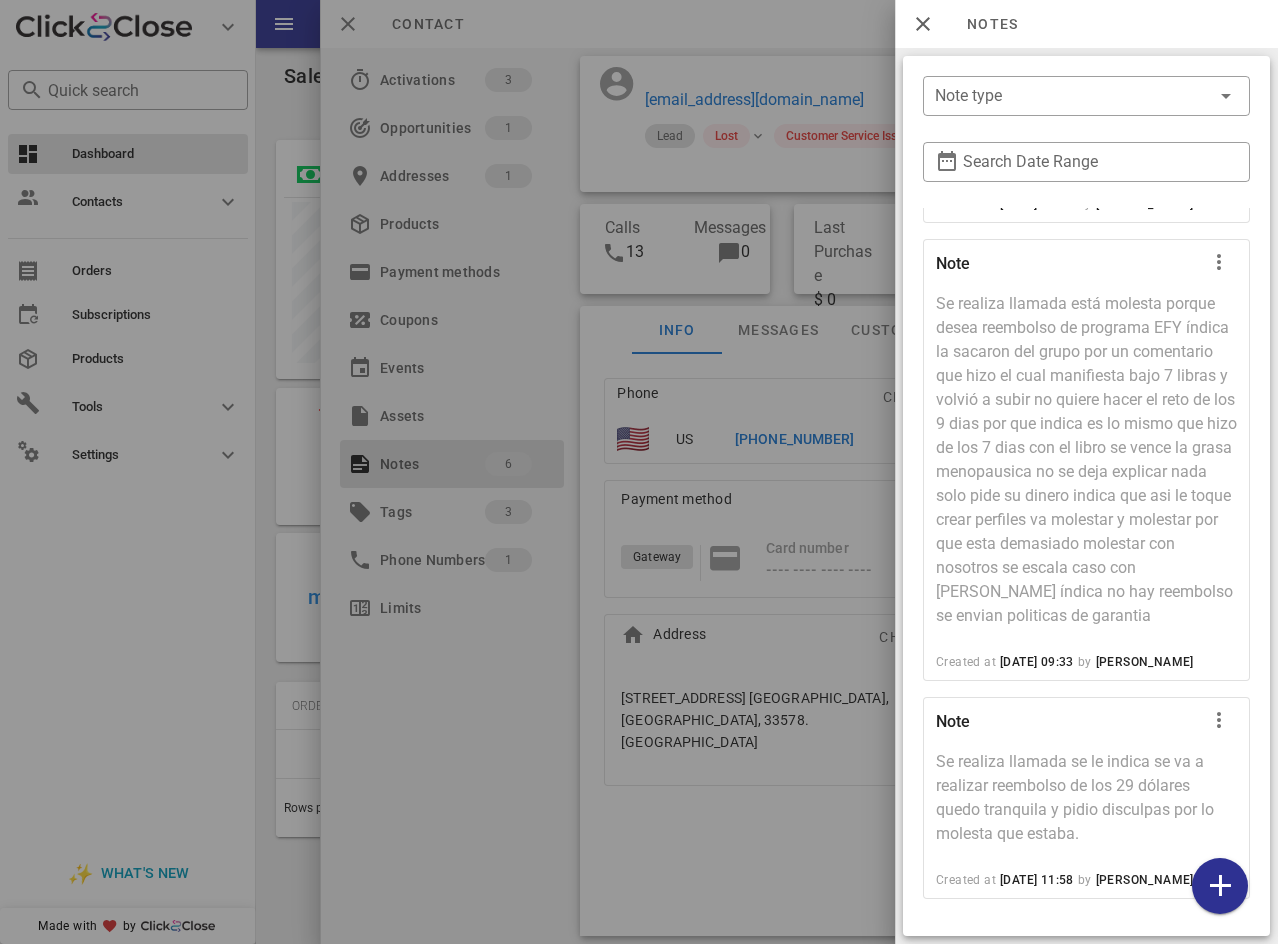 scroll, scrollTop: 844, scrollLeft: 0, axis: vertical 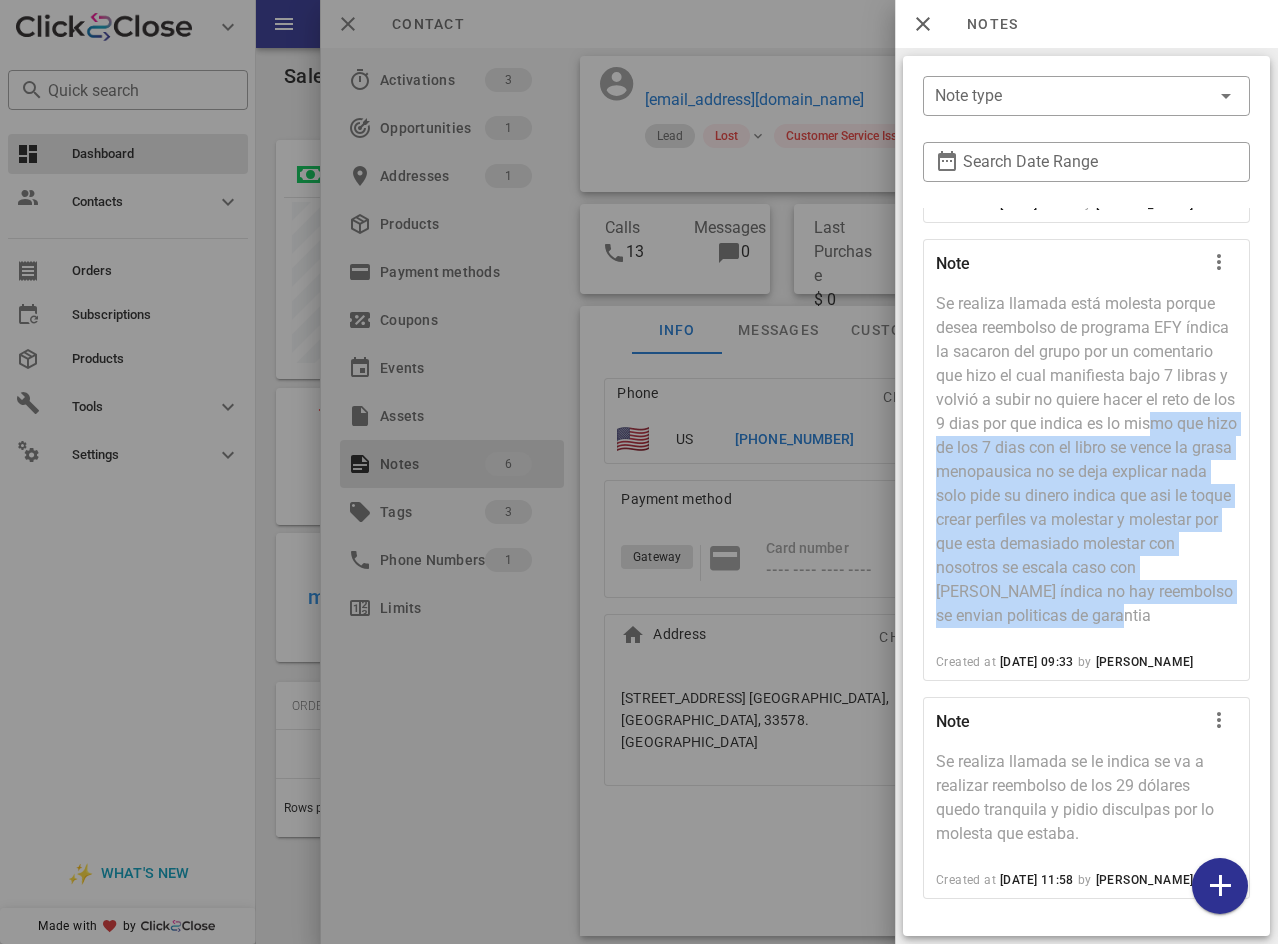 drag, startPoint x: 1000, startPoint y: 406, endPoint x: 1080, endPoint y: 601, distance: 210.77238 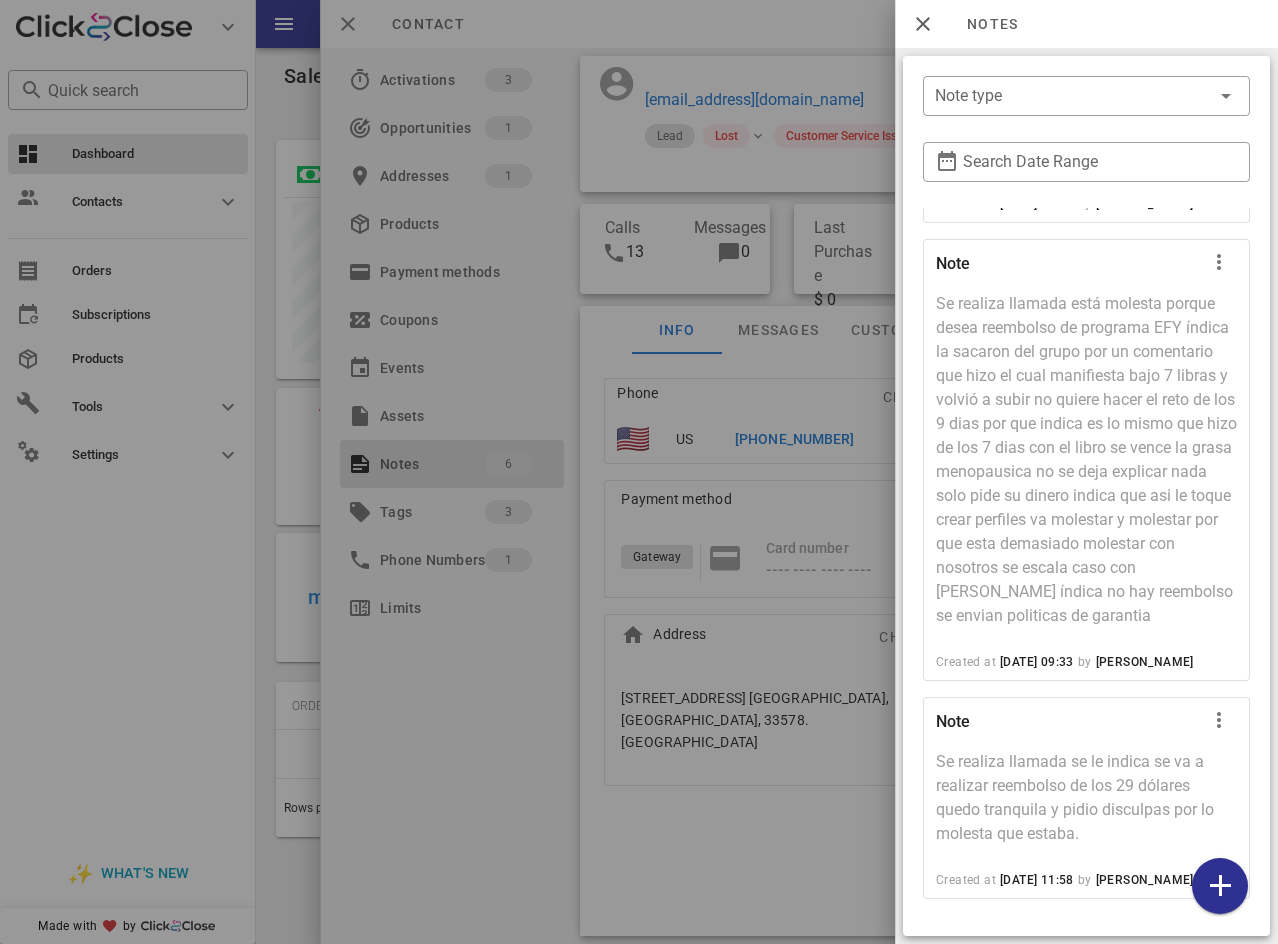 scroll, scrollTop: 875, scrollLeft: 0, axis: vertical 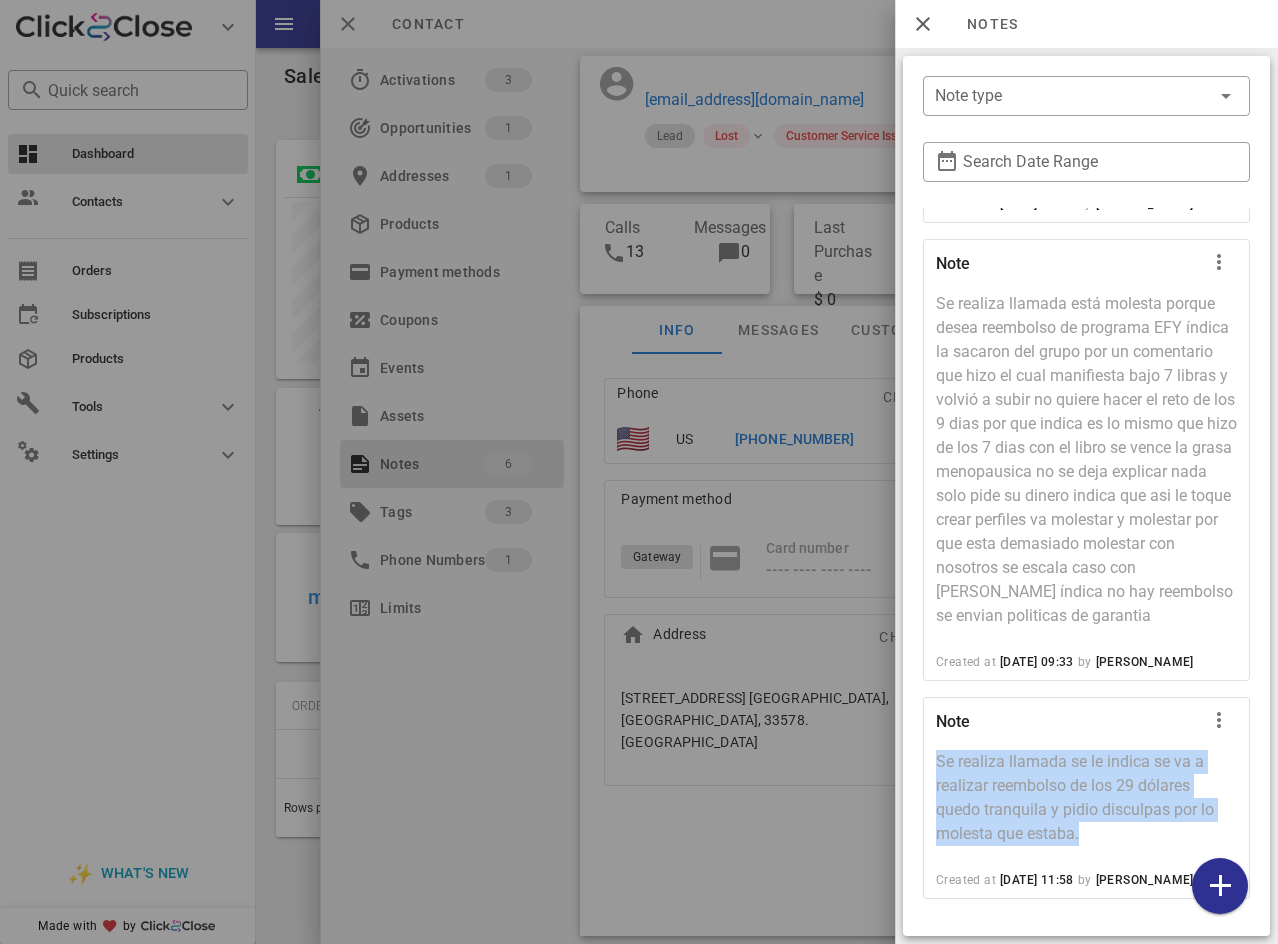 drag, startPoint x: 930, startPoint y: 742, endPoint x: 1089, endPoint y: 825, distance: 179.35997 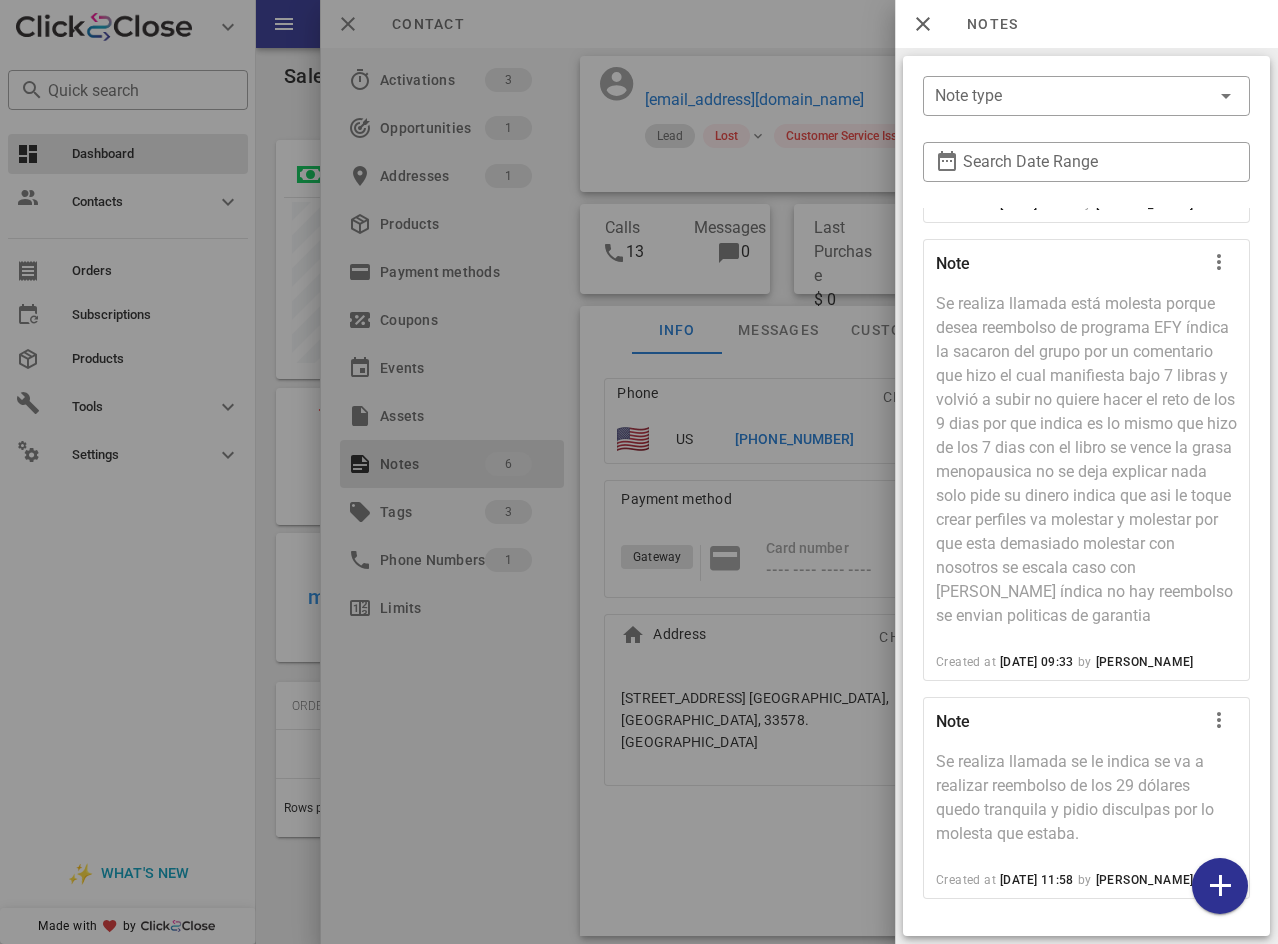 click at bounding box center (639, 472) 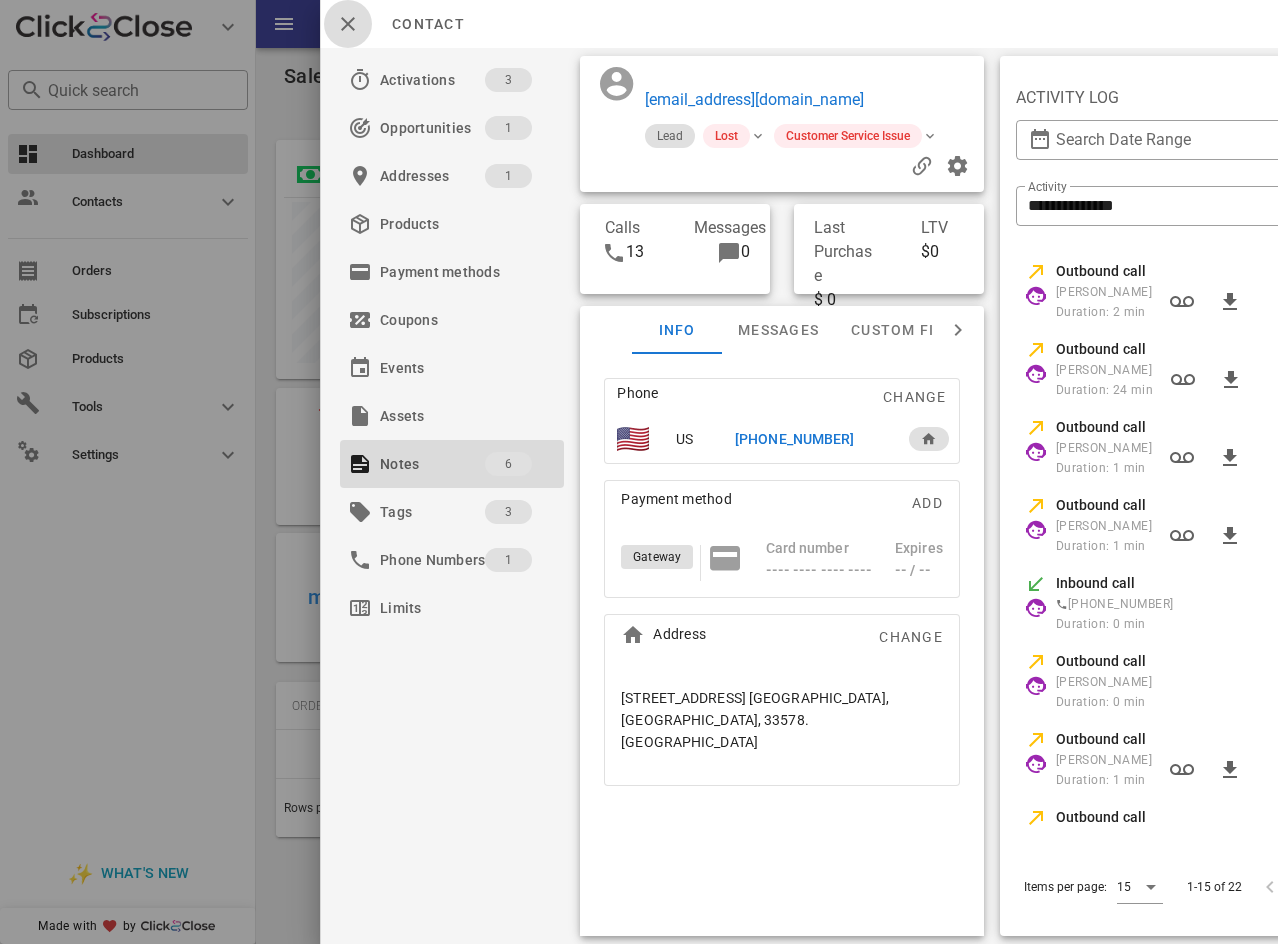click at bounding box center [348, 24] 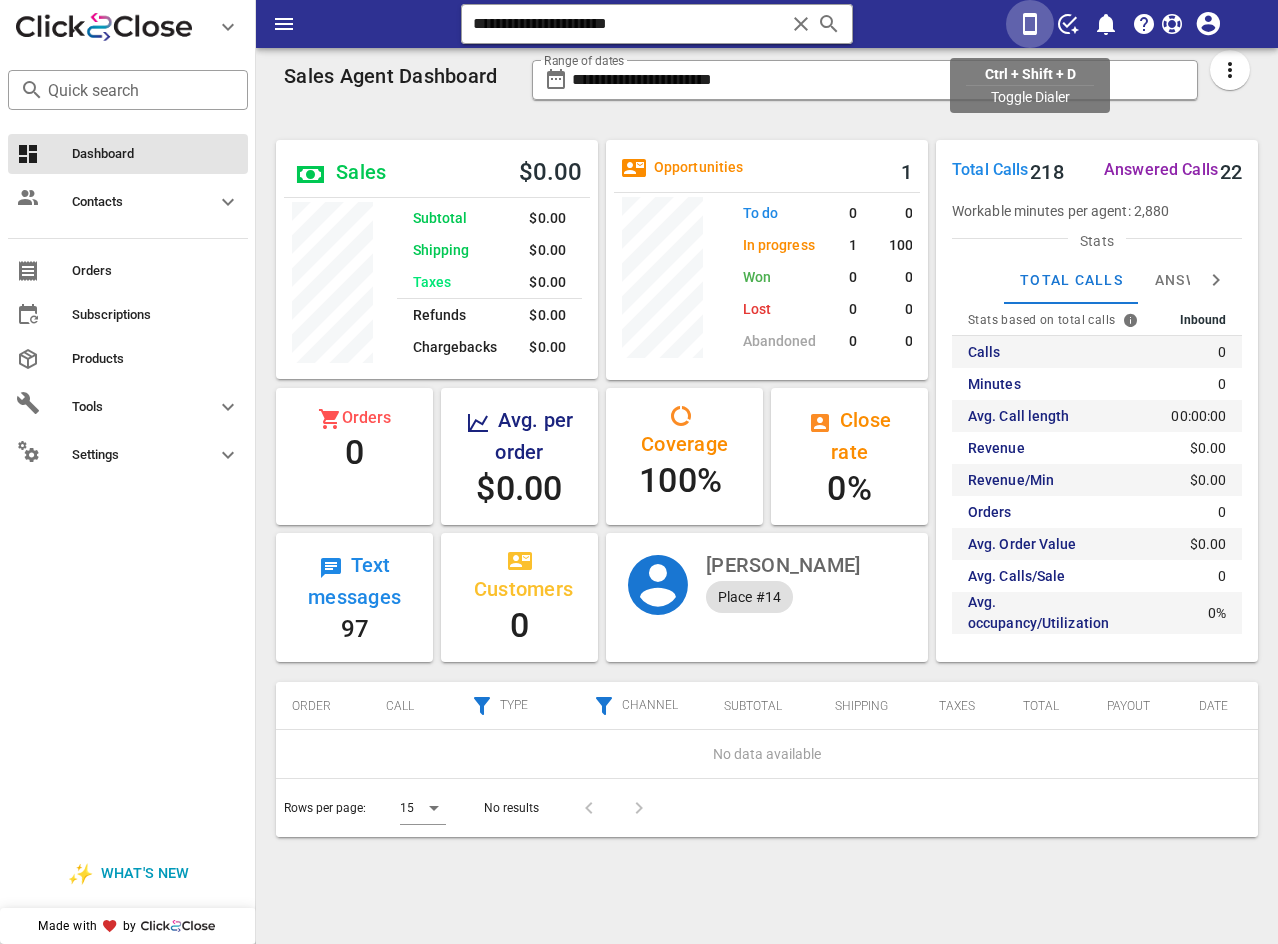 click at bounding box center [1030, 24] 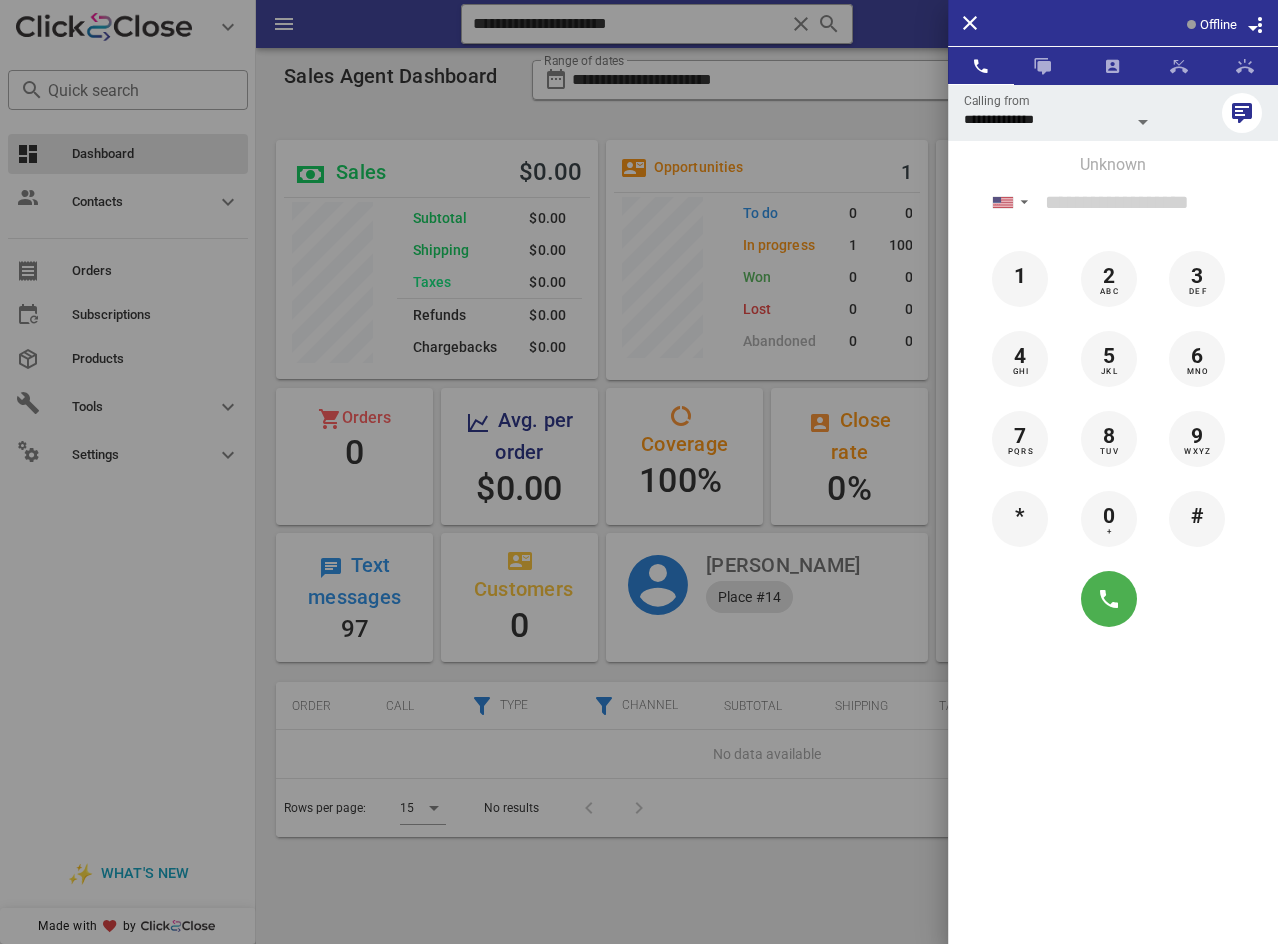 click on "Offline" at bounding box center [1218, 25] 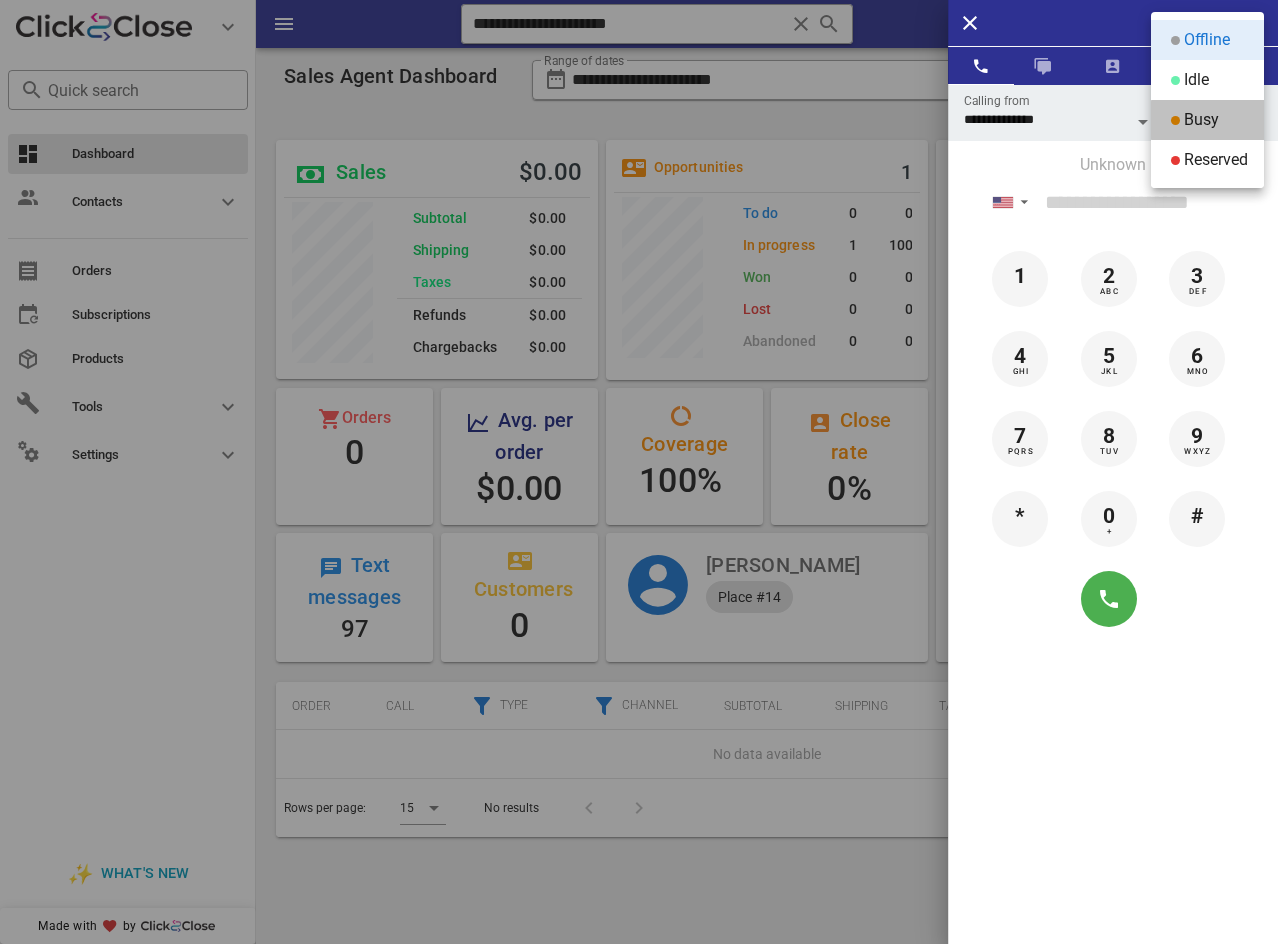 click on "Busy" at bounding box center (1207, 120) 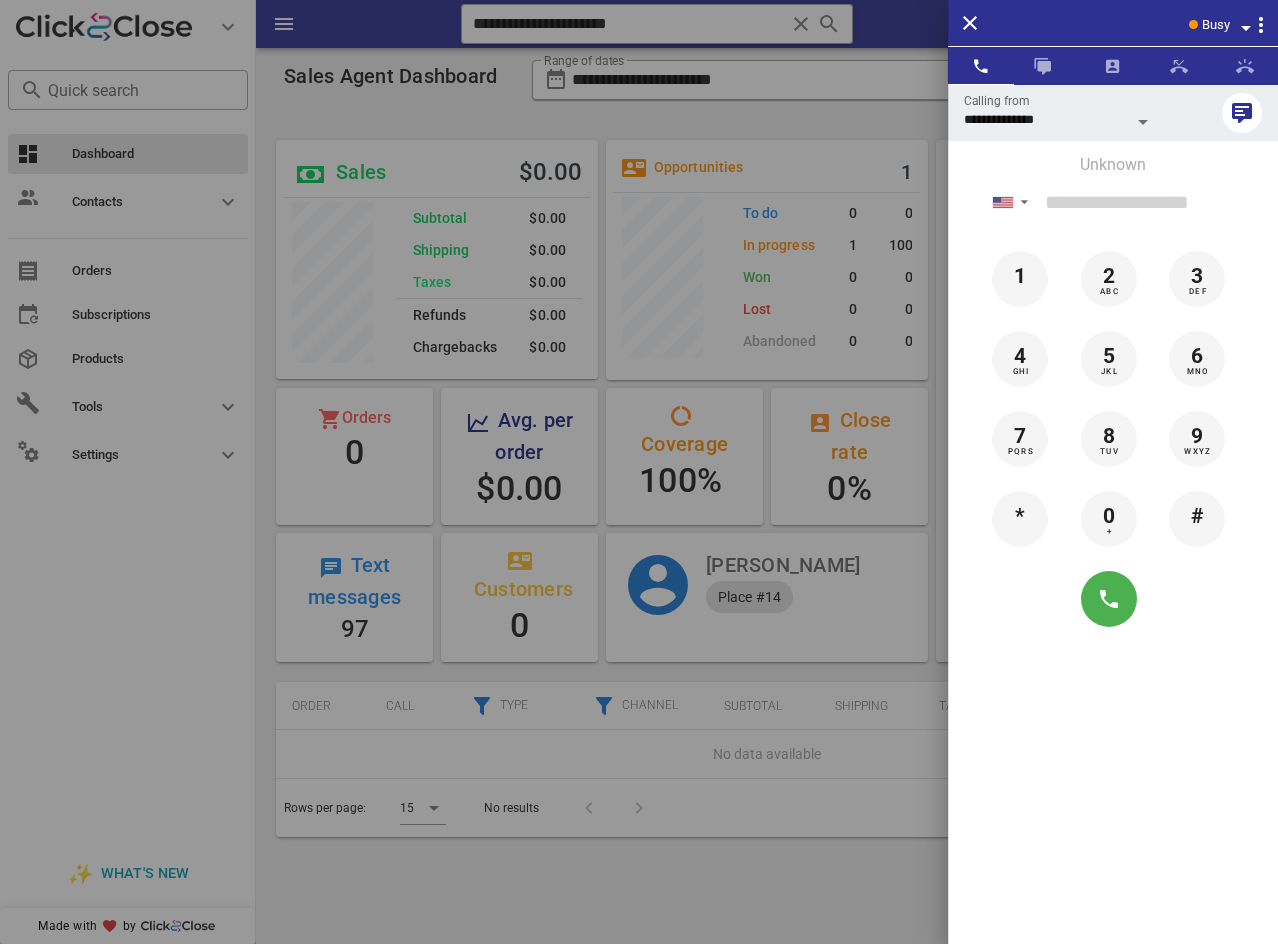 click at bounding box center [639, 472] 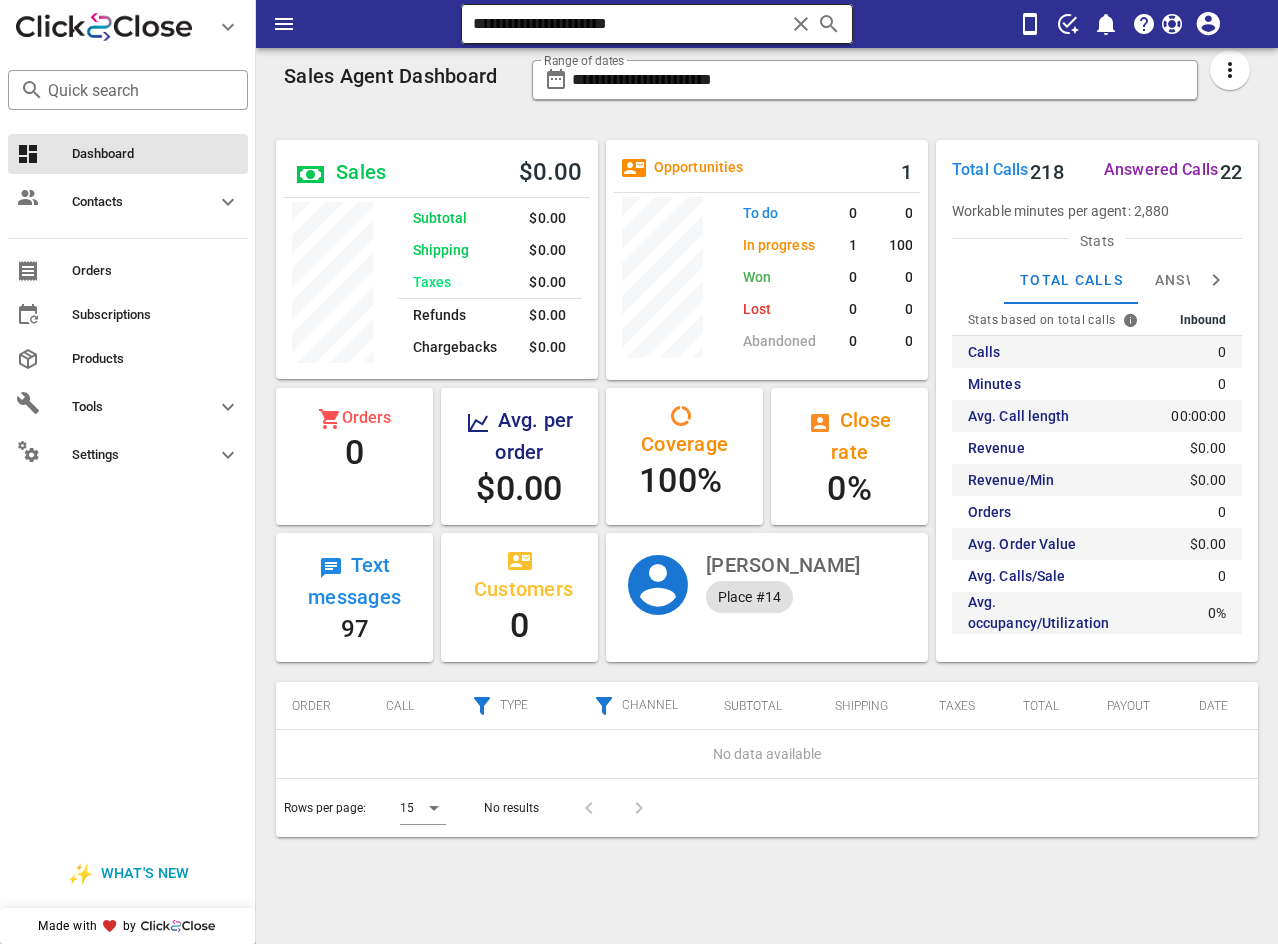 click on "**********" at bounding box center (629, 24) 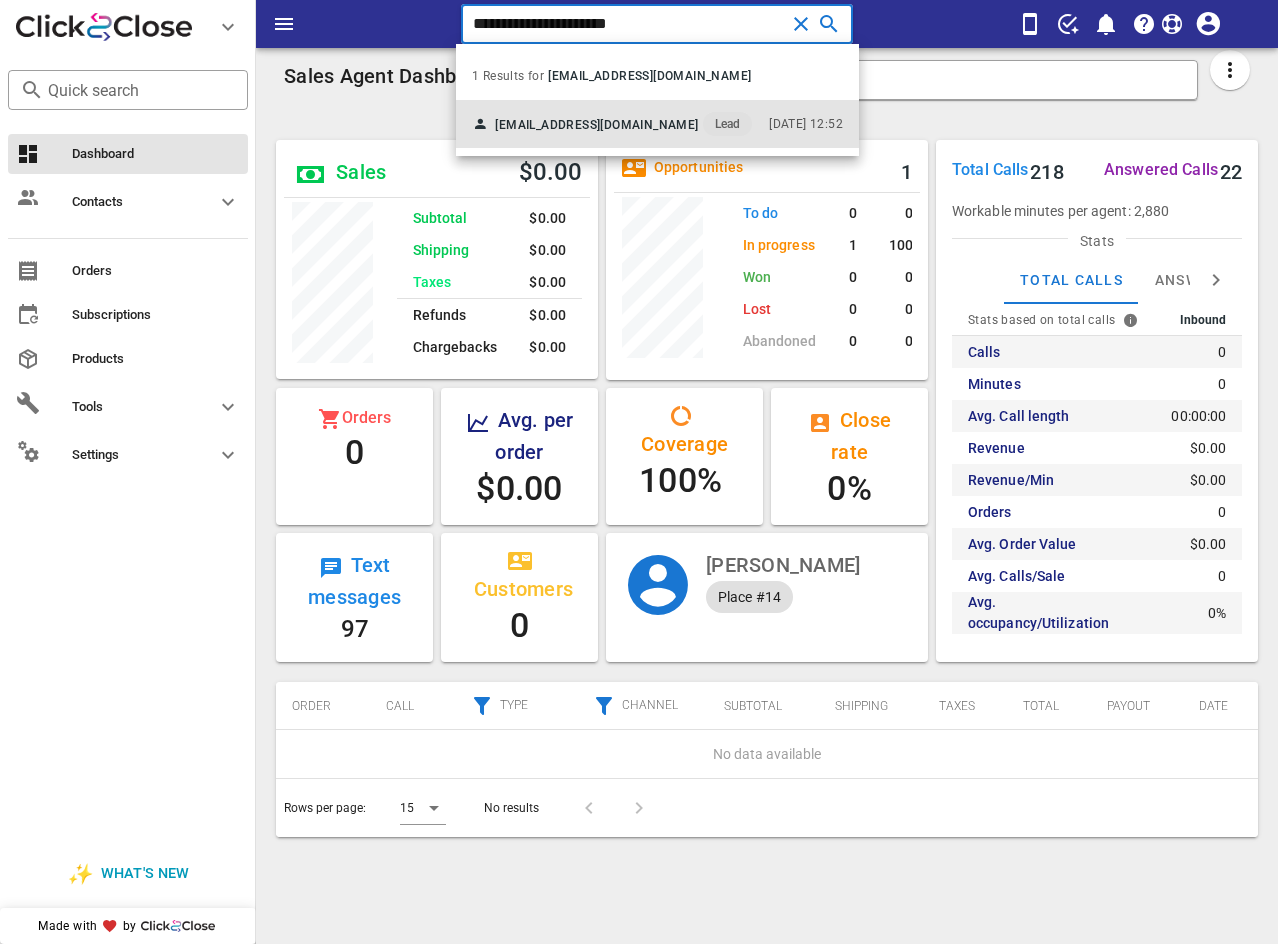 click on "[EMAIL_ADDRESS][DOMAIN_NAME]" at bounding box center [596, 125] 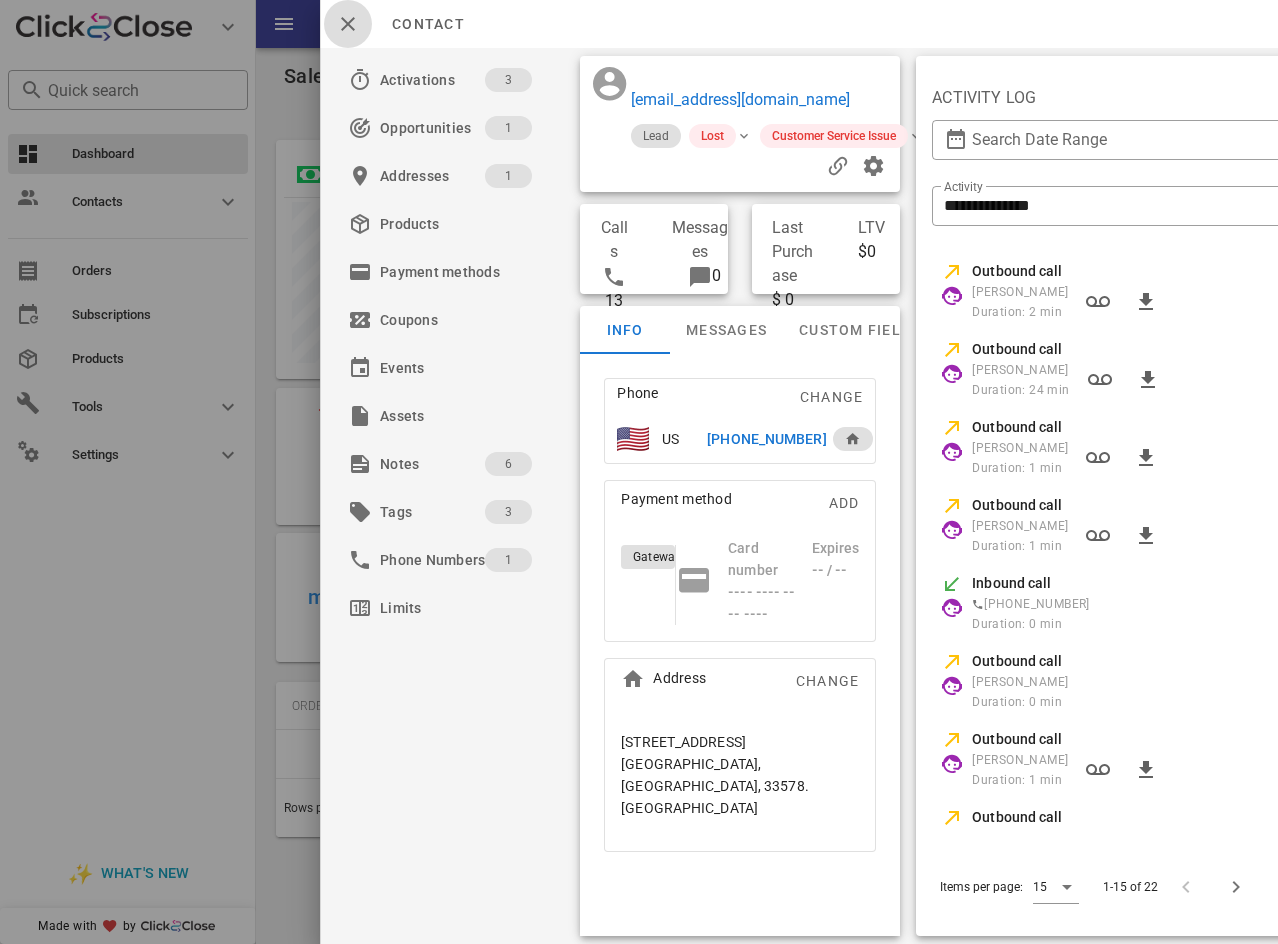 click at bounding box center [348, 24] 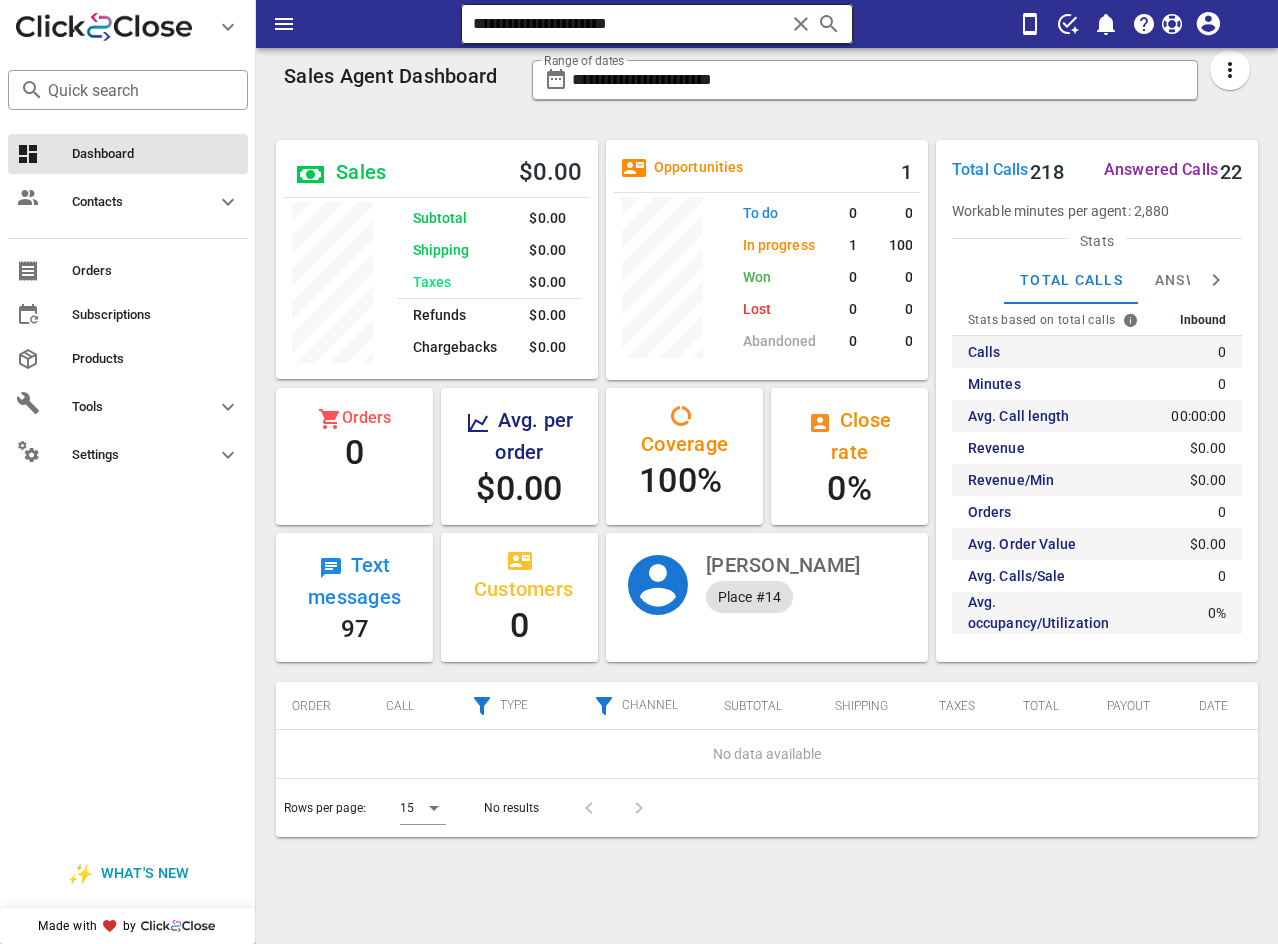 drag, startPoint x: 799, startPoint y: 16, endPoint x: 718, endPoint y: 18, distance: 81.02469 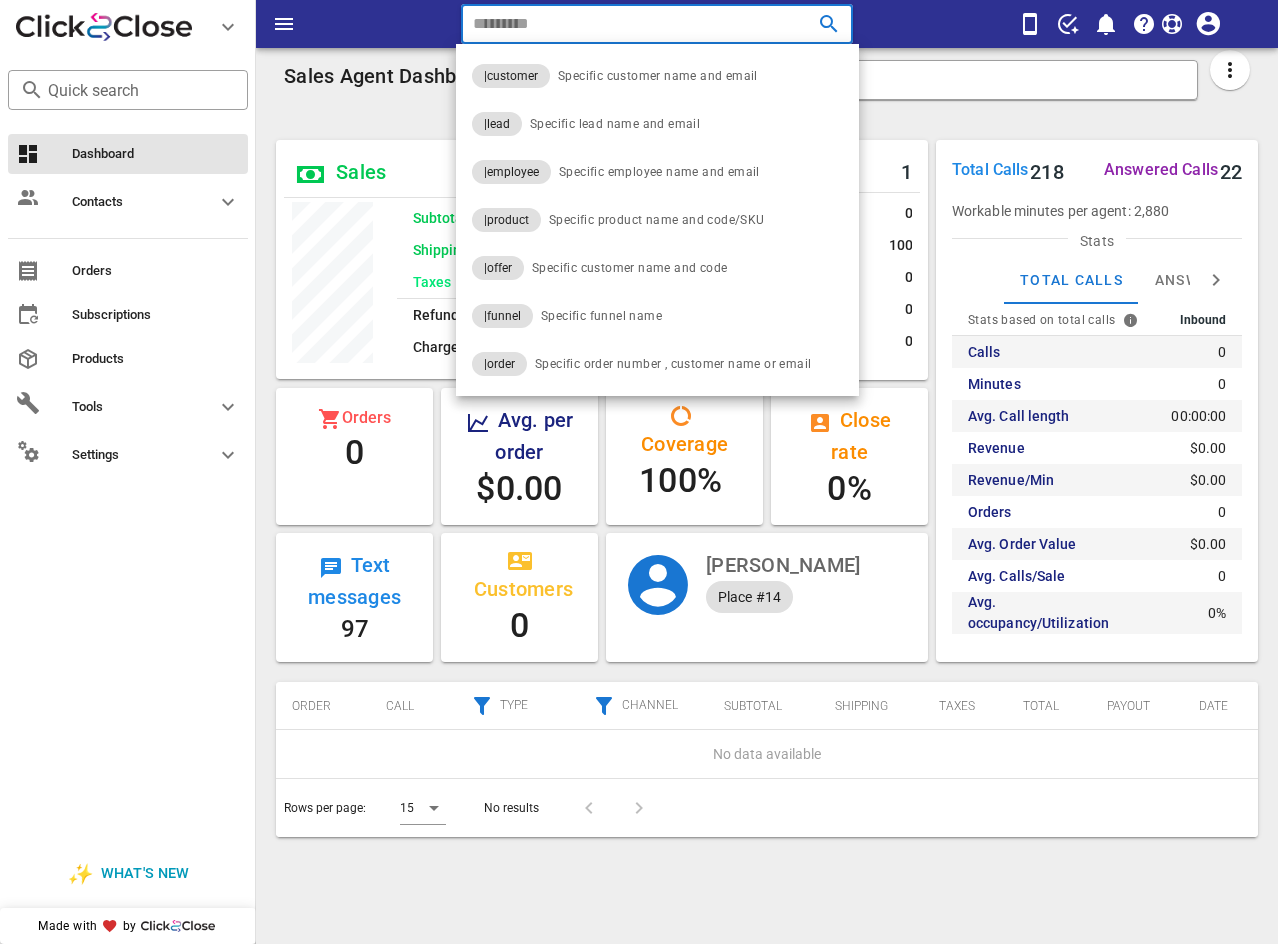 click at bounding box center (629, 24) 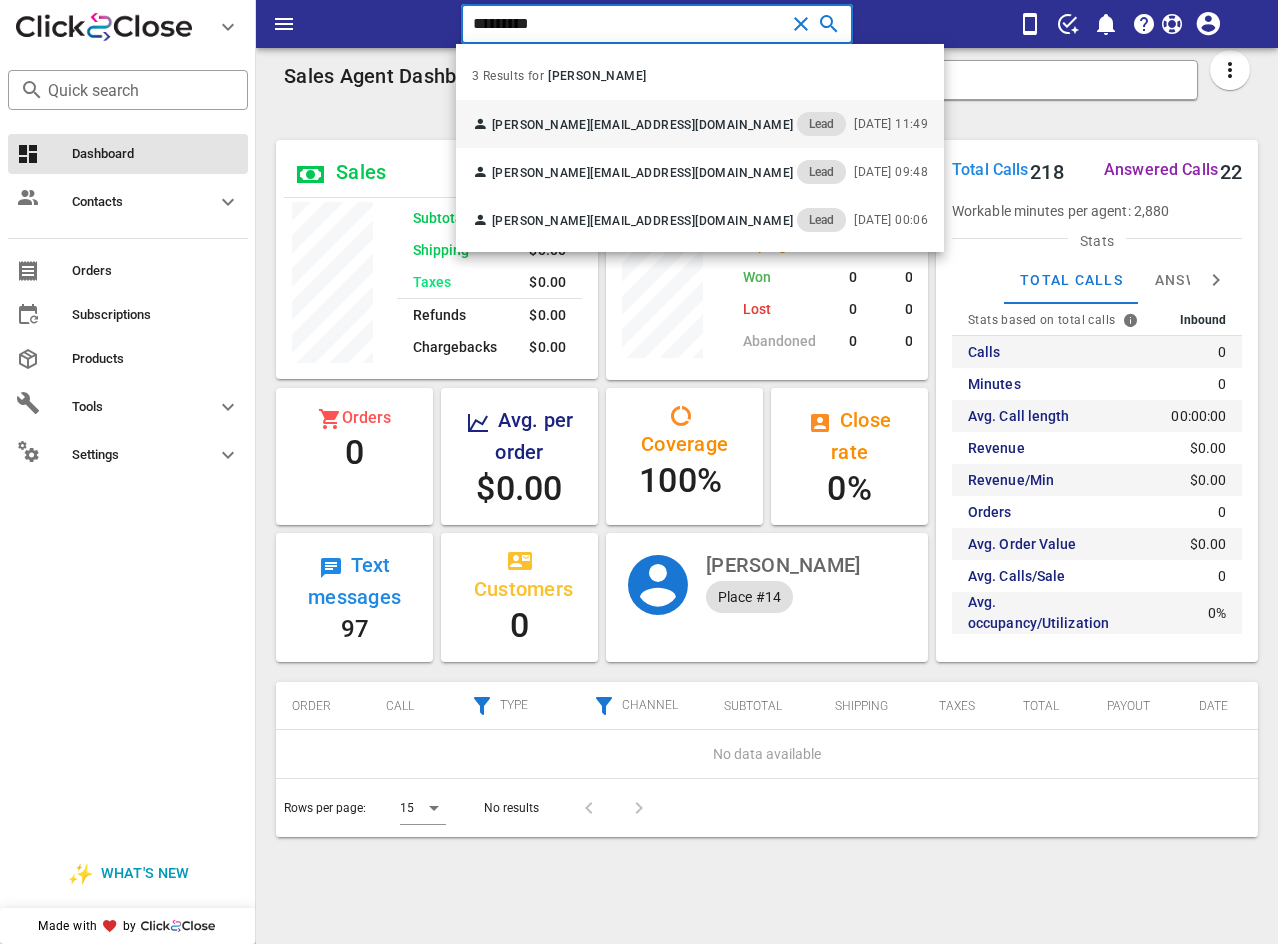 type on "*********" 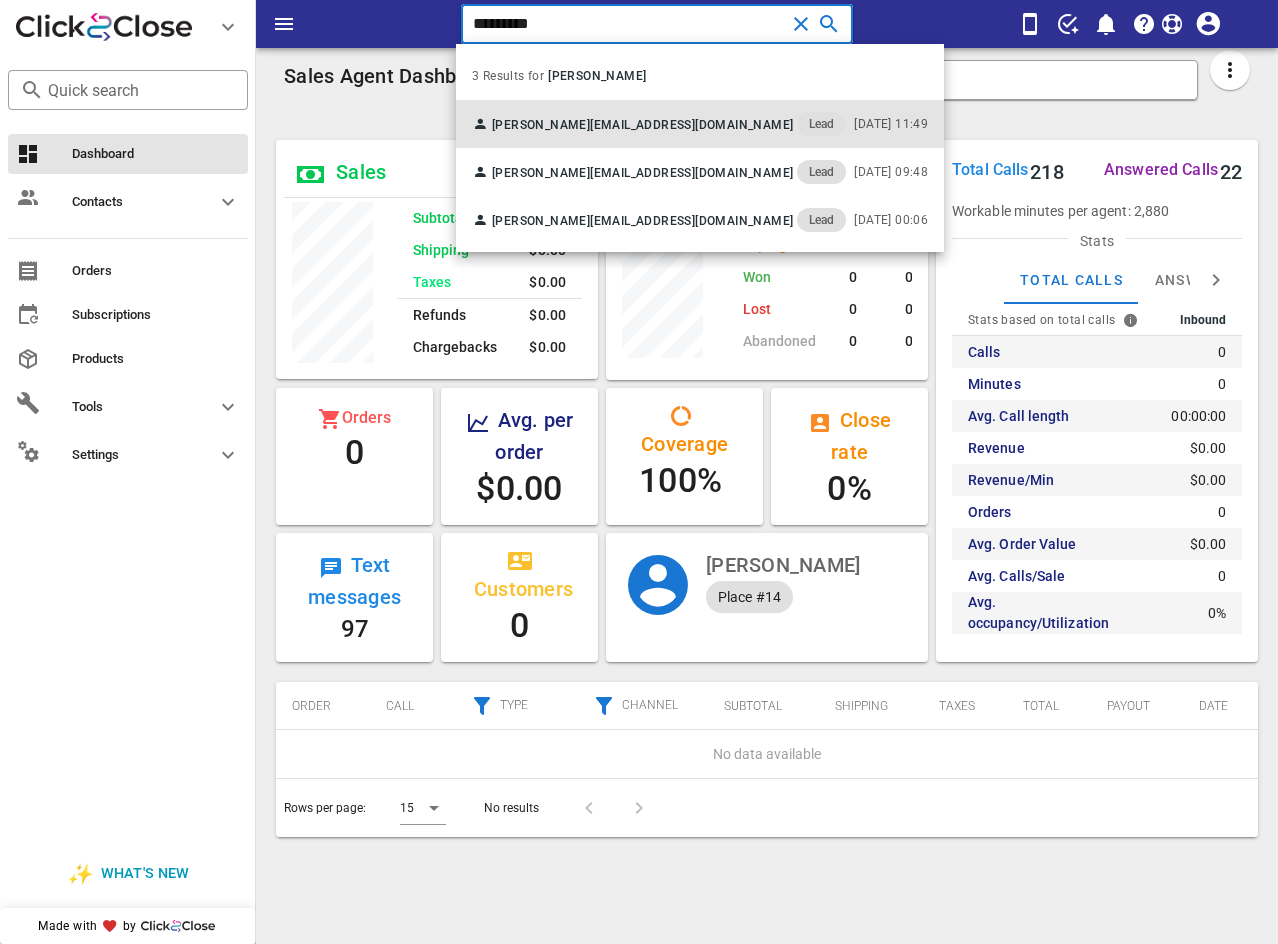 click on "[EMAIL_ADDRESS][DOMAIN_NAME]" at bounding box center [691, 125] 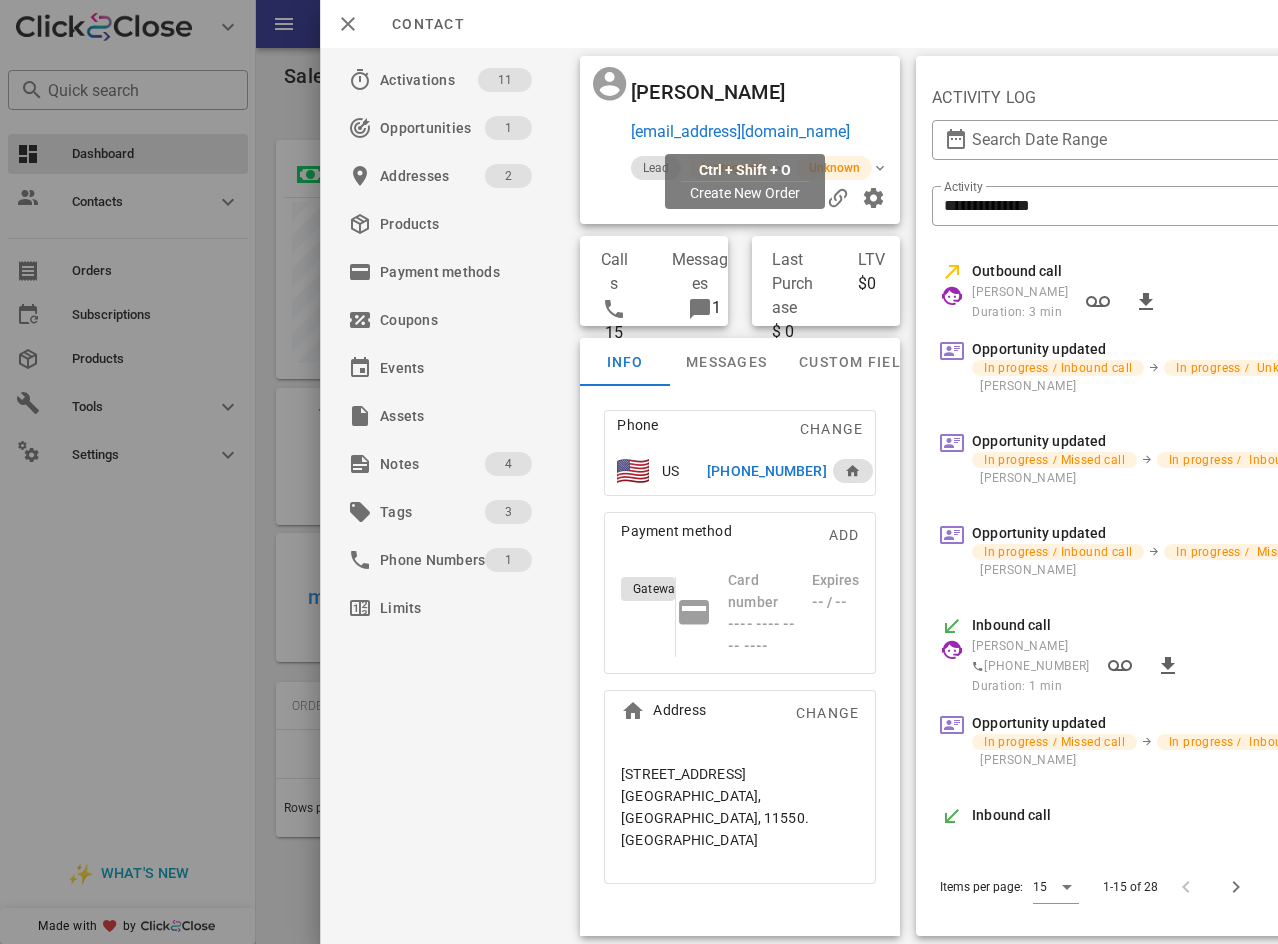 drag, startPoint x: 880, startPoint y: 130, endPoint x: 633, endPoint y: 143, distance: 247.34187 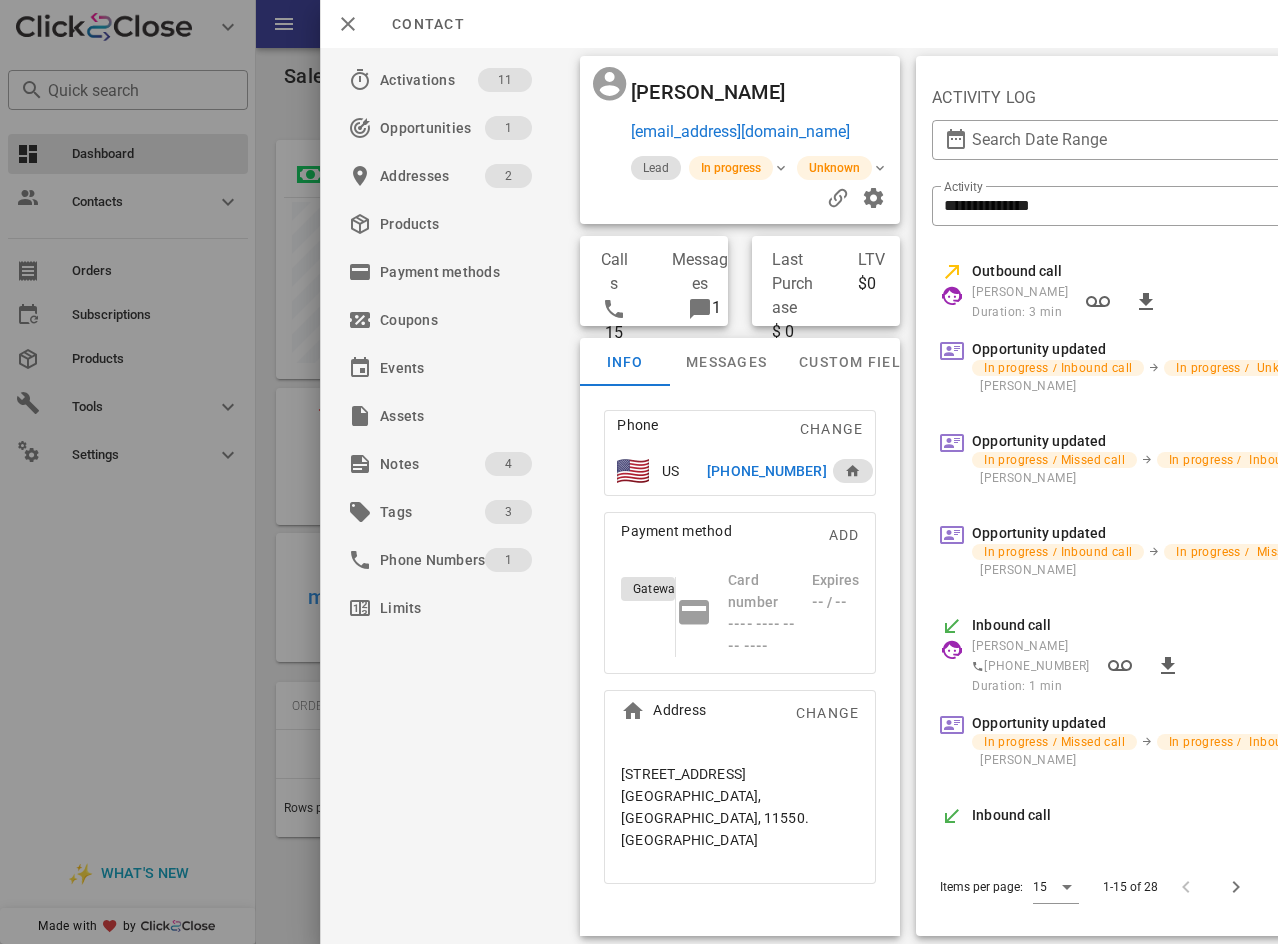 copy on "[EMAIL_ADDRESS][DOMAIN_NAME]" 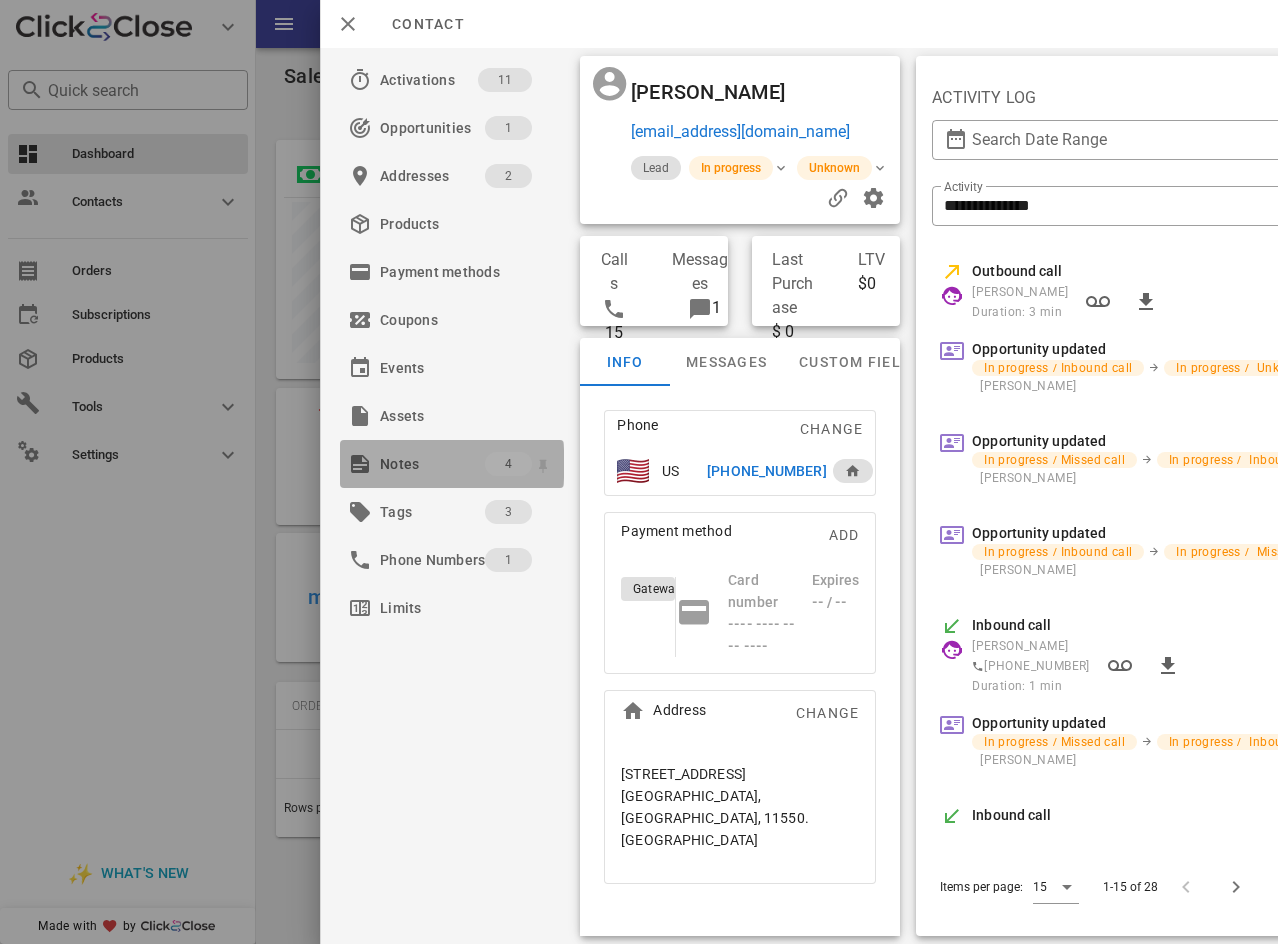 click on "Notes" at bounding box center [432, 464] 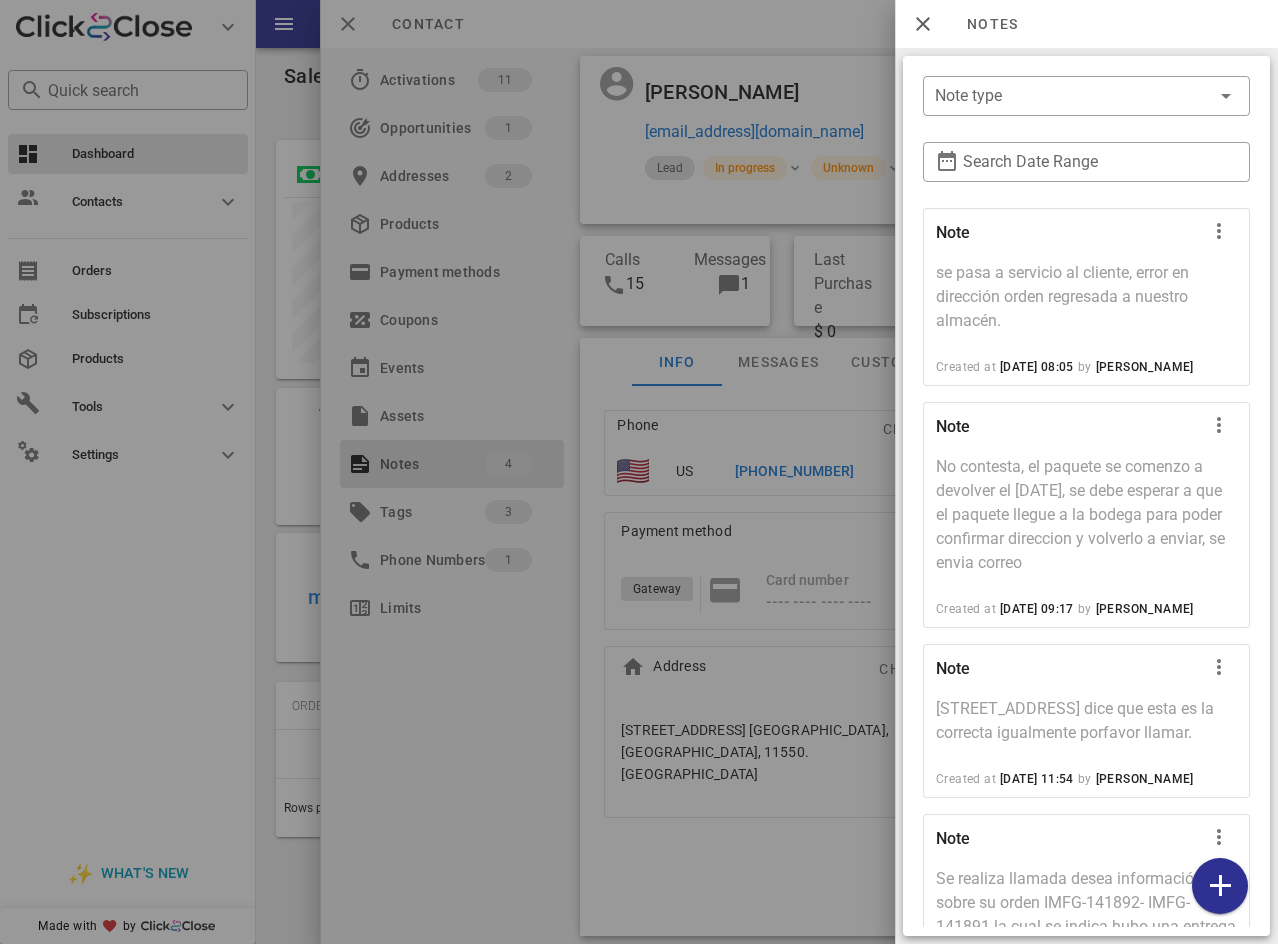 scroll, scrollTop: 205, scrollLeft: 0, axis: vertical 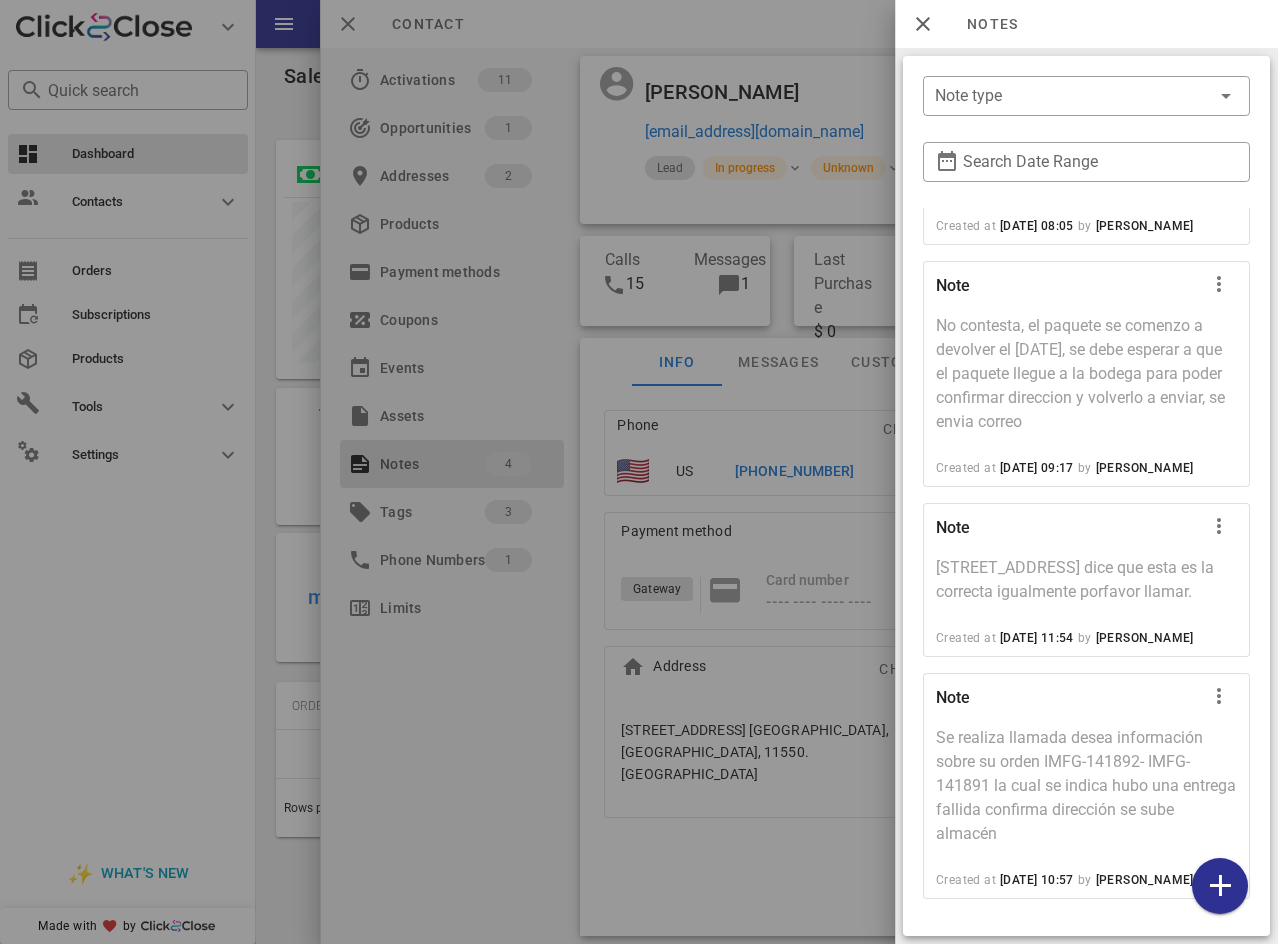 click at bounding box center [639, 472] 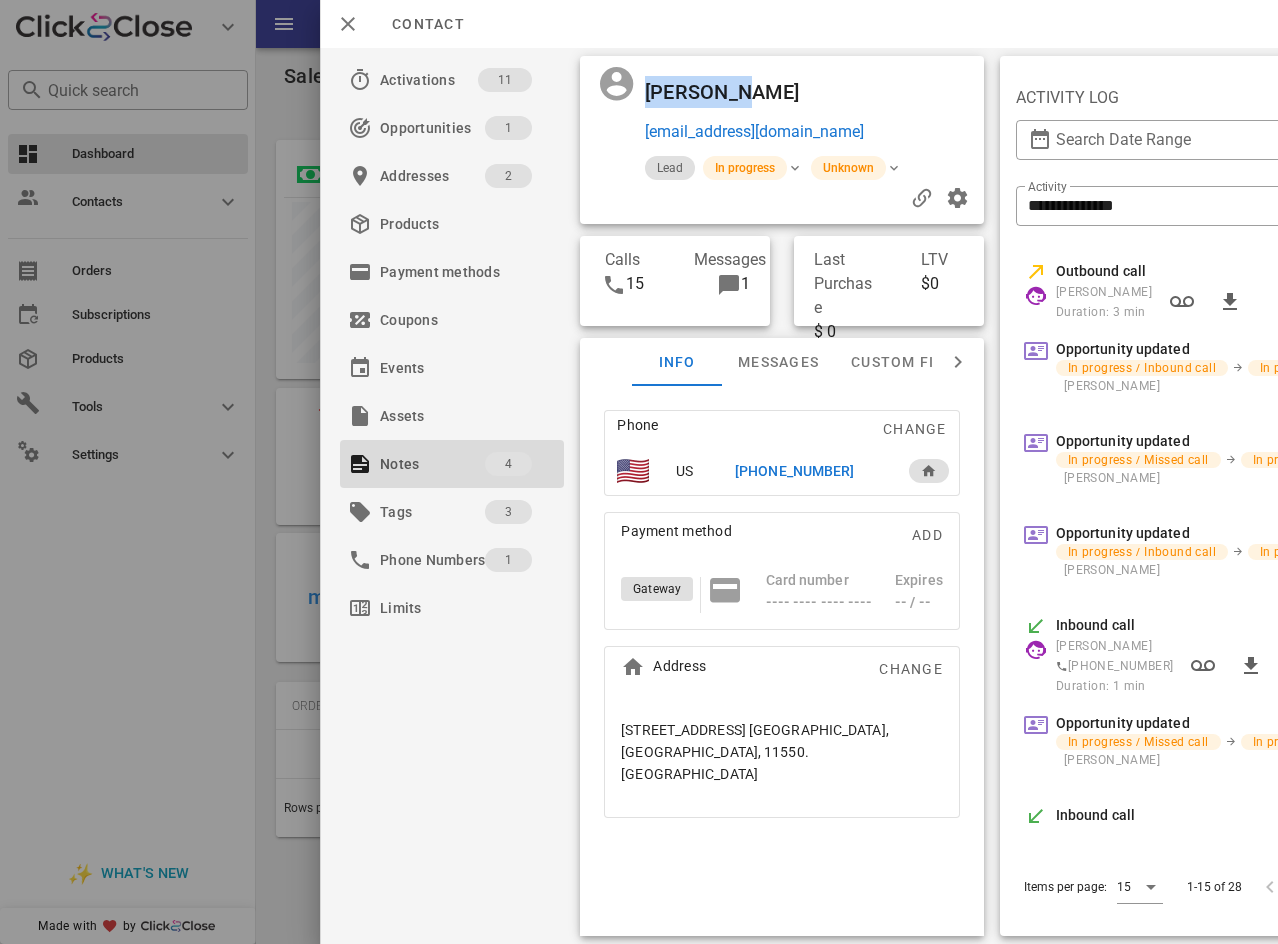drag, startPoint x: 758, startPoint y: 91, endPoint x: 638, endPoint y: 101, distance: 120.41595 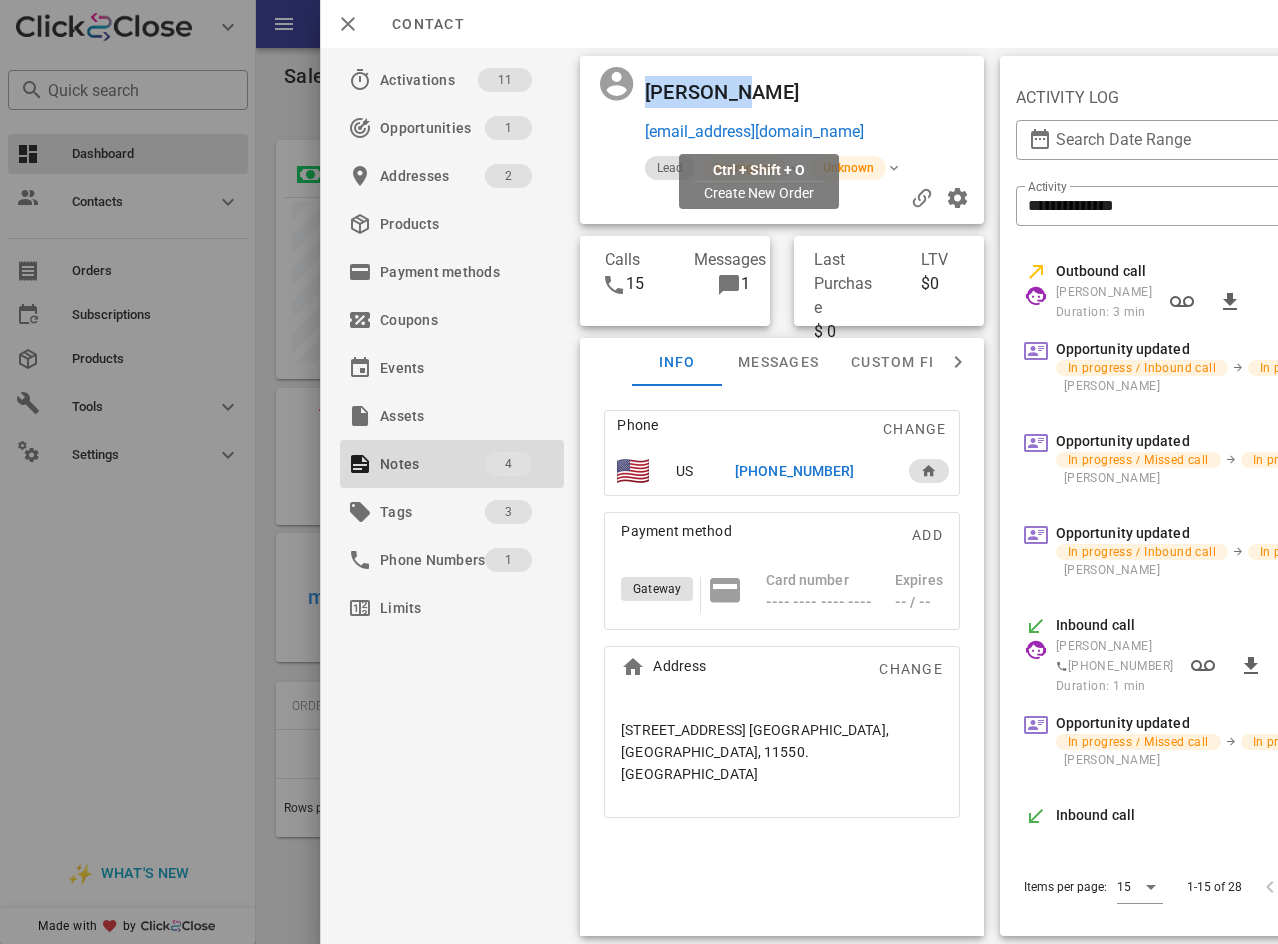 drag, startPoint x: 891, startPoint y: 131, endPoint x: 645, endPoint y: 132, distance: 246.00203 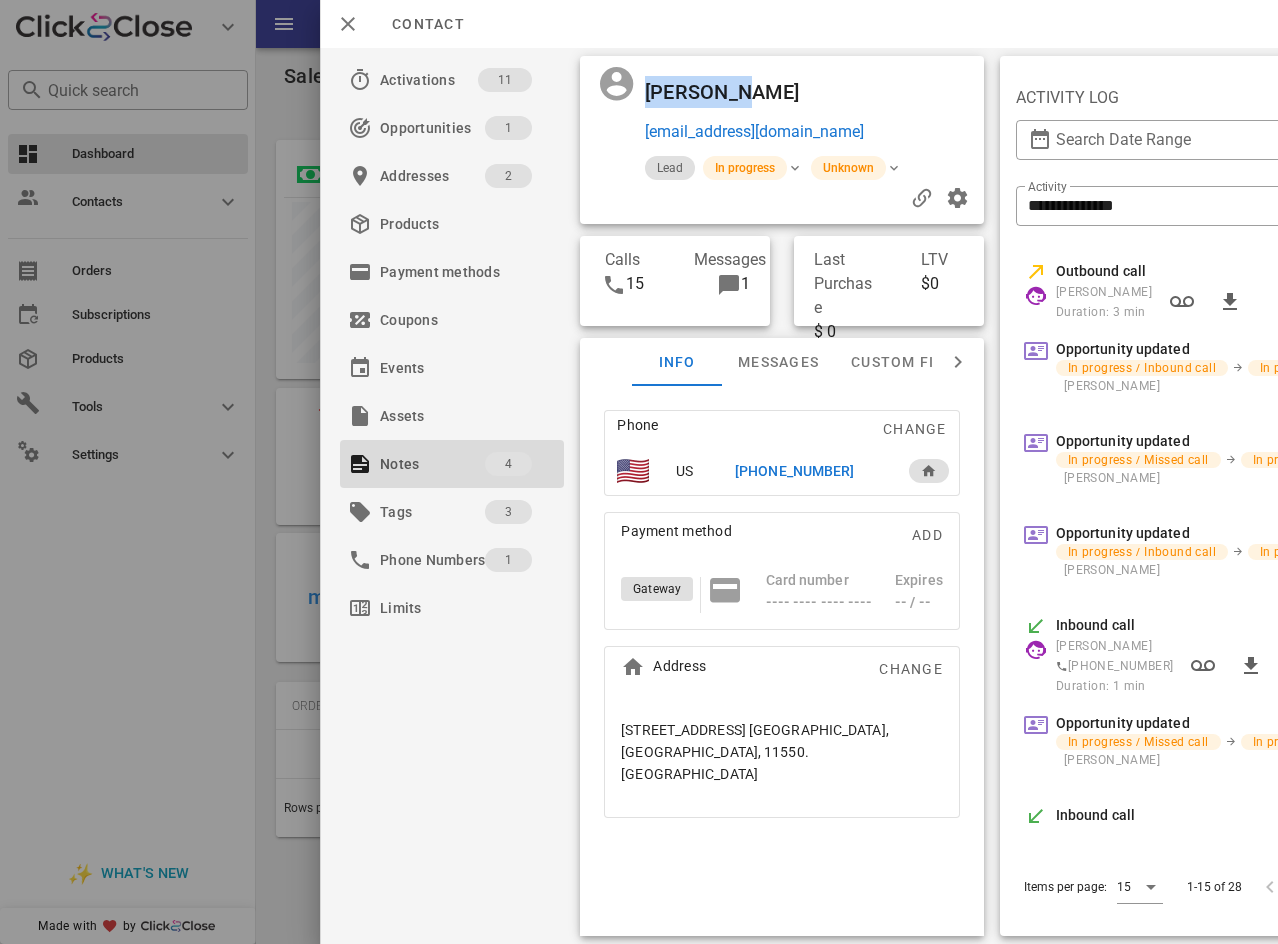 copy on "[EMAIL_ADDRESS][DOMAIN_NAME]" 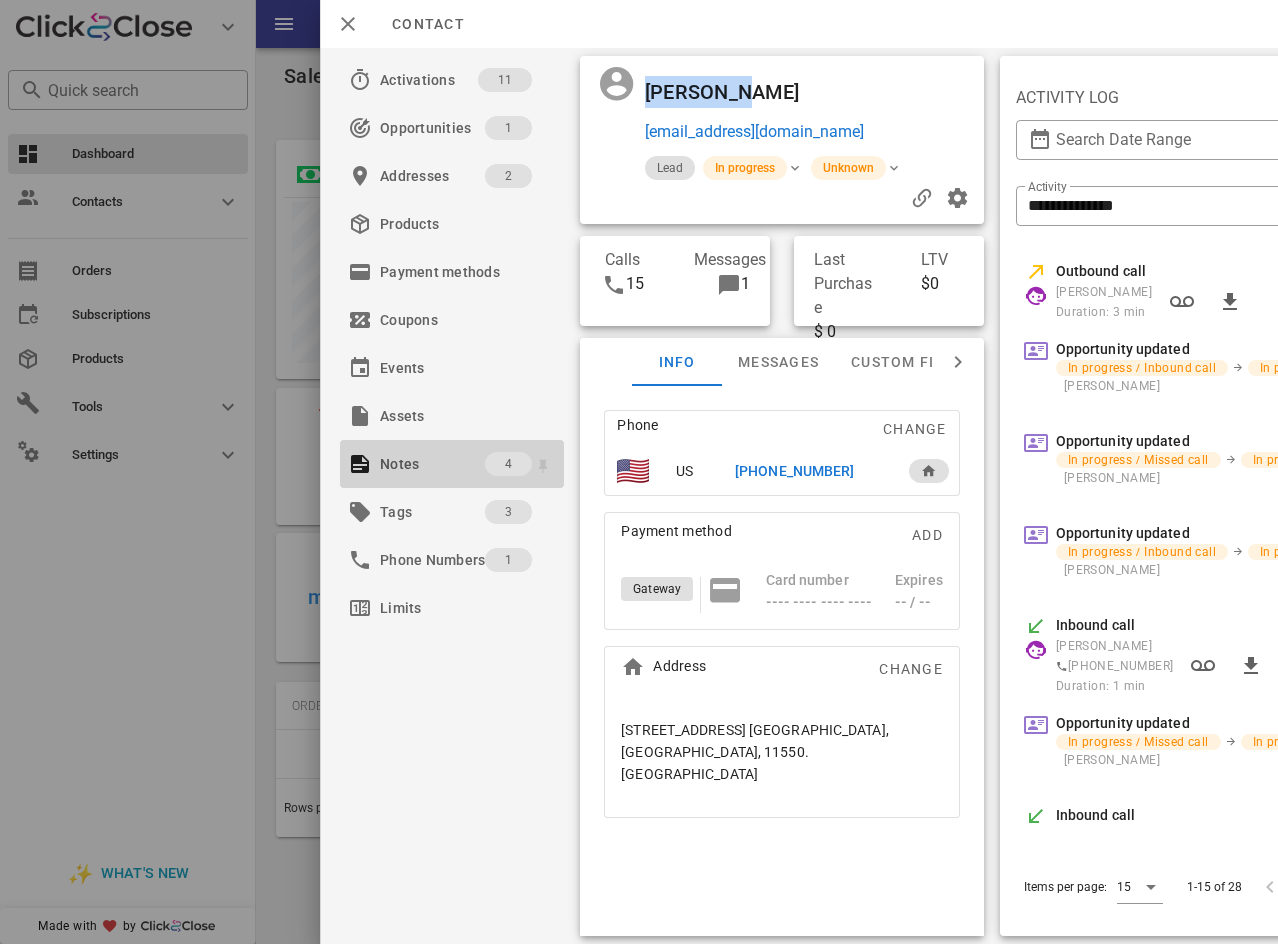 click on "Notes" at bounding box center (432, 464) 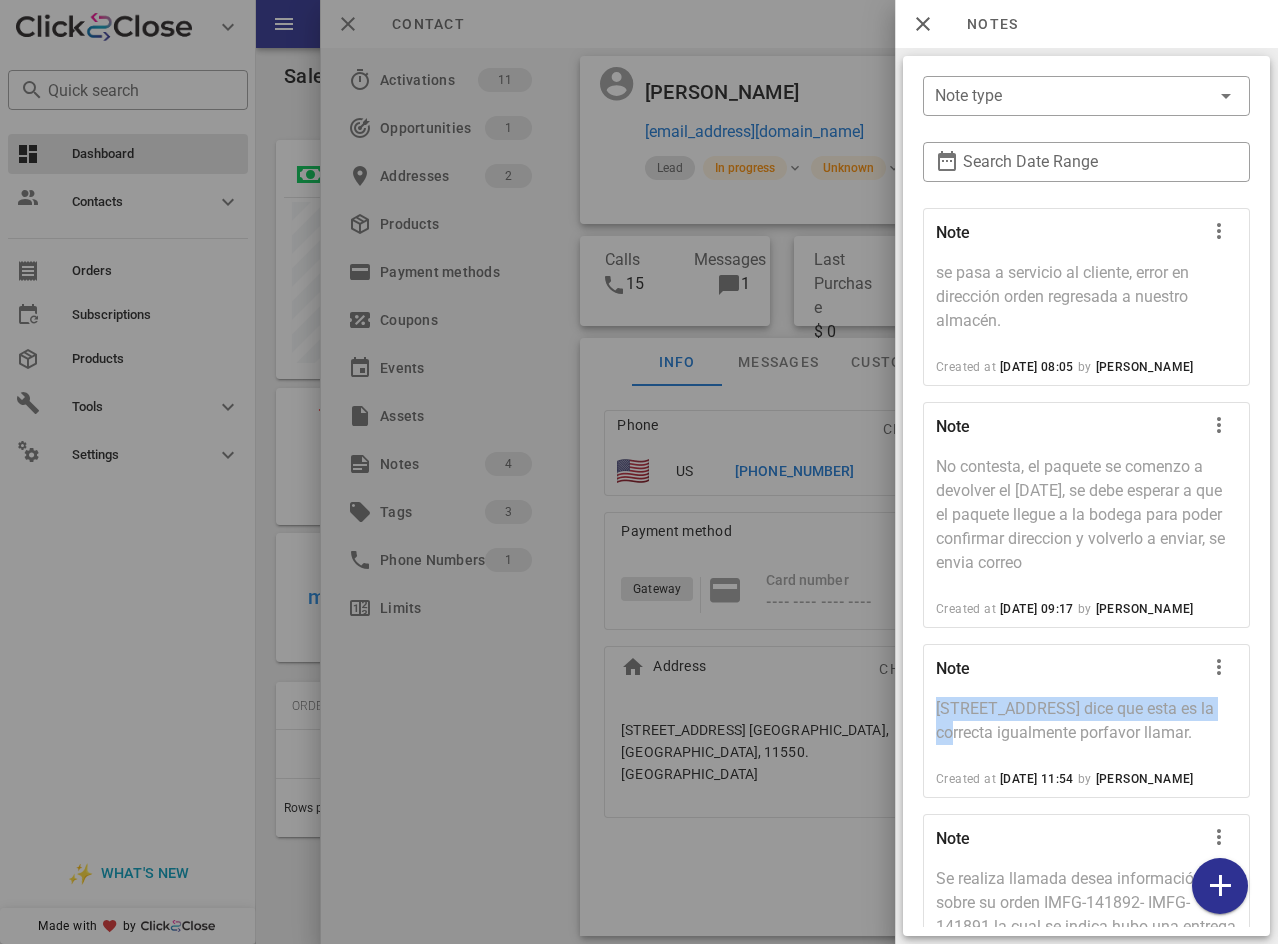 drag, startPoint x: 935, startPoint y: 705, endPoint x: 977, endPoint y: 732, distance: 49.92995 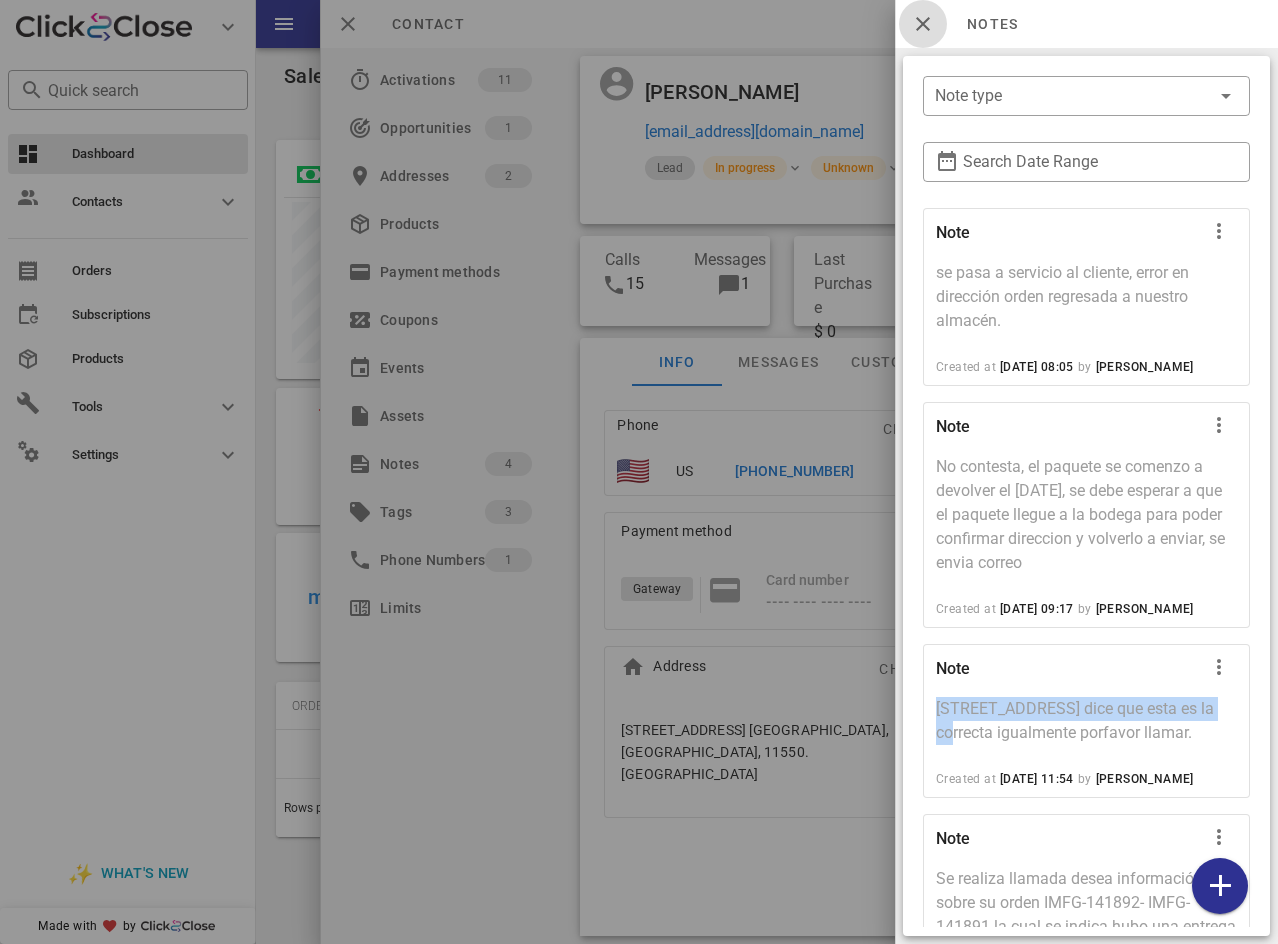 click at bounding box center (923, 24) 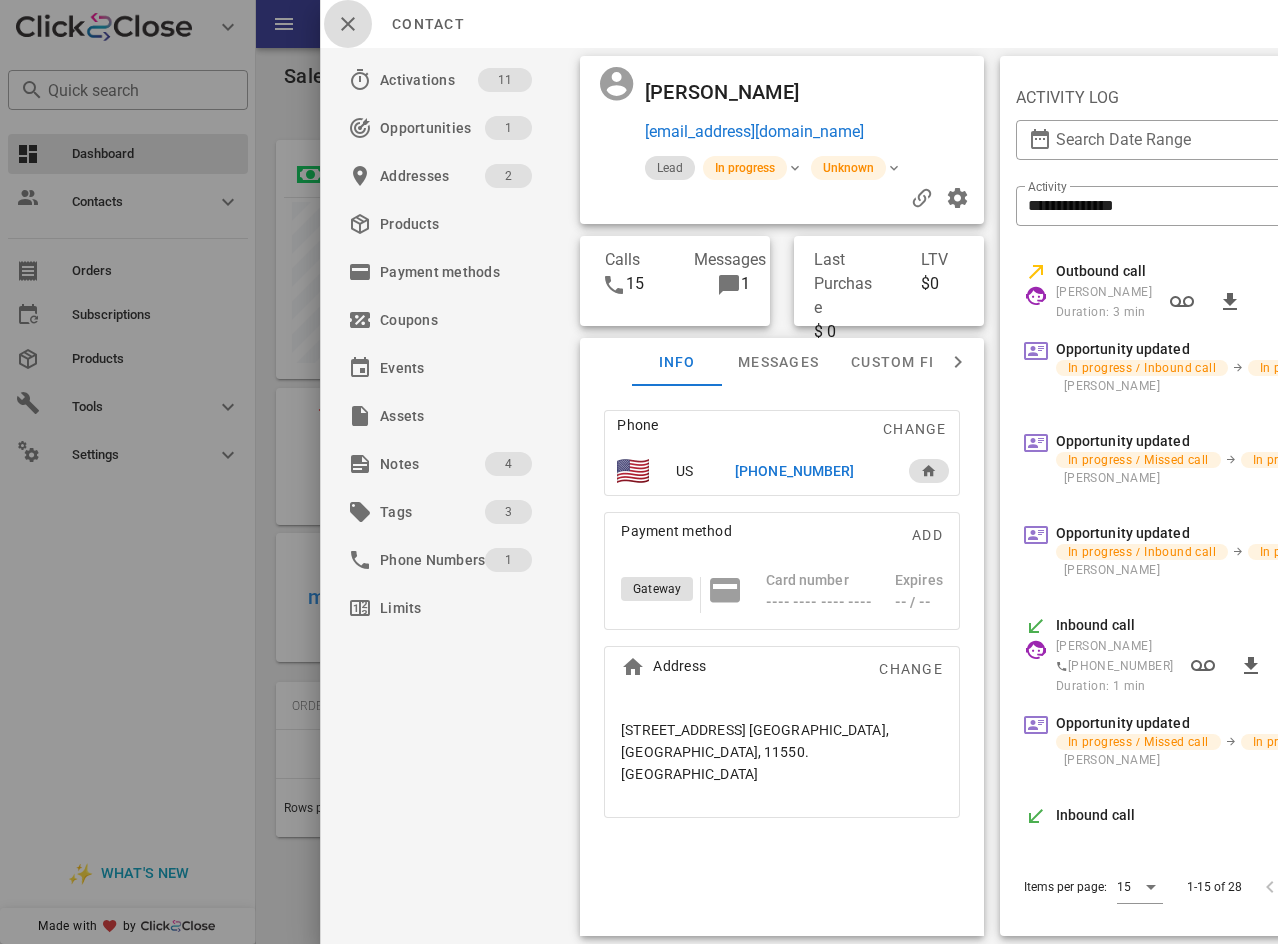 click at bounding box center [348, 24] 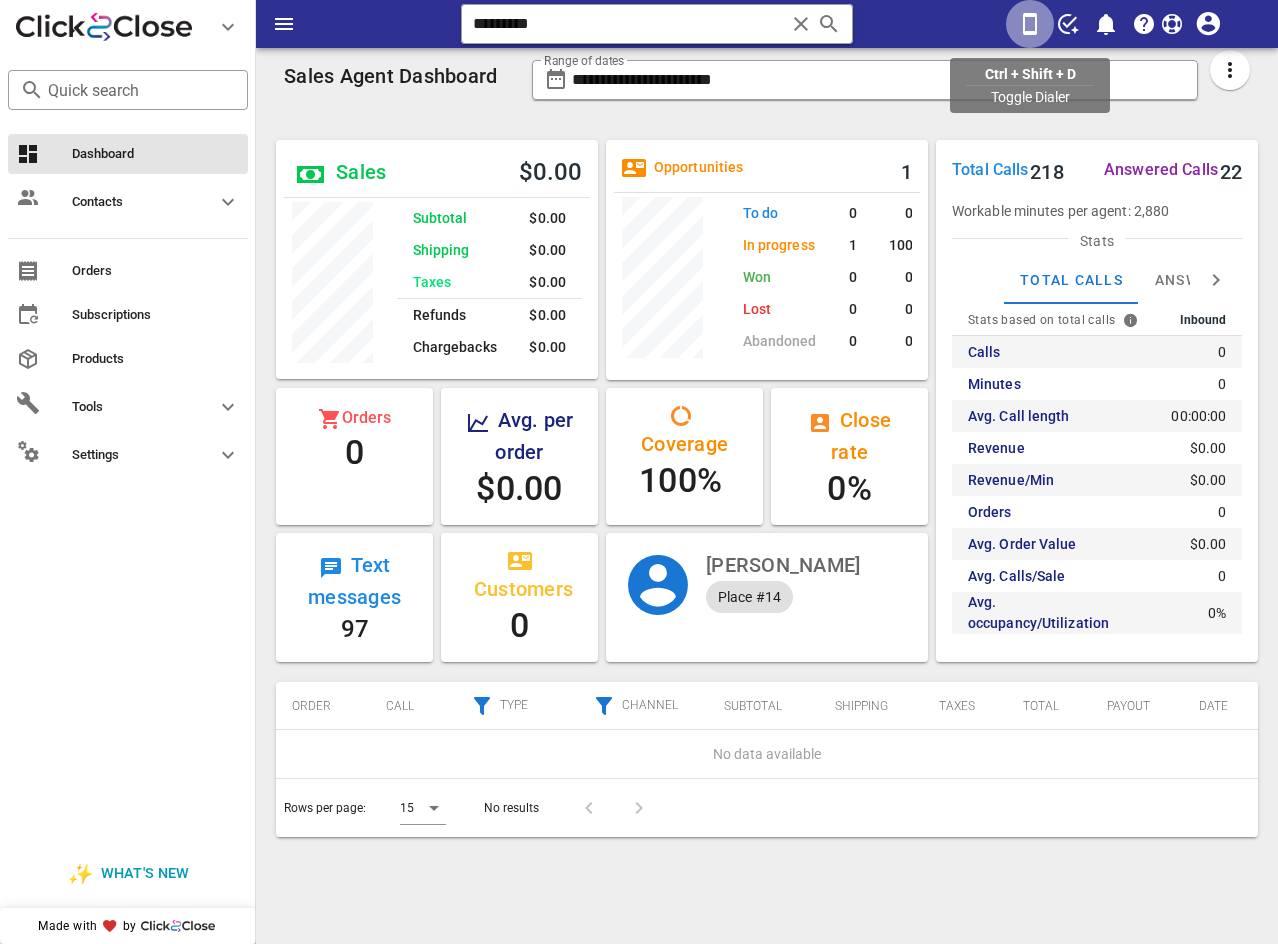 click at bounding box center (1030, 24) 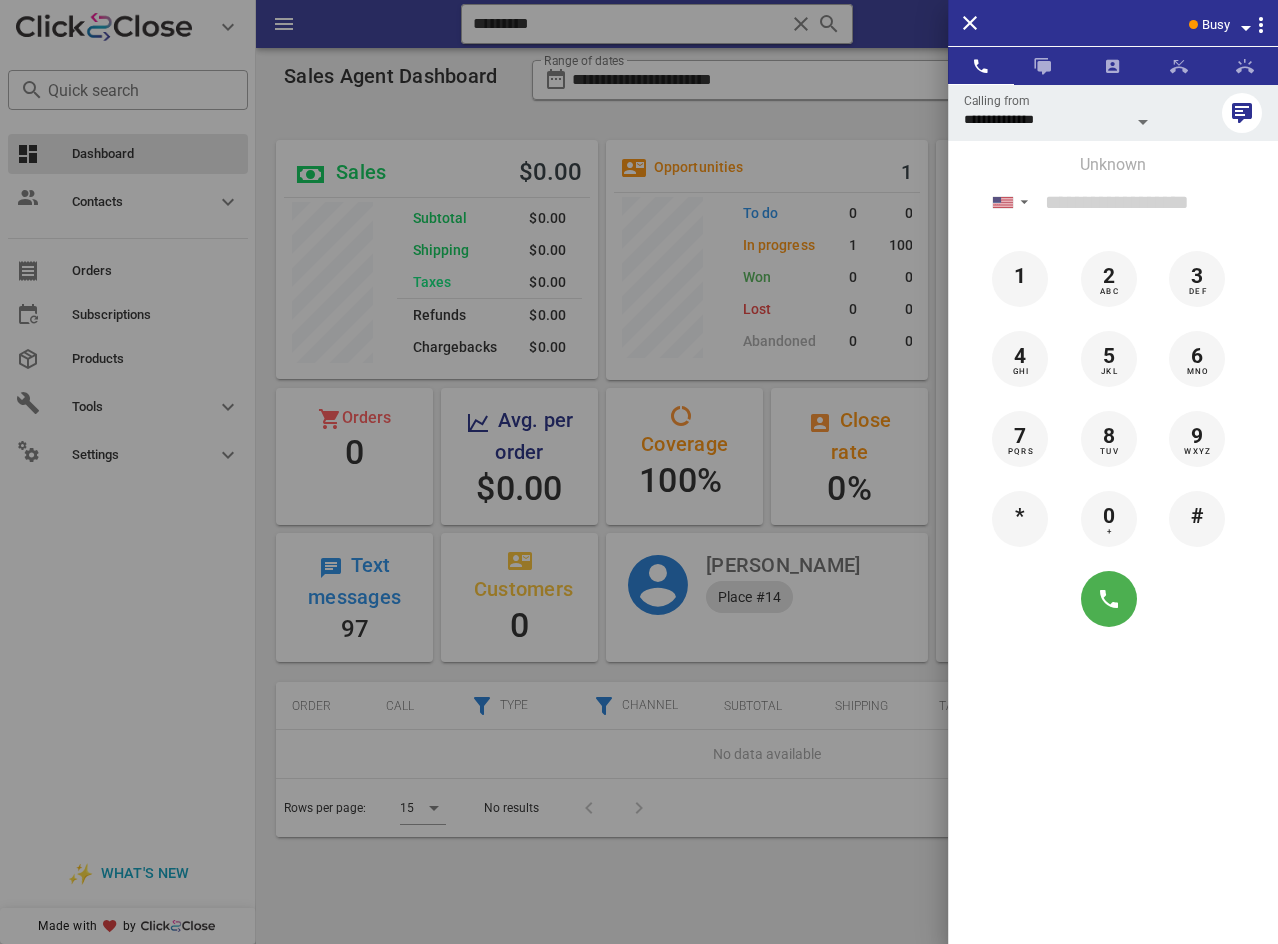 click on "Busy" at bounding box center (1216, 25) 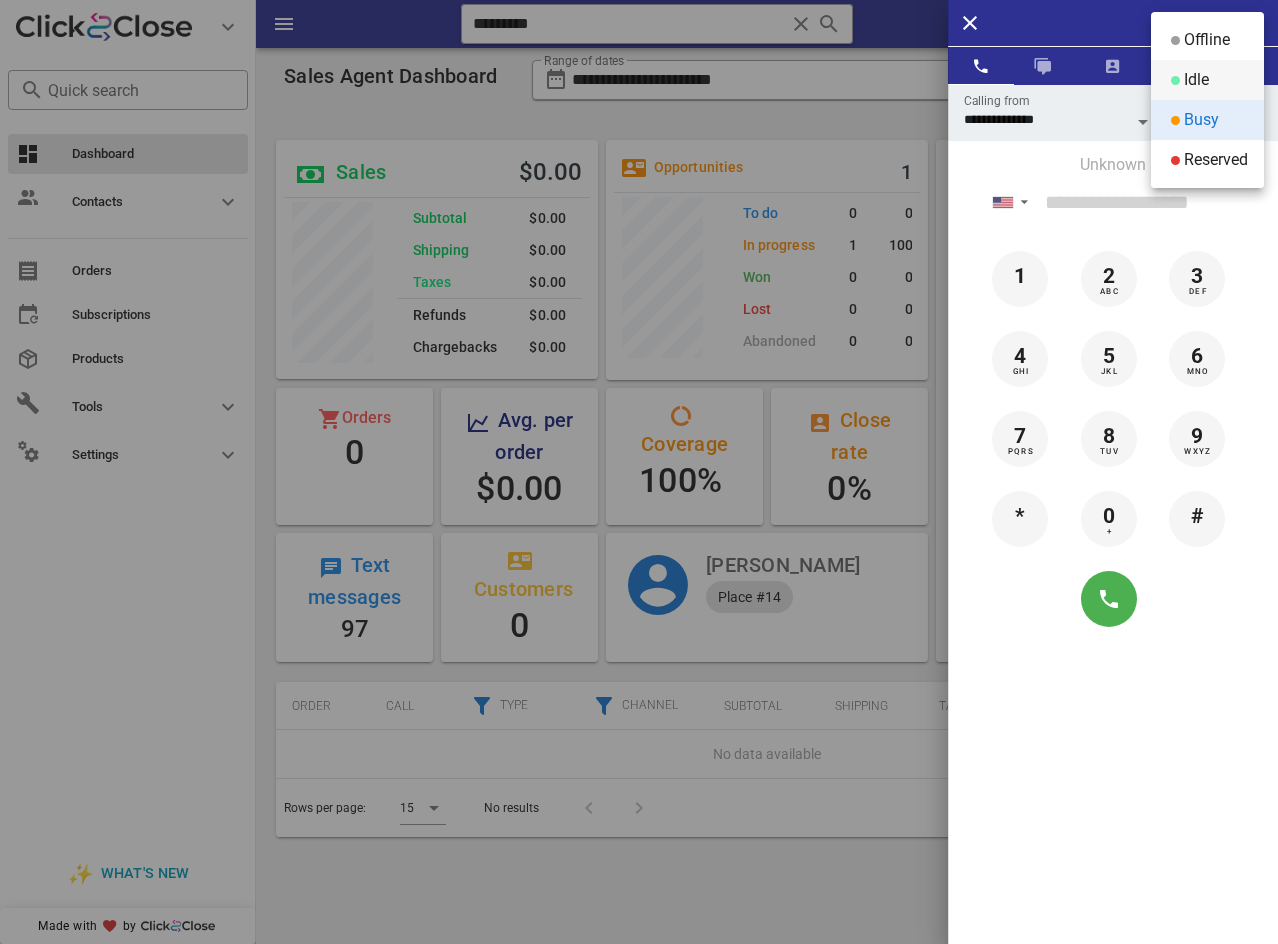click on "Idle" at bounding box center [1207, 80] 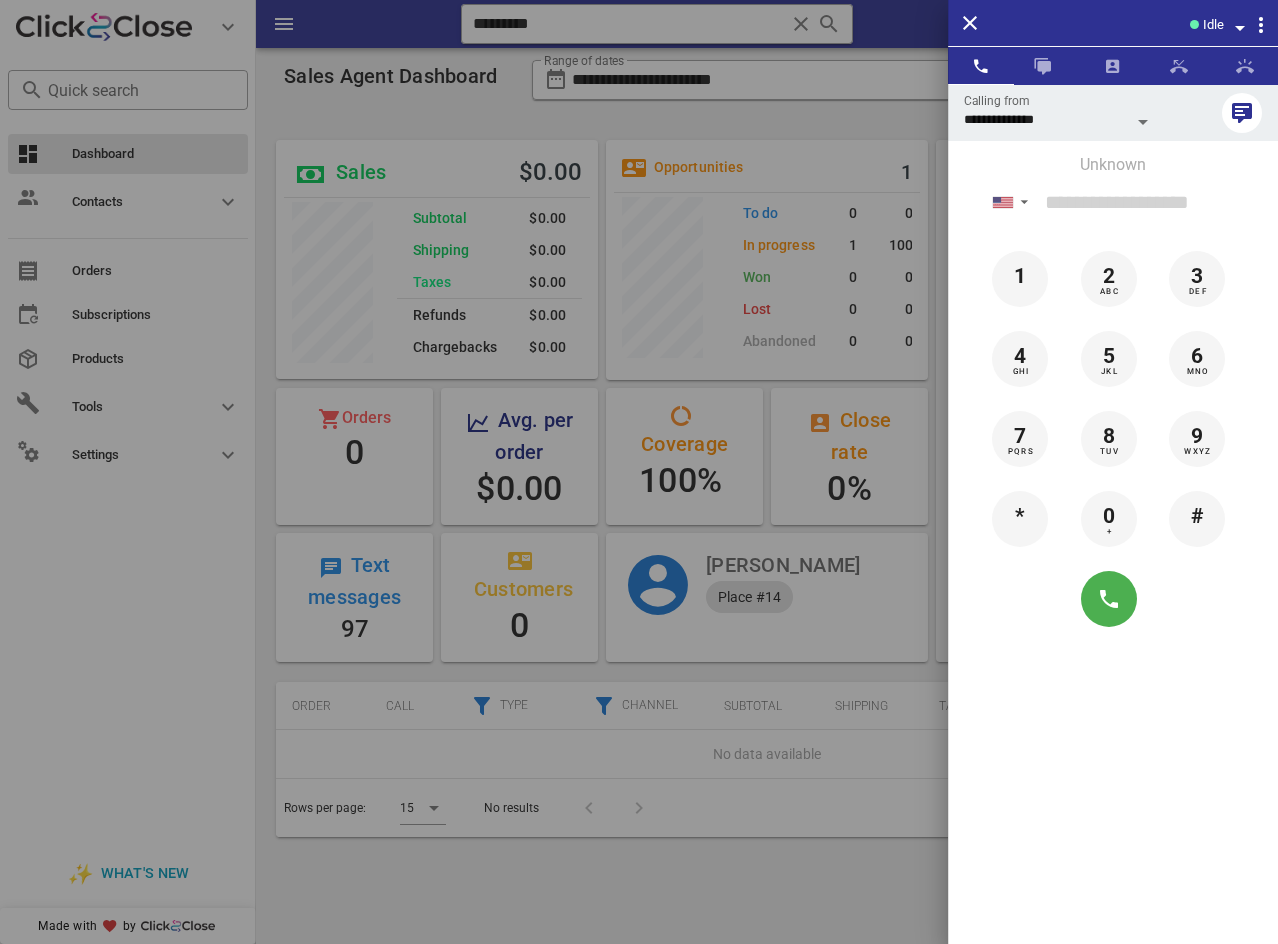 click on "Idle" at bounding box center [1143, 23] 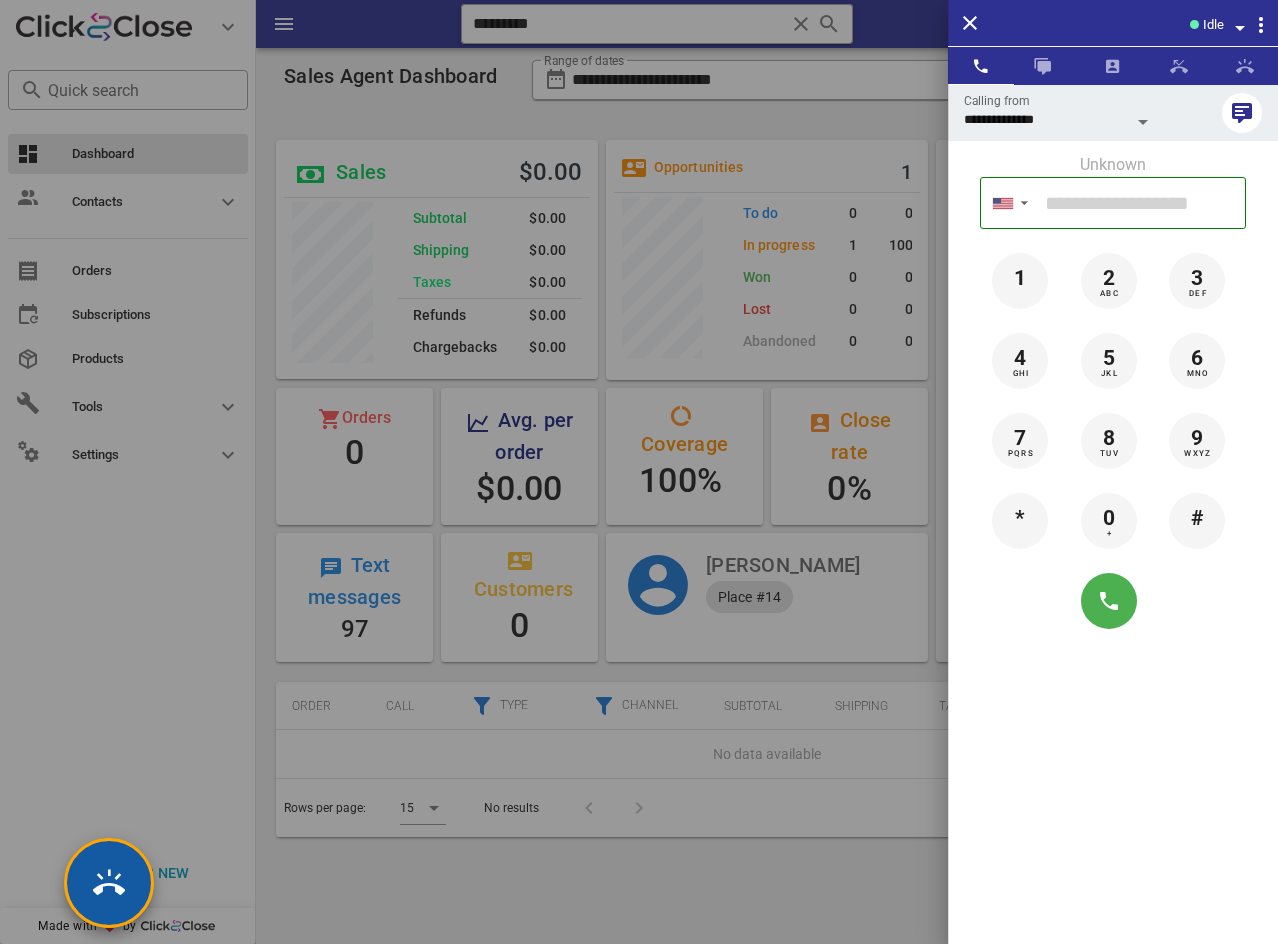click at bounding box center (109, 883) 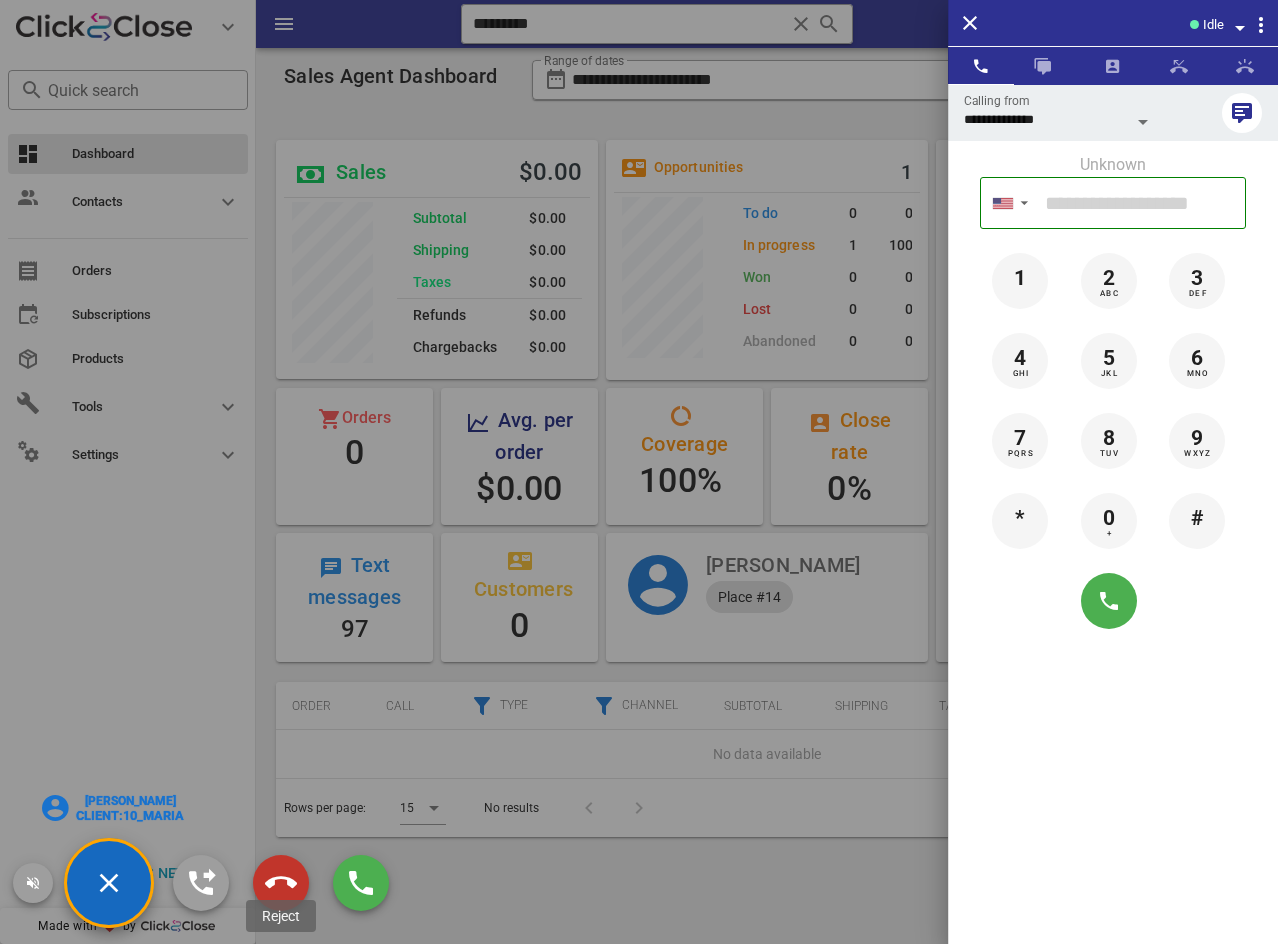 click at bounding box center (281, 883) 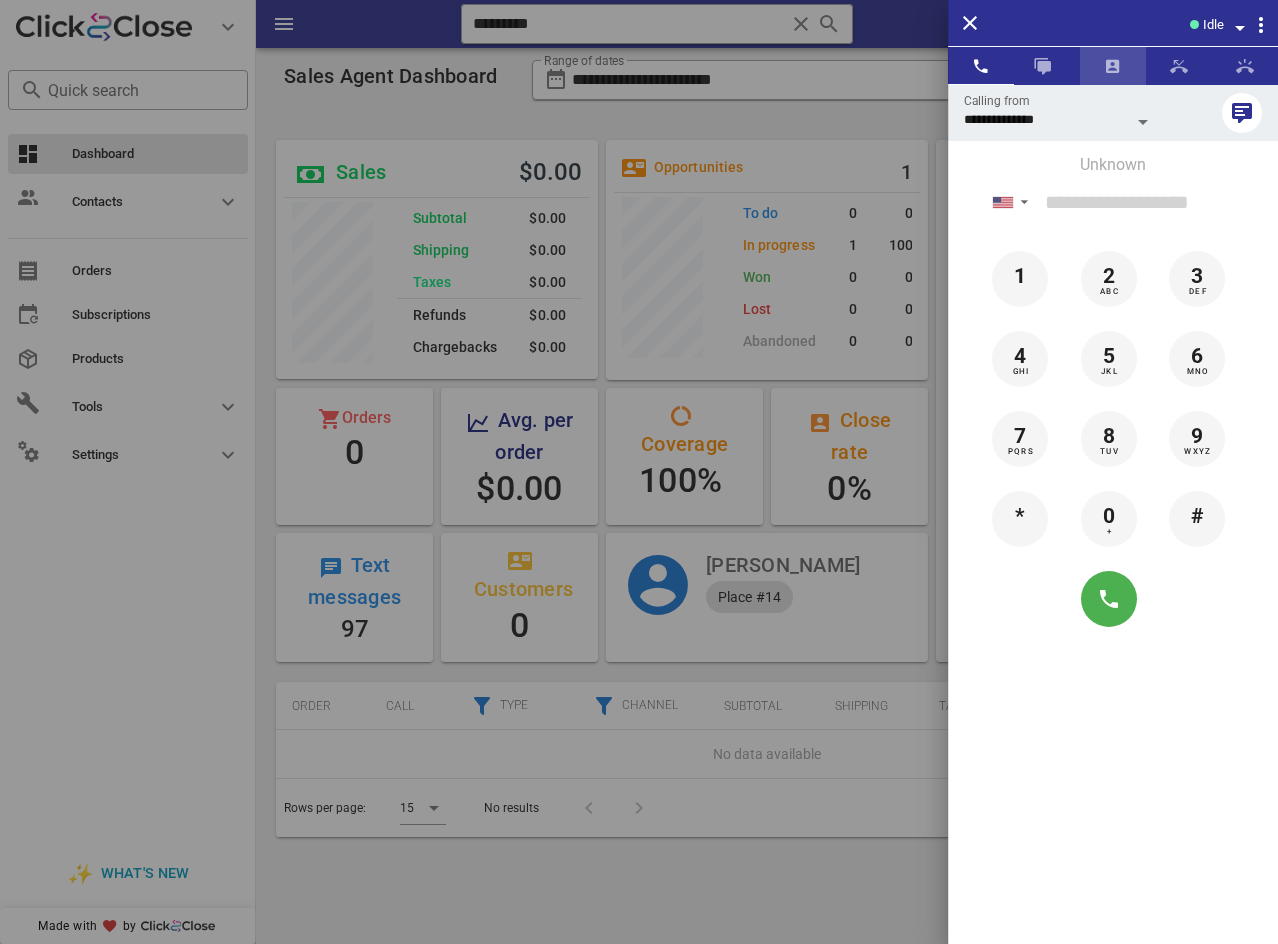 click at bounding box center [1113, 66] 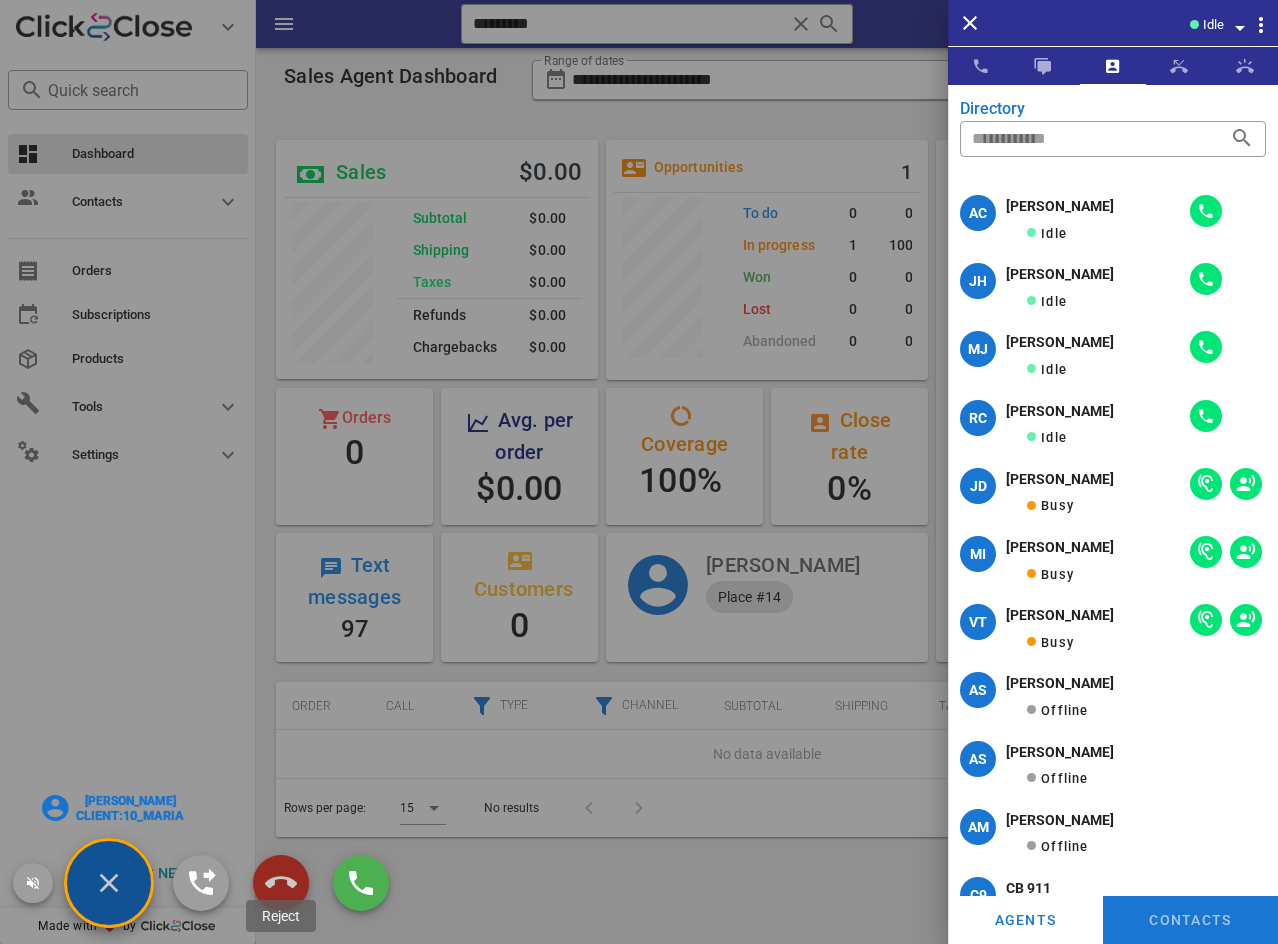 click at bounding box center [281, 883] 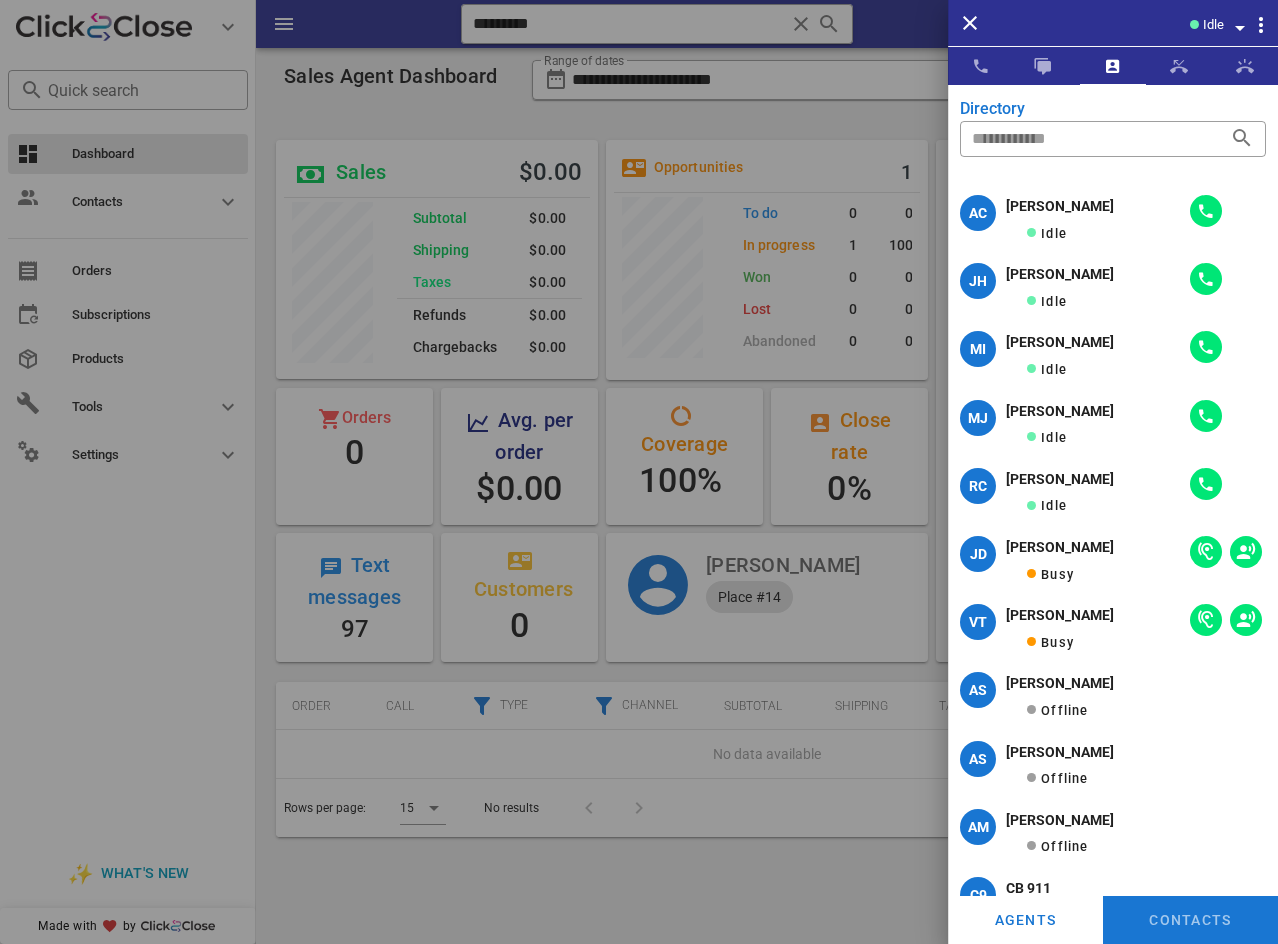 click on "Idle" at bounding box center (1143, 23) 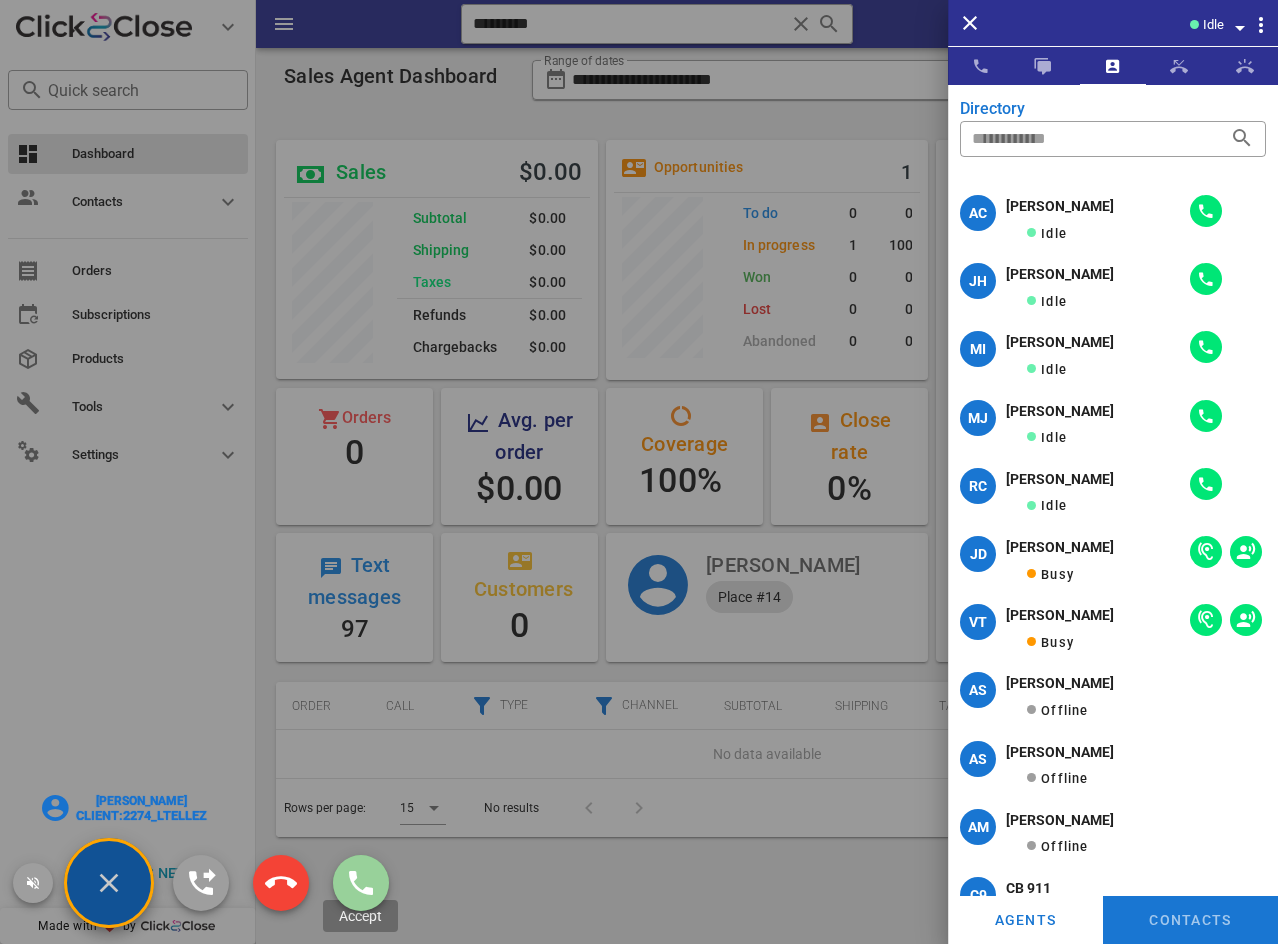 click at bounding box center (361, 883) 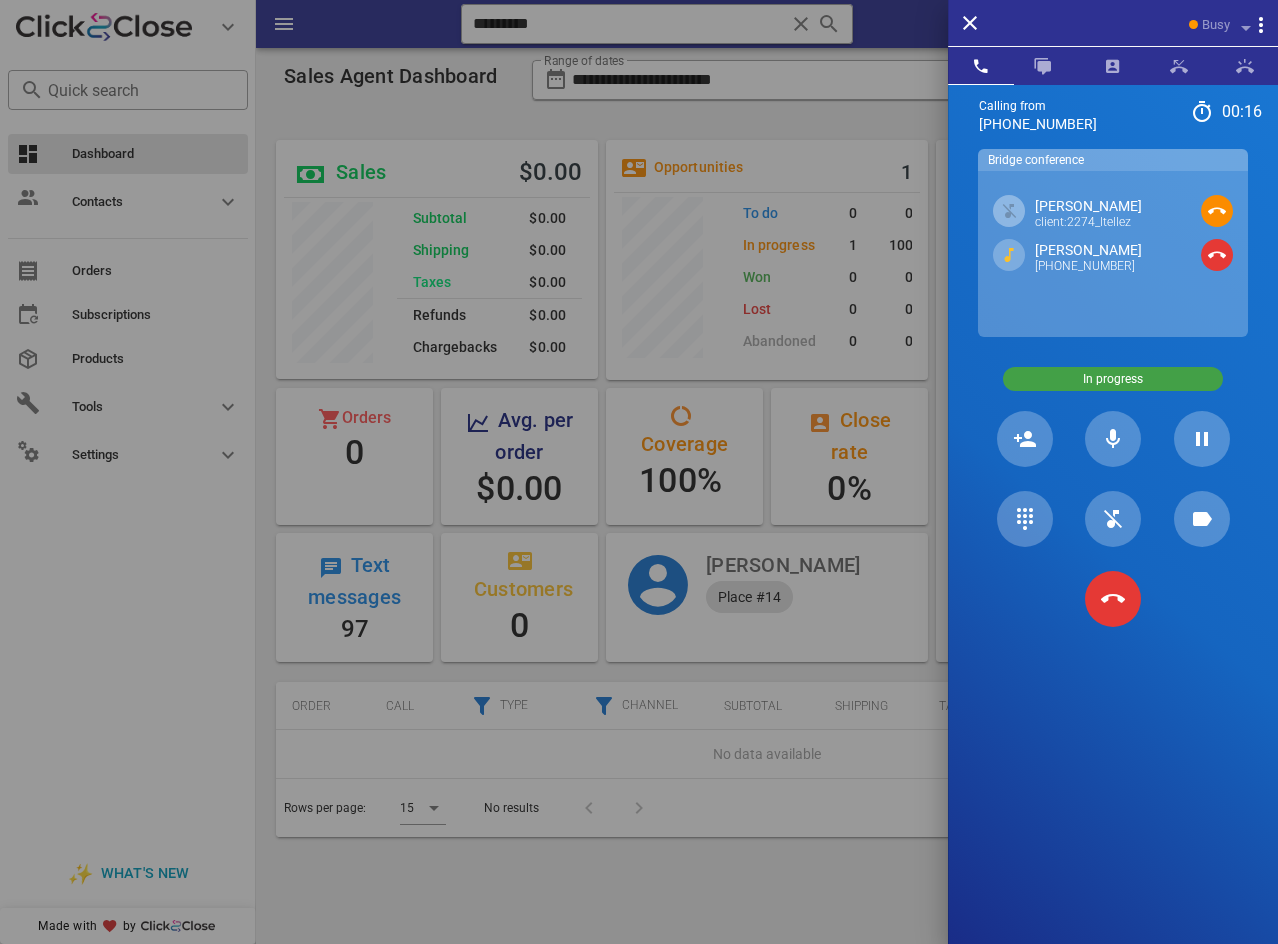 click on "Calling from [PHONE_NUMBER] 00: 16  Unknown      ▼     [GEOGRAPHIC_DATA]
+376
[GEOGRAPHIC_DATA]
+54
[GEOGRAPHIC_DATA]
+297
[GEOGRAPHIC_DATA]
+61
[GEOGRAPHIC_DATA] ([GEOGRAPHIC_DATA])
+32
[GEOGRAPHIC_DATA]
+591
[GEOGRAPHIC_DATA] ([GEOGRAPHIC_DATA])
+55
[GEOGRAPHIC_DATA]
+1
[GEOGRAPHIC_DATA]
+56
[GEOGRAPHIC_DATA]
+57
[GEOGRAPHIC_DATA]
+[GEOGRAPHIC_DATA] ([GEOGRAPHIC_DATA])
+1
[GEOGRAPHIC_DATA]
+593
[GEOGRAPHIC_DATA]
+503
[GEOGRAPHIC_DATA]
+33
[GEOGRAPHIC_DATA] ([GEOGRAPHIC_DATA])
+49
[GEOGRAPHIC_DATA]
+590
[GEOGRAPHIC_DATA]
+502
[GEOGRAPHIC_DATA]
+504
[GEOGRAPHIC_DATA] ([GEOGRAPHIC_DATA])
+354
[GEOGRAPHIC_DATA] ([GEOGRAPHIC_DATA])
+91
[GEOGRAPHIC_DATA] (‫[GEOGRAPHIC_DATA]‬‎)
+972
[GEOGRAPHIC_DATA] ([GEOGRAPHIC_DATA])
+39" at bounding box center [1113, 556] 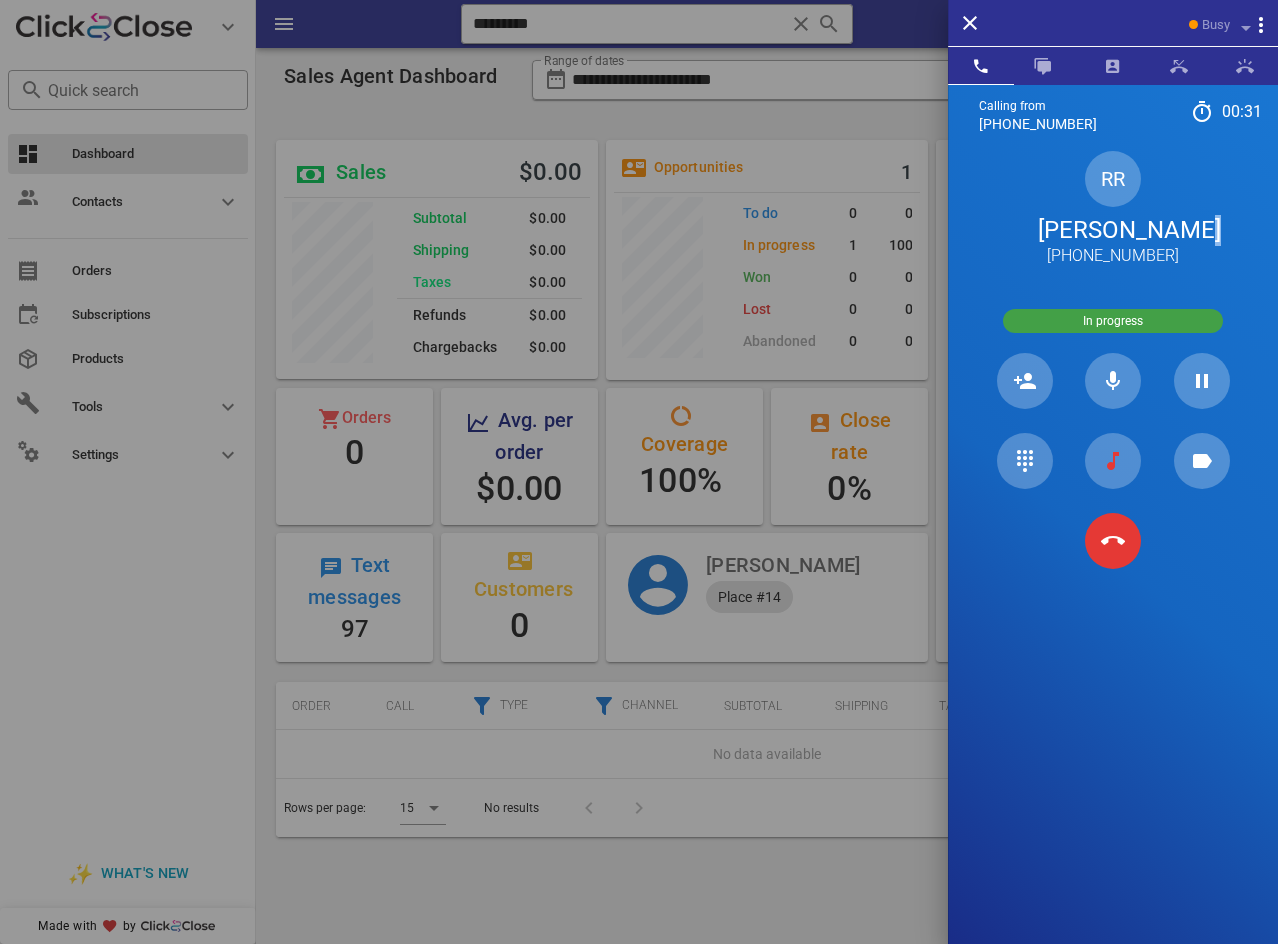 click on "[PERSON_NAME]" at bounding box center (1113, 230) 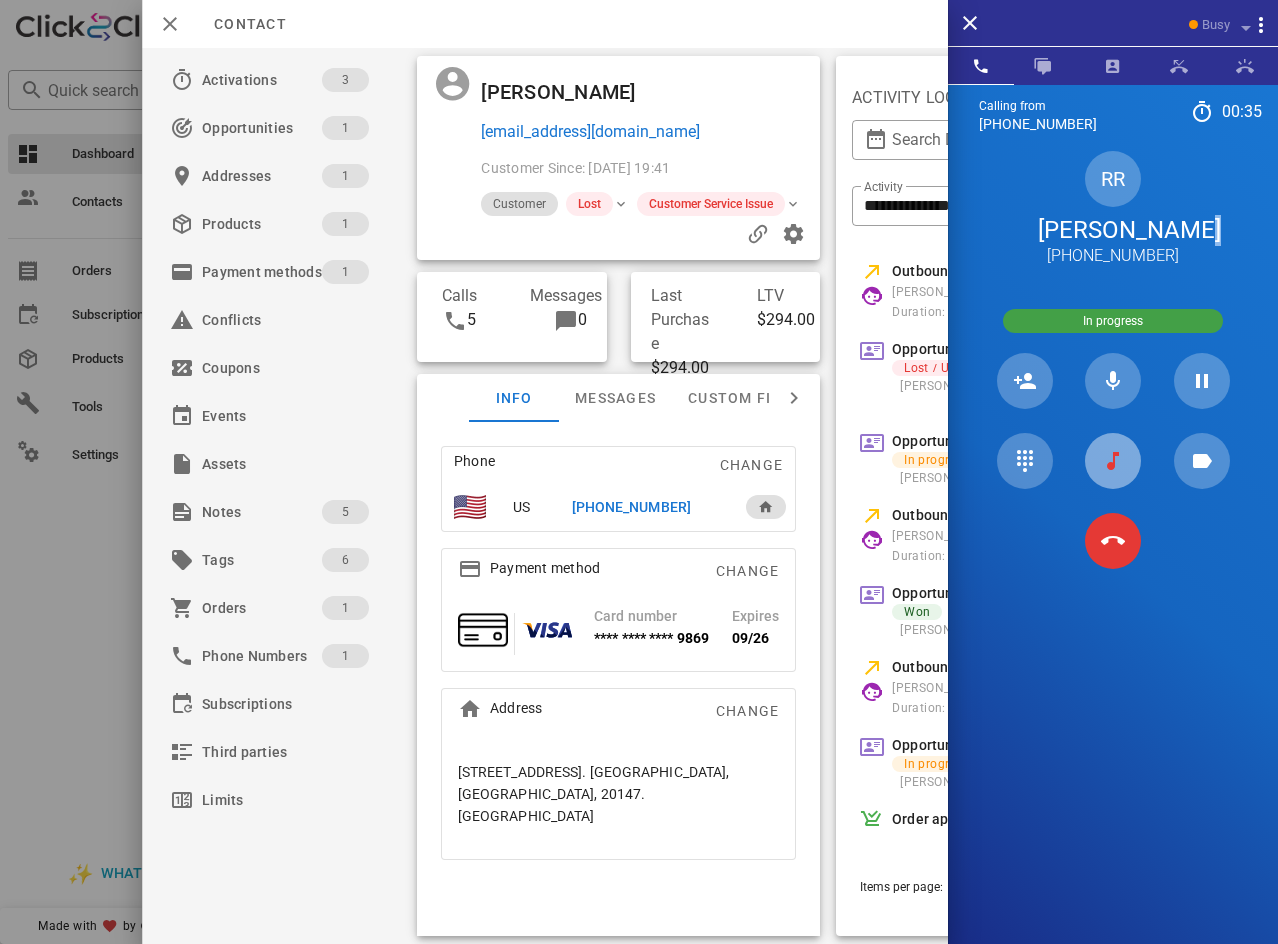 click at bounding box center (1113, 461) 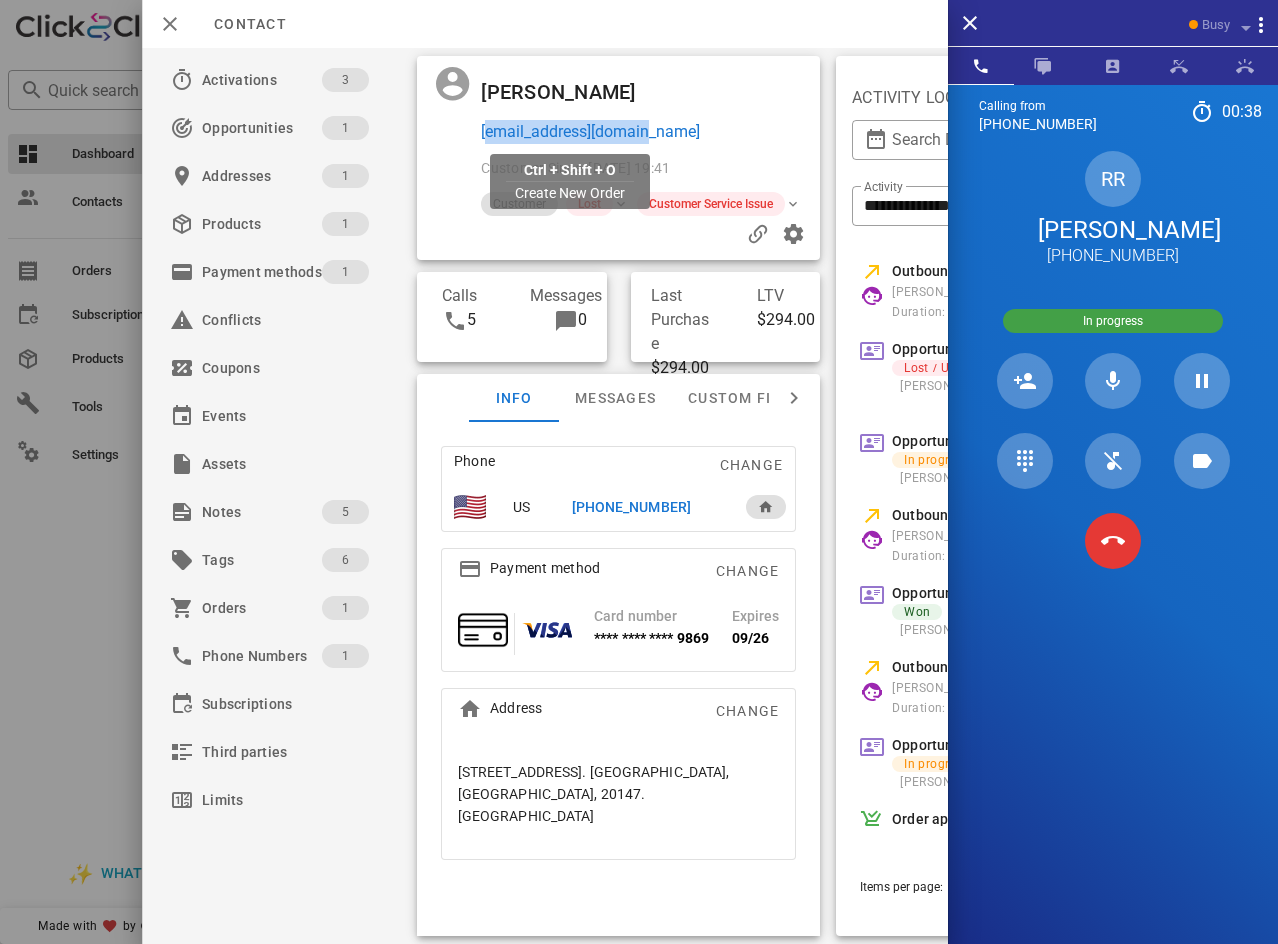 drag, startPoint x: 688, startPoint y: 137, endPoint x: 480, endPoint y: 131, distance: 208.08652 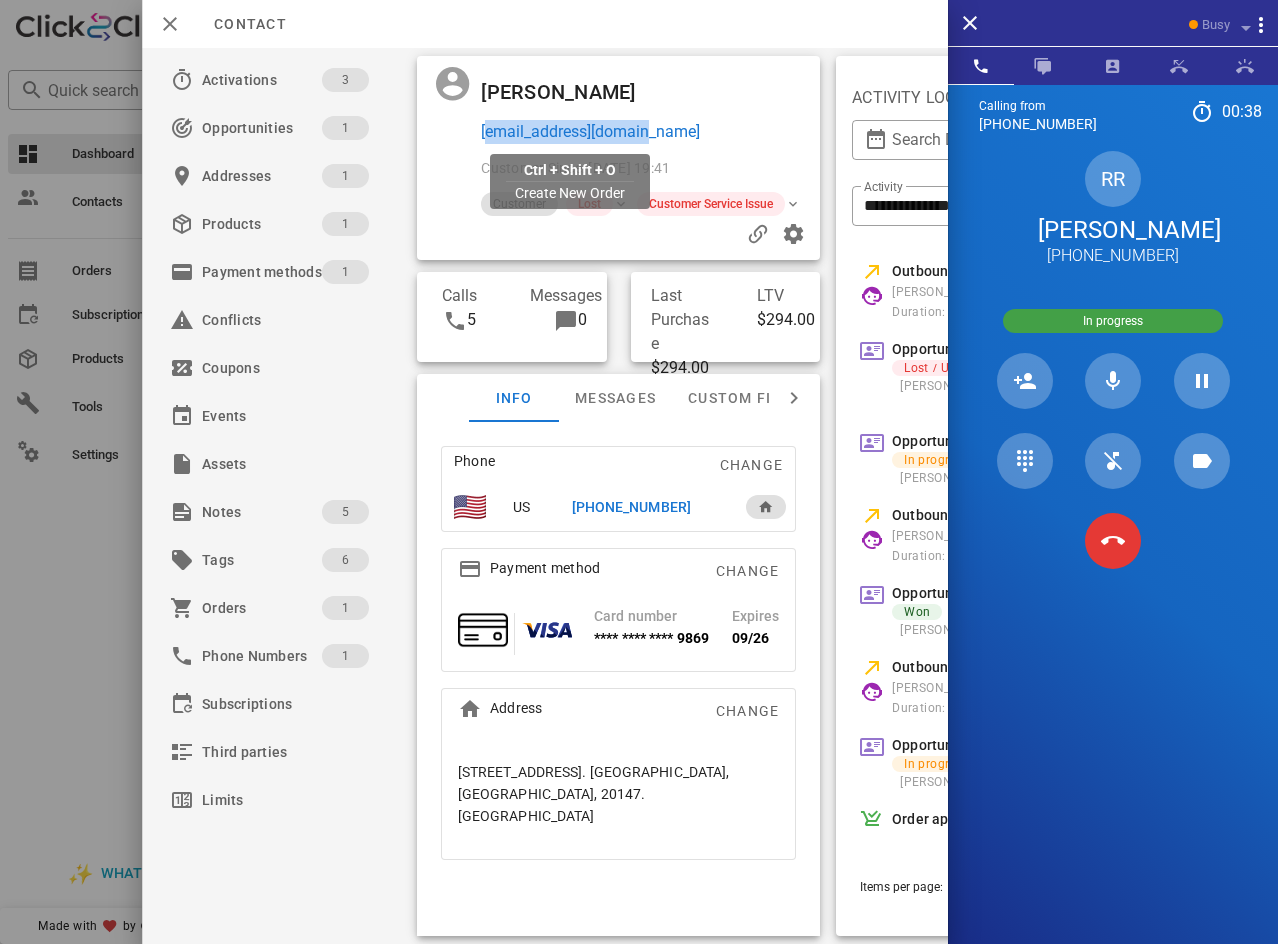 copy on "[EMAIL_ADDRESS][DOMAIN_NAME]" 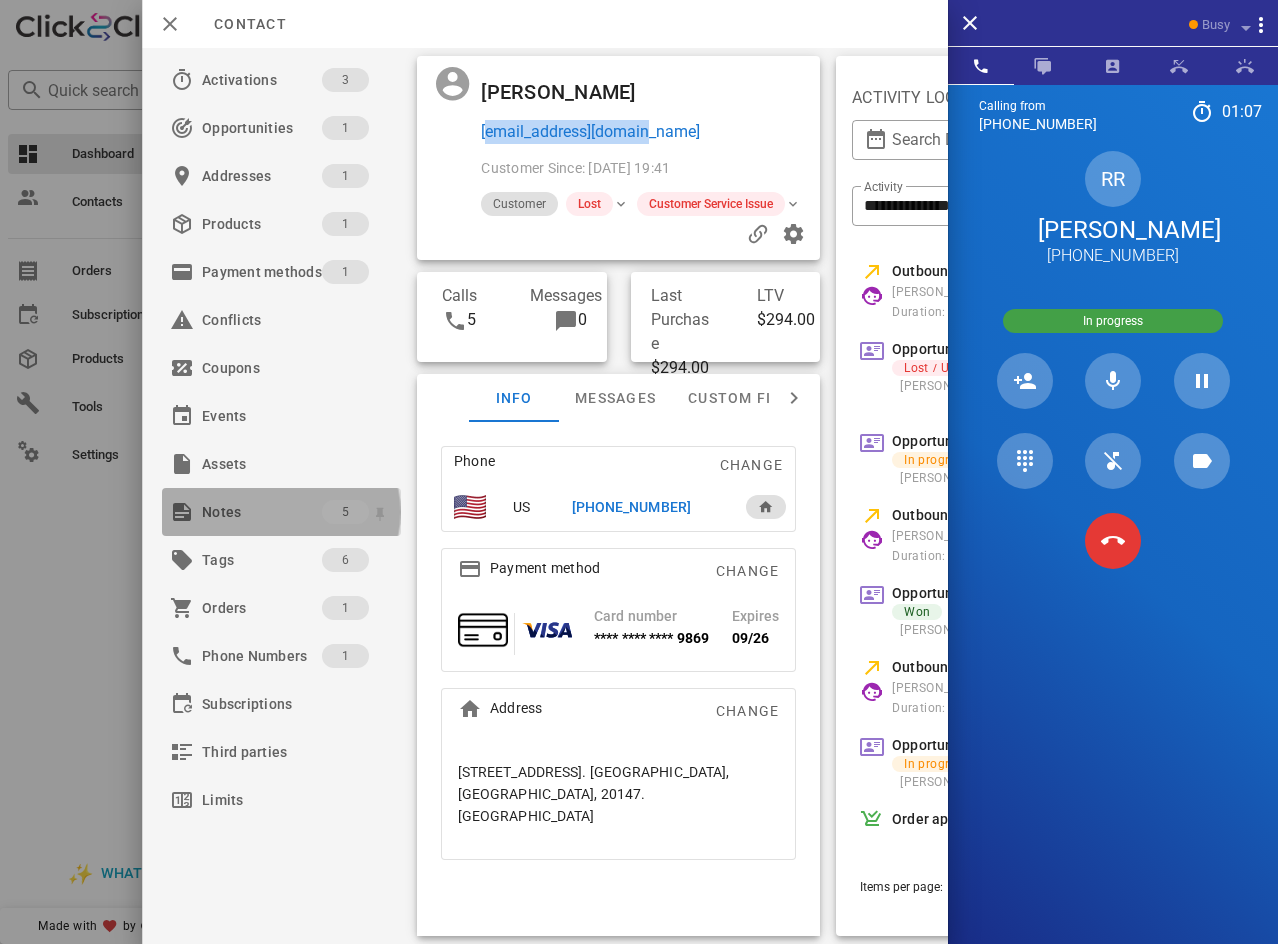 click on "Notes" at bounding box center (262, 512) 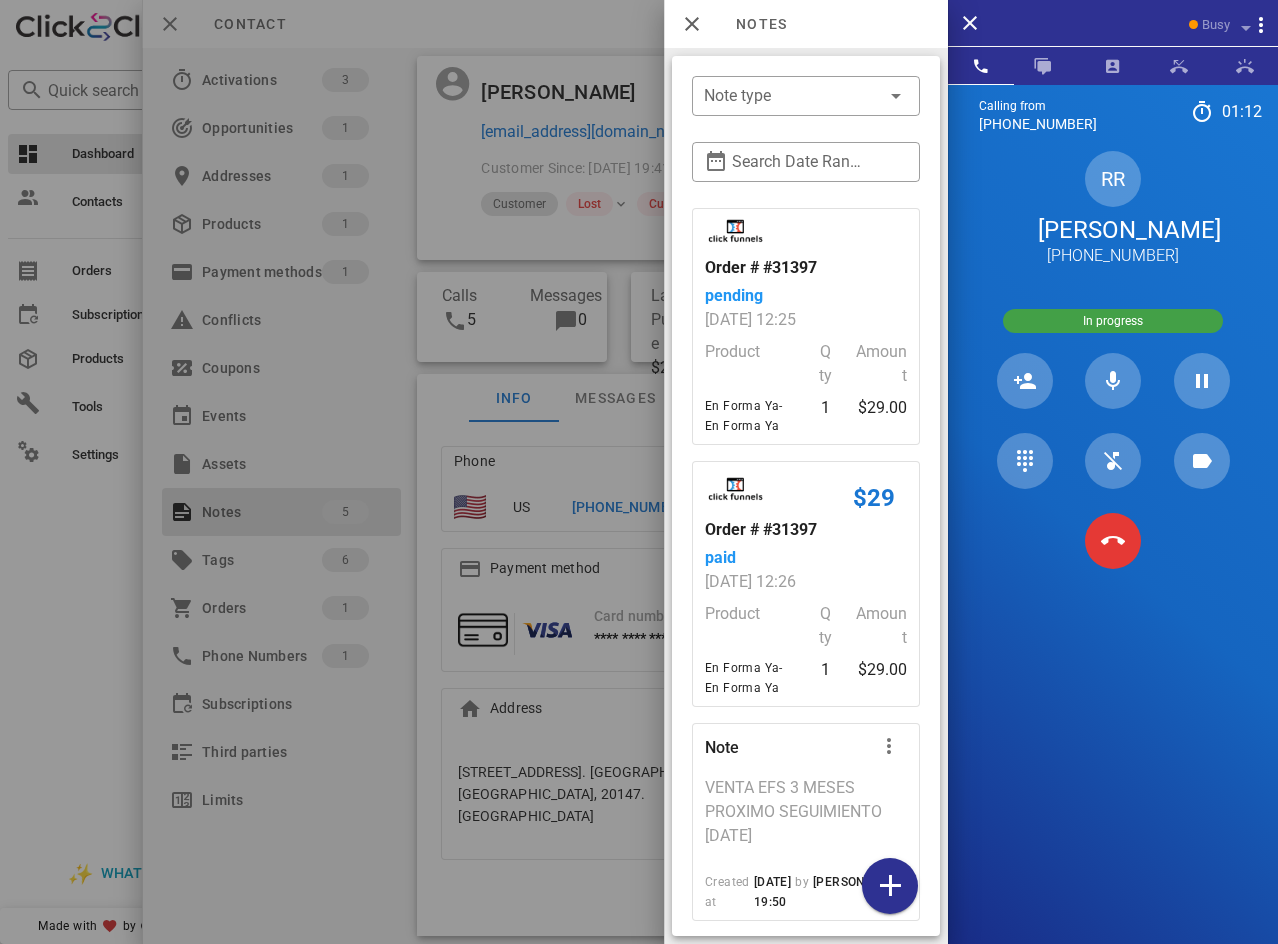 scroll, scrollTop: 508, scrollLeft: 0, axis: vertical 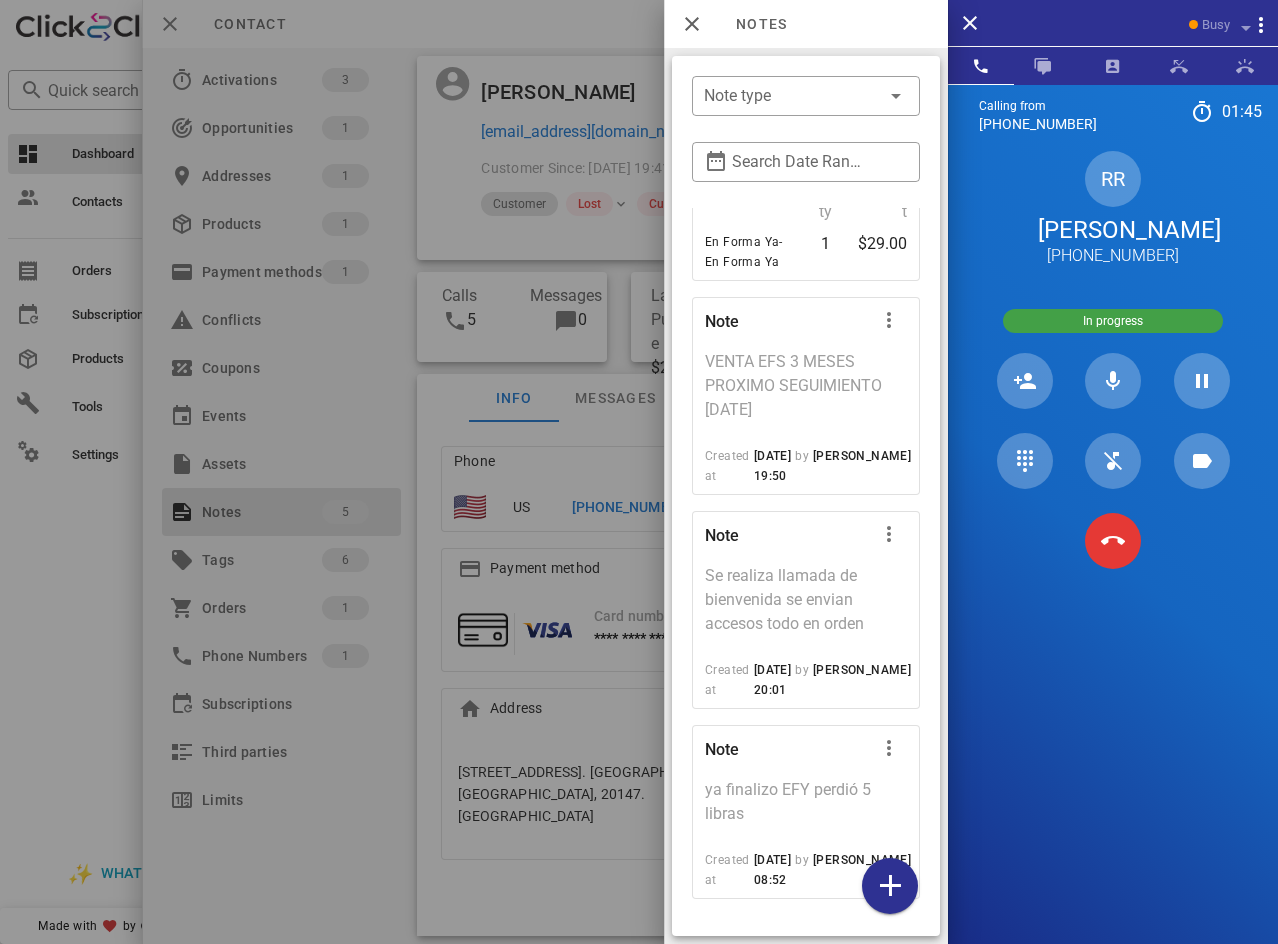 click on "RR   [PERSON_NAME]  [PHONE_NUMBER]" at bounding box center [1113, 209] 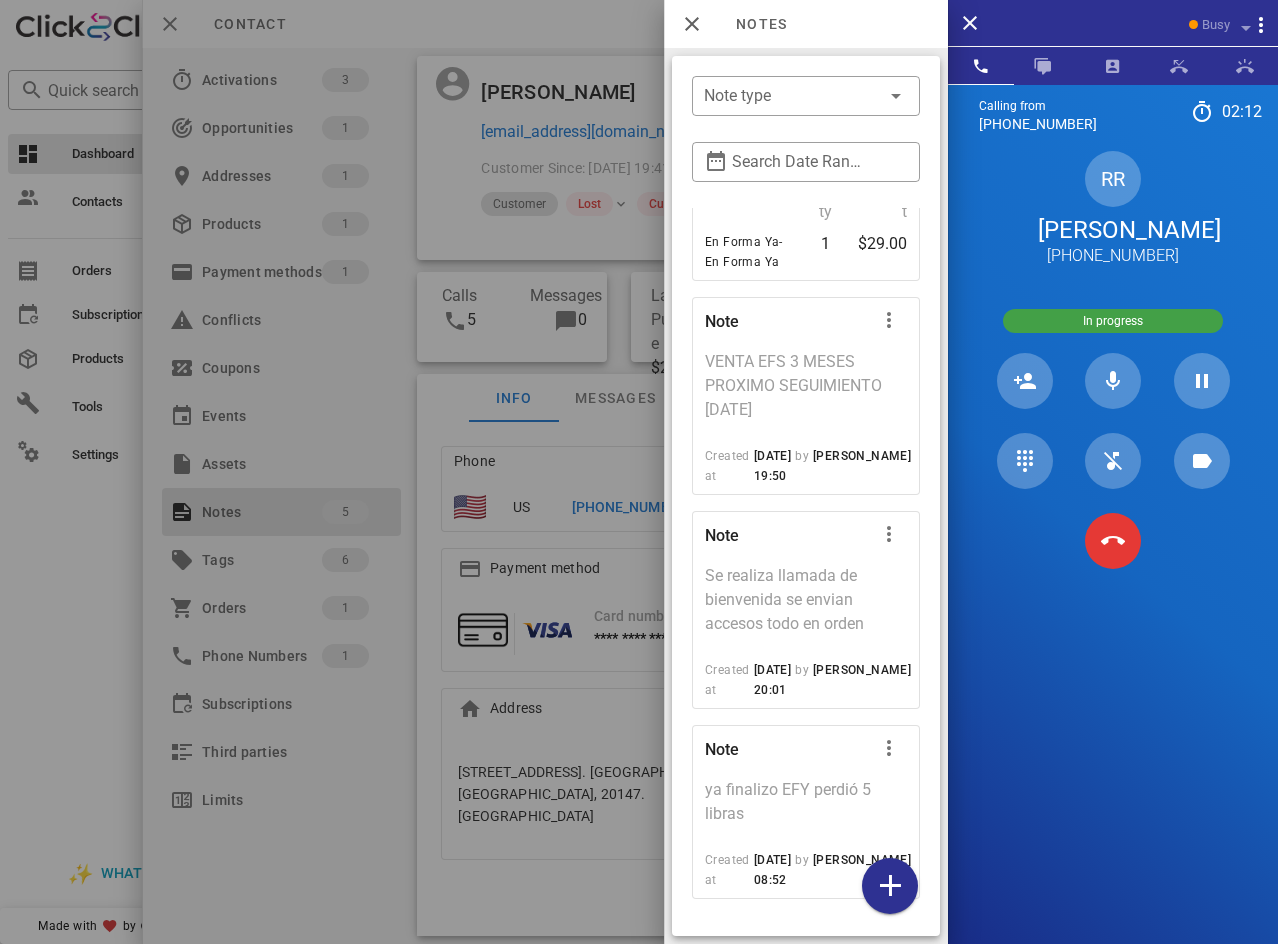 click on "RR   [PERSON_NAME]  [PHONE_NUMBER]" at bounding box center [1113, 209] 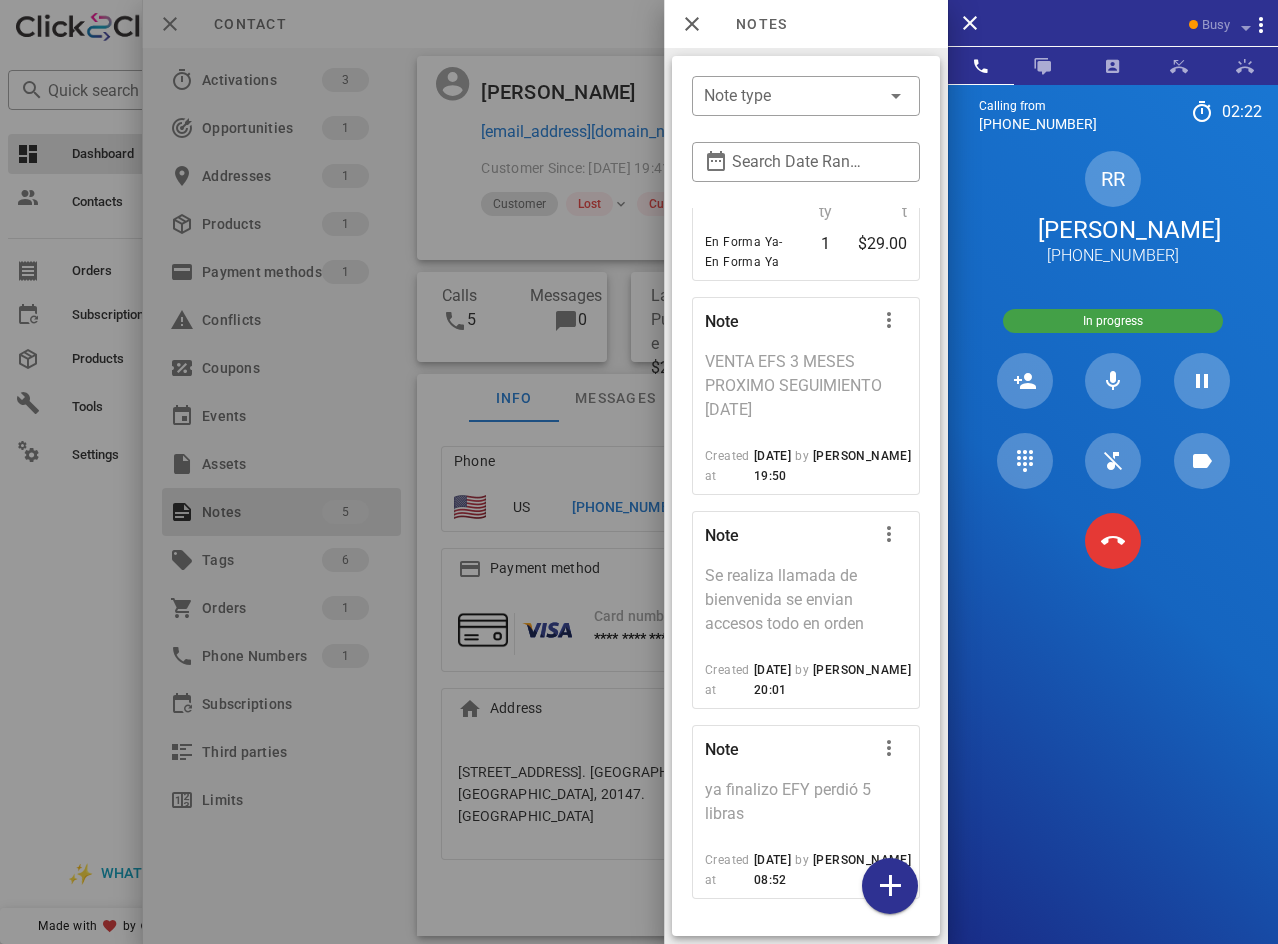 click at bounding box center (639, 472) 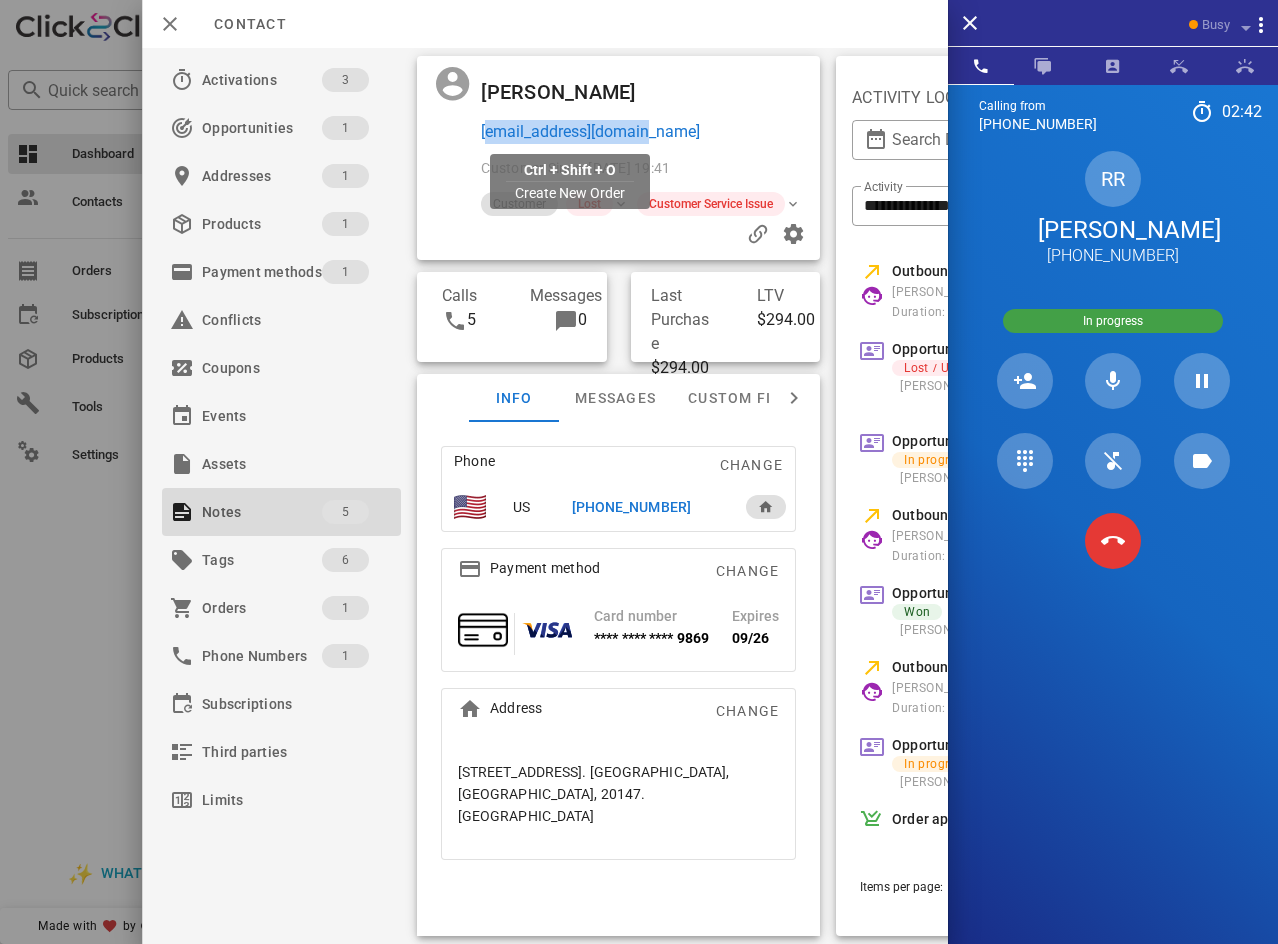 drag, startPoint x: 668, startPoint y: 136, endPoint x: 480, endPoint y: 136, distance: 188 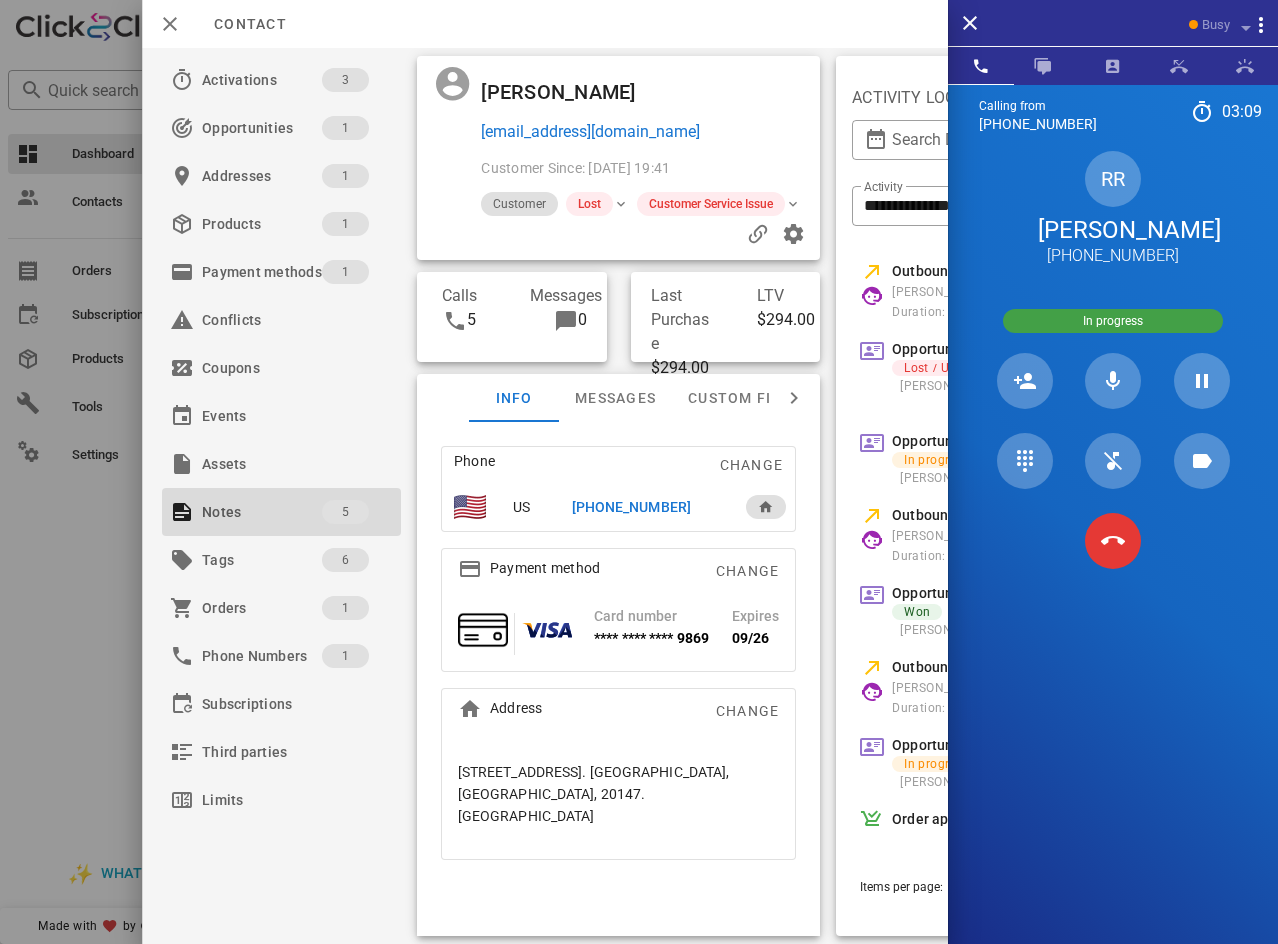 click at bounding box center (741, 92) 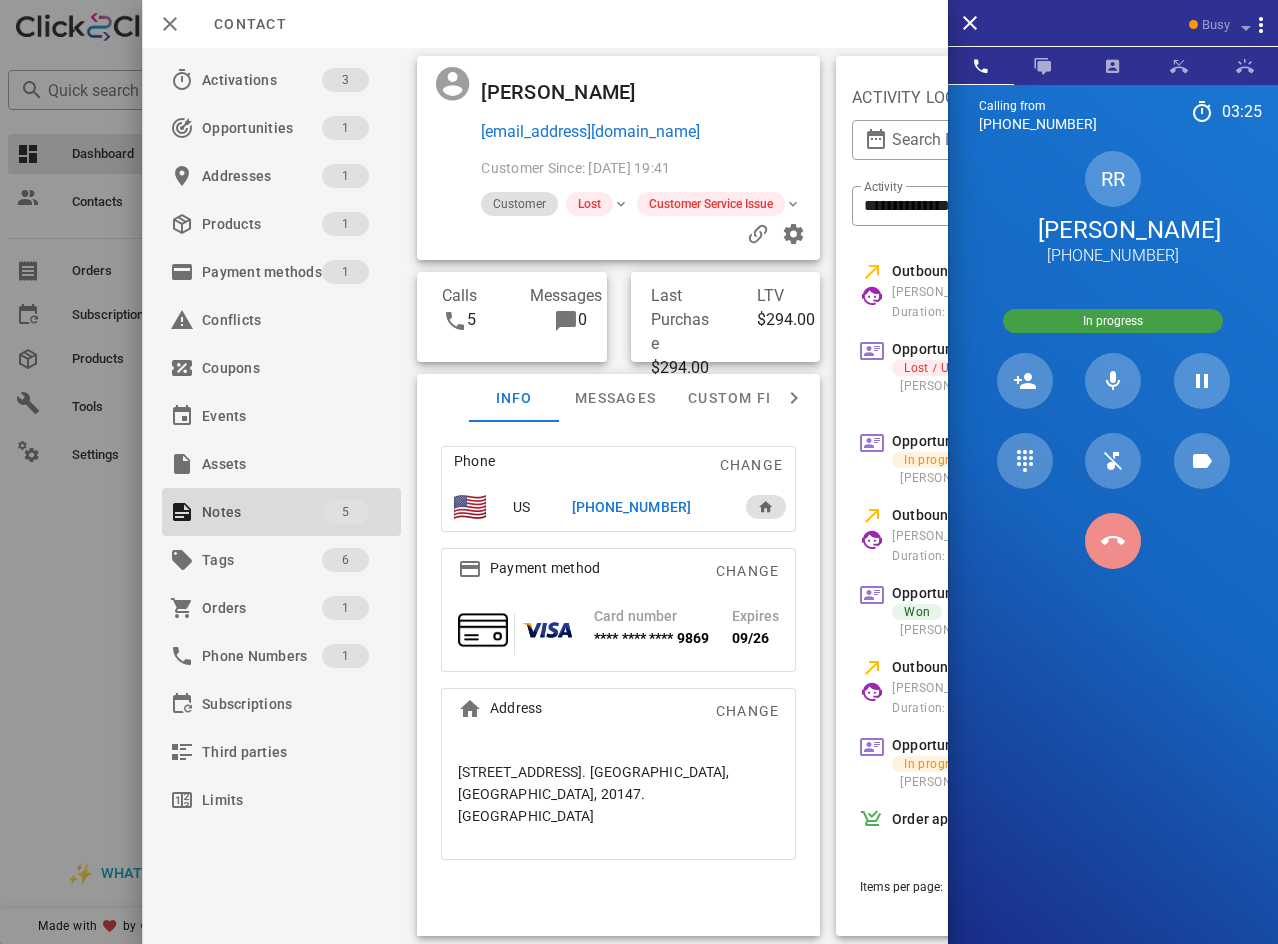 click at bounding box center [1113, 541] 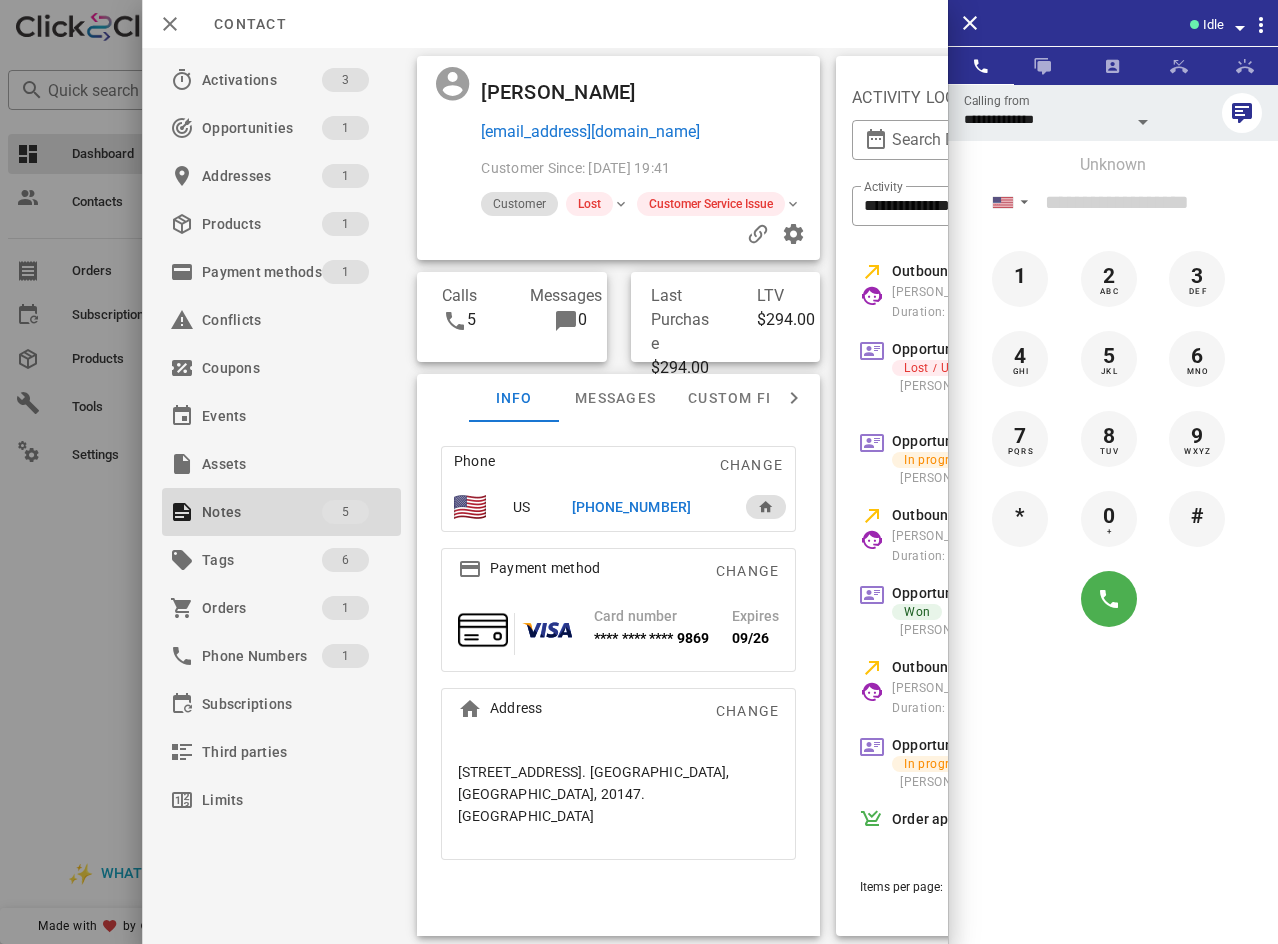 click on "Idle" at bounding box center (1113, 23) 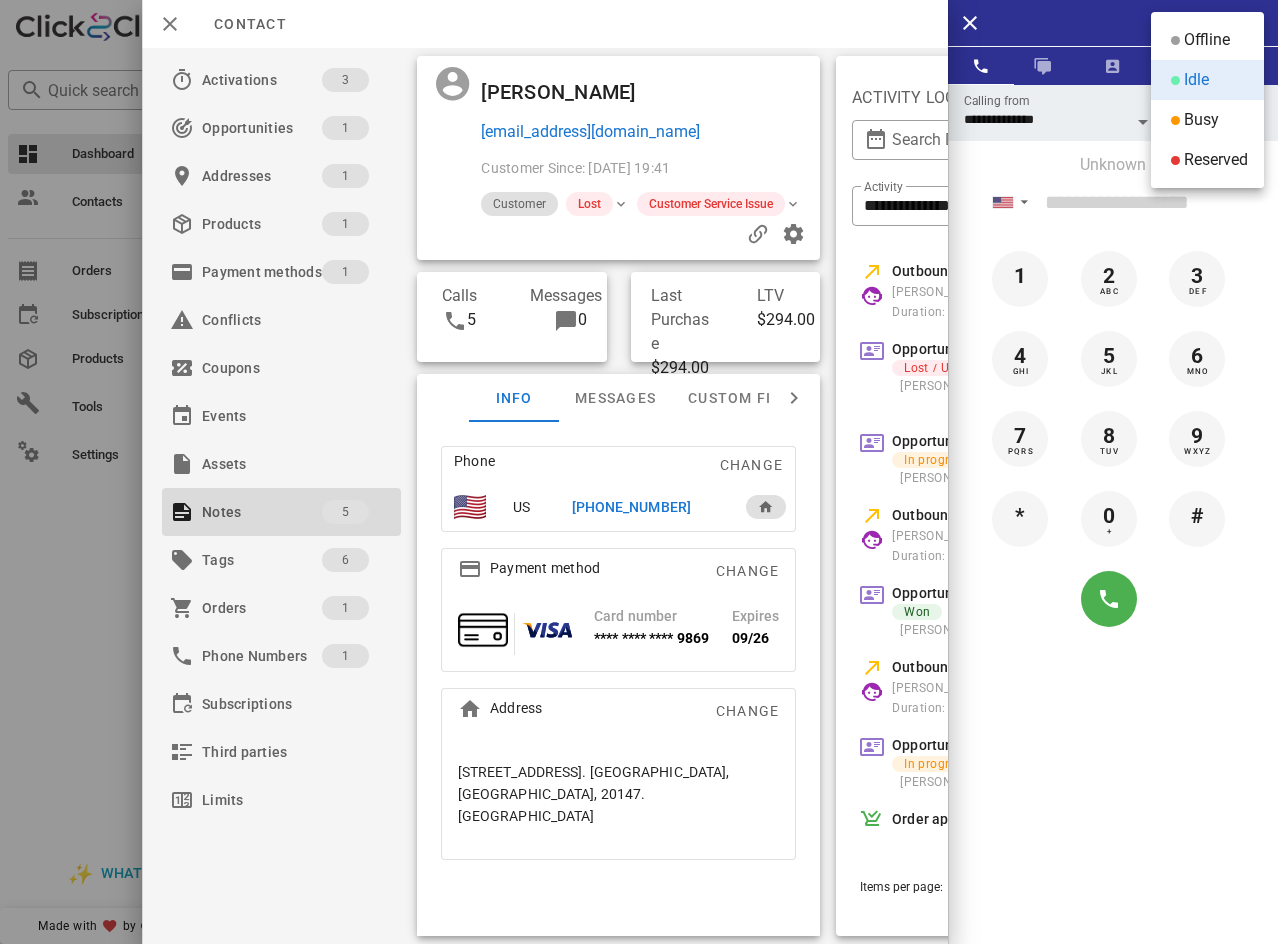 click on "Busy" at bounding box center [1201, 120] 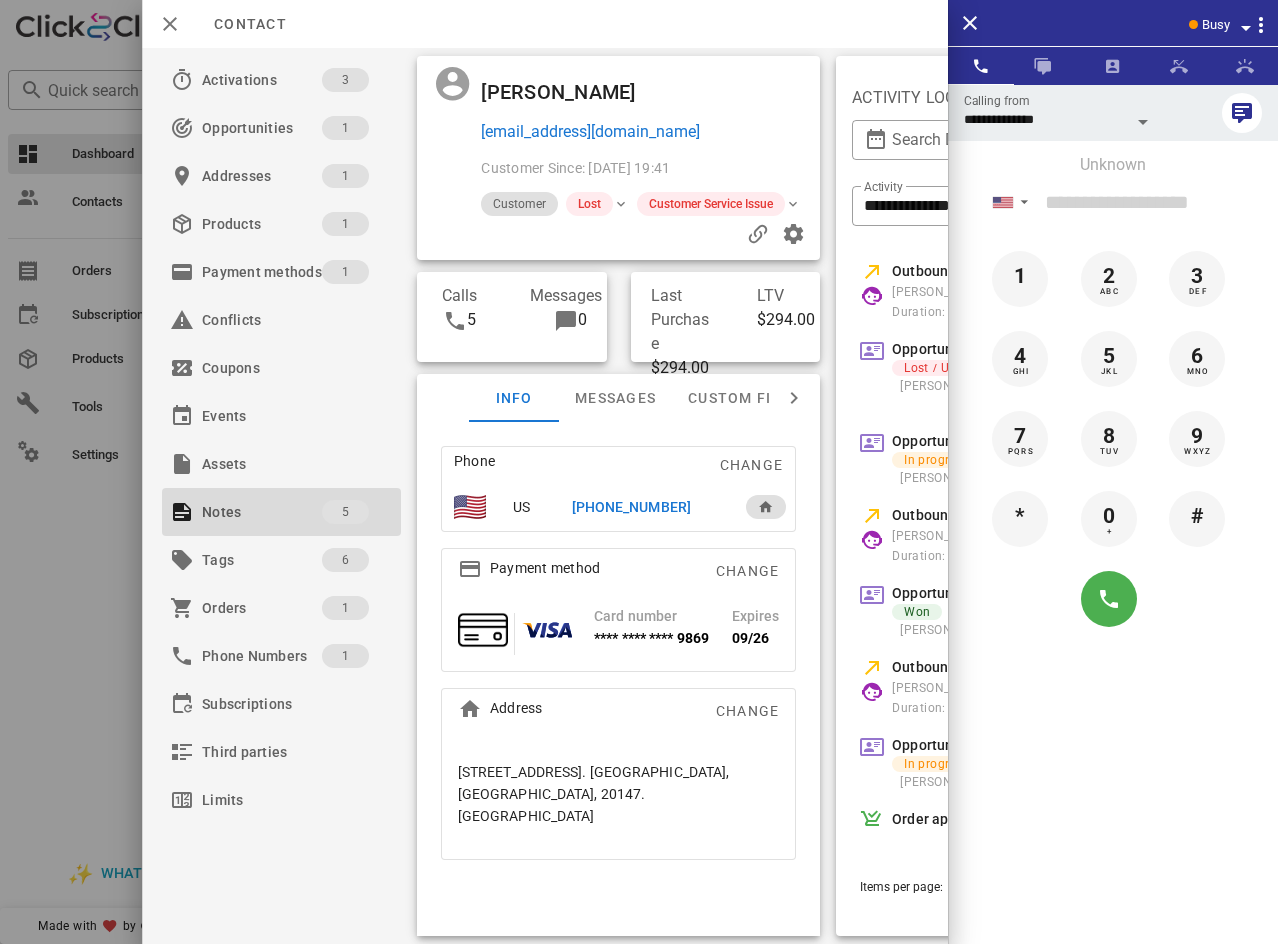 click at bounding box center (741, 92) 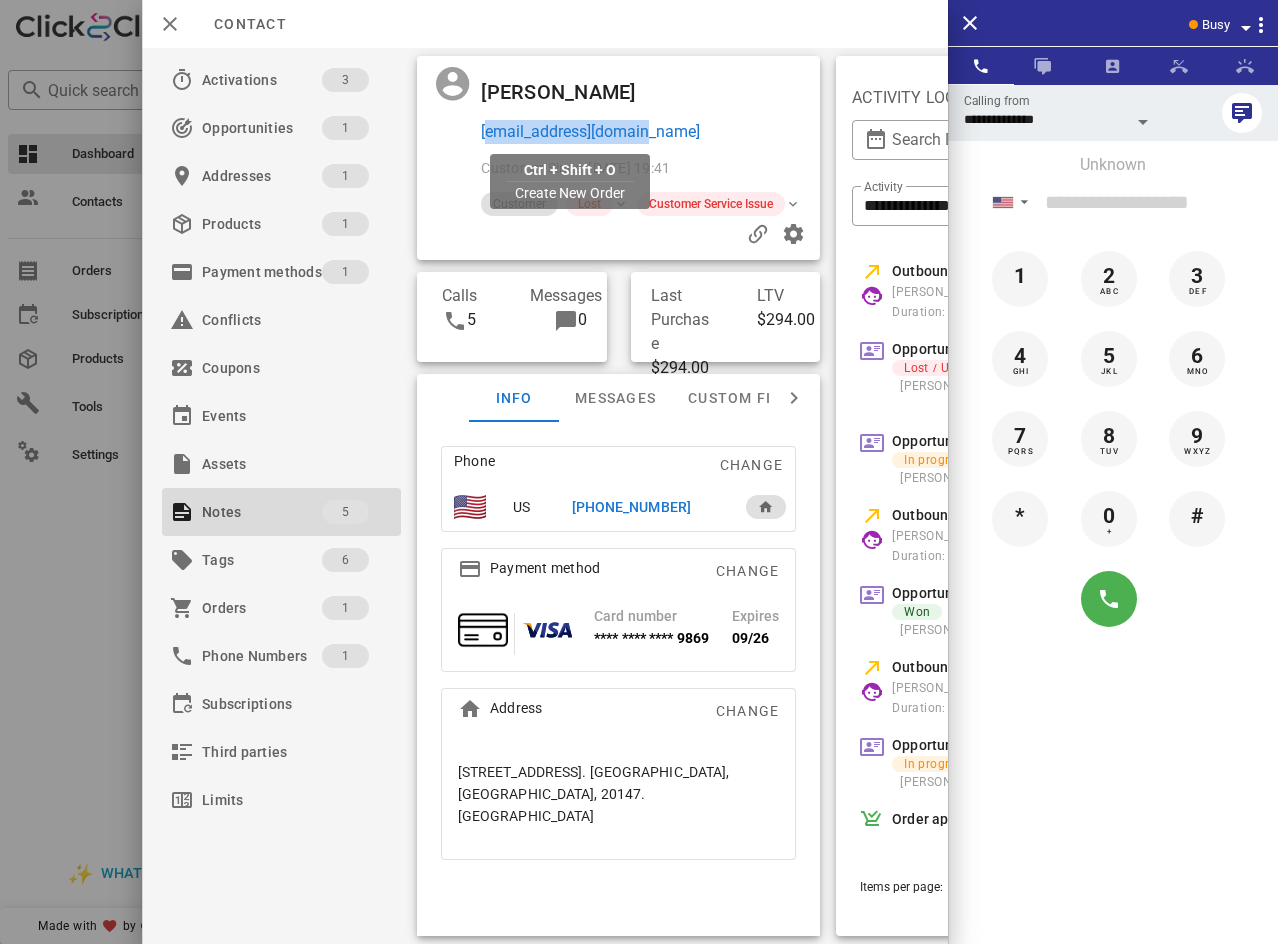 drag, startPoint x: 684, startPoint y: 140, endPoint x: 481, endPoint y: 138, distance: 203.00986 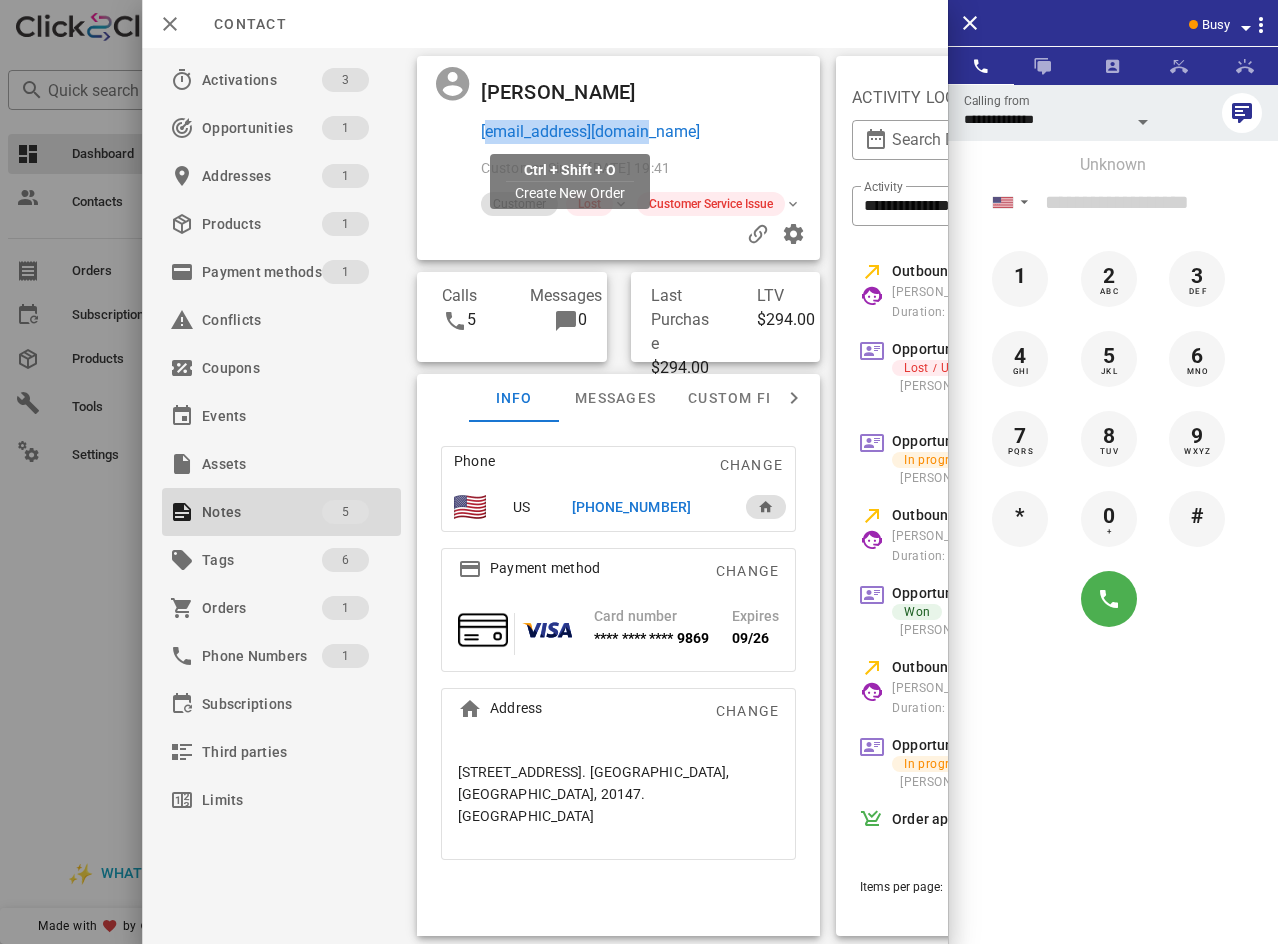 copy on "[EMAIL_ADDRESS][DOMAIN_NAME]" 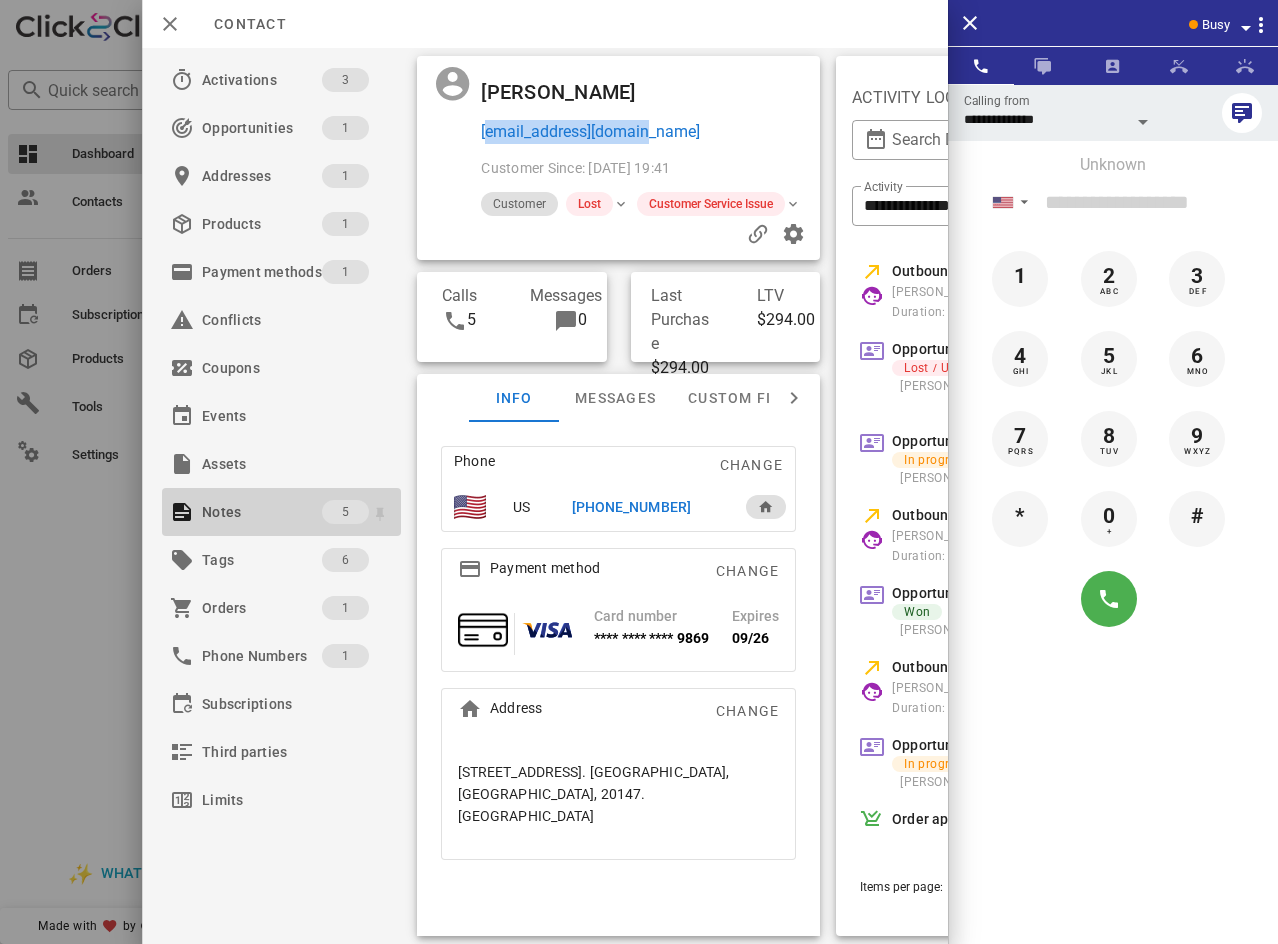 click on "Notes" at bounding box center (262, 512) 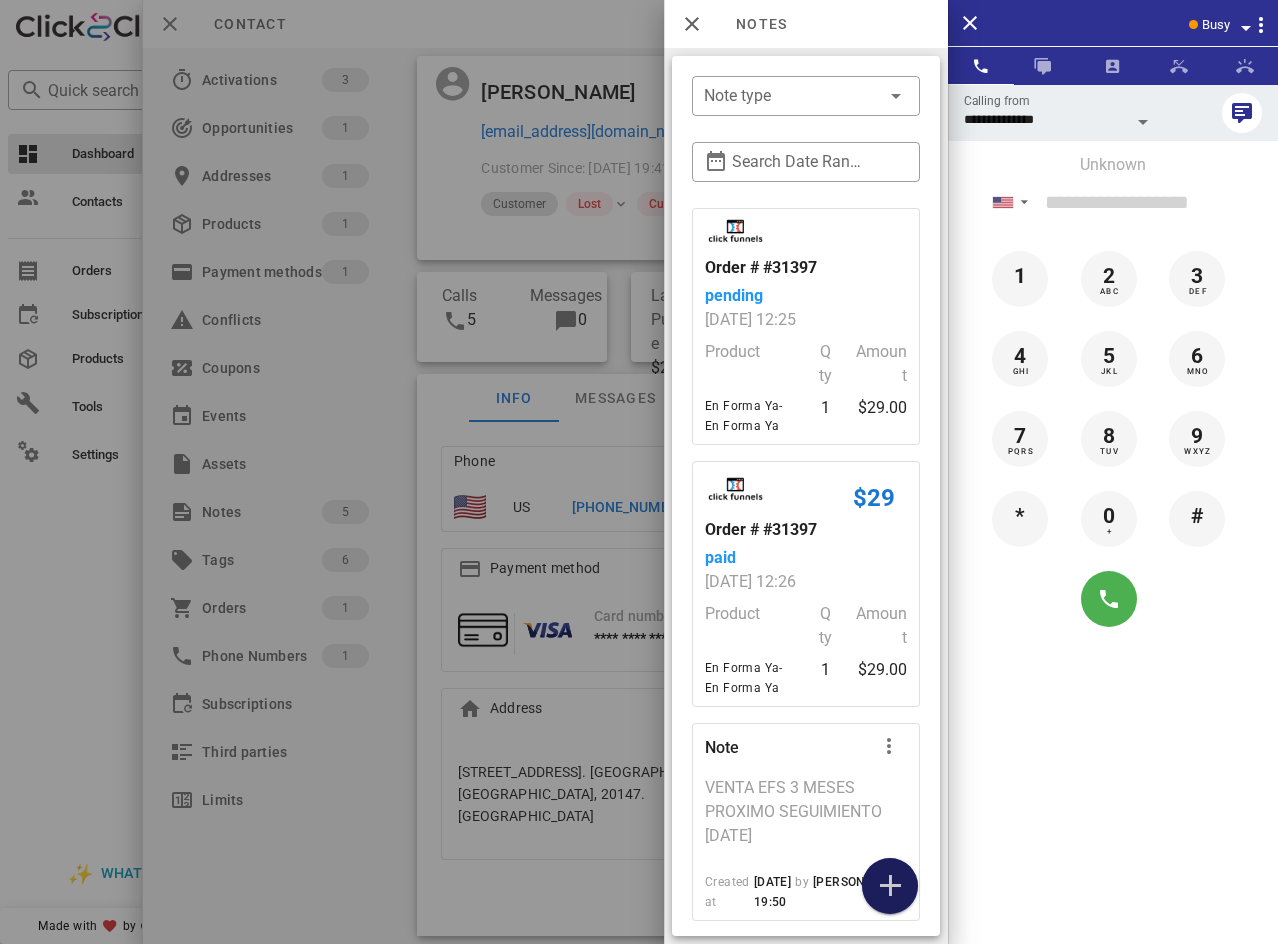 click at bounding box center (890, 886) 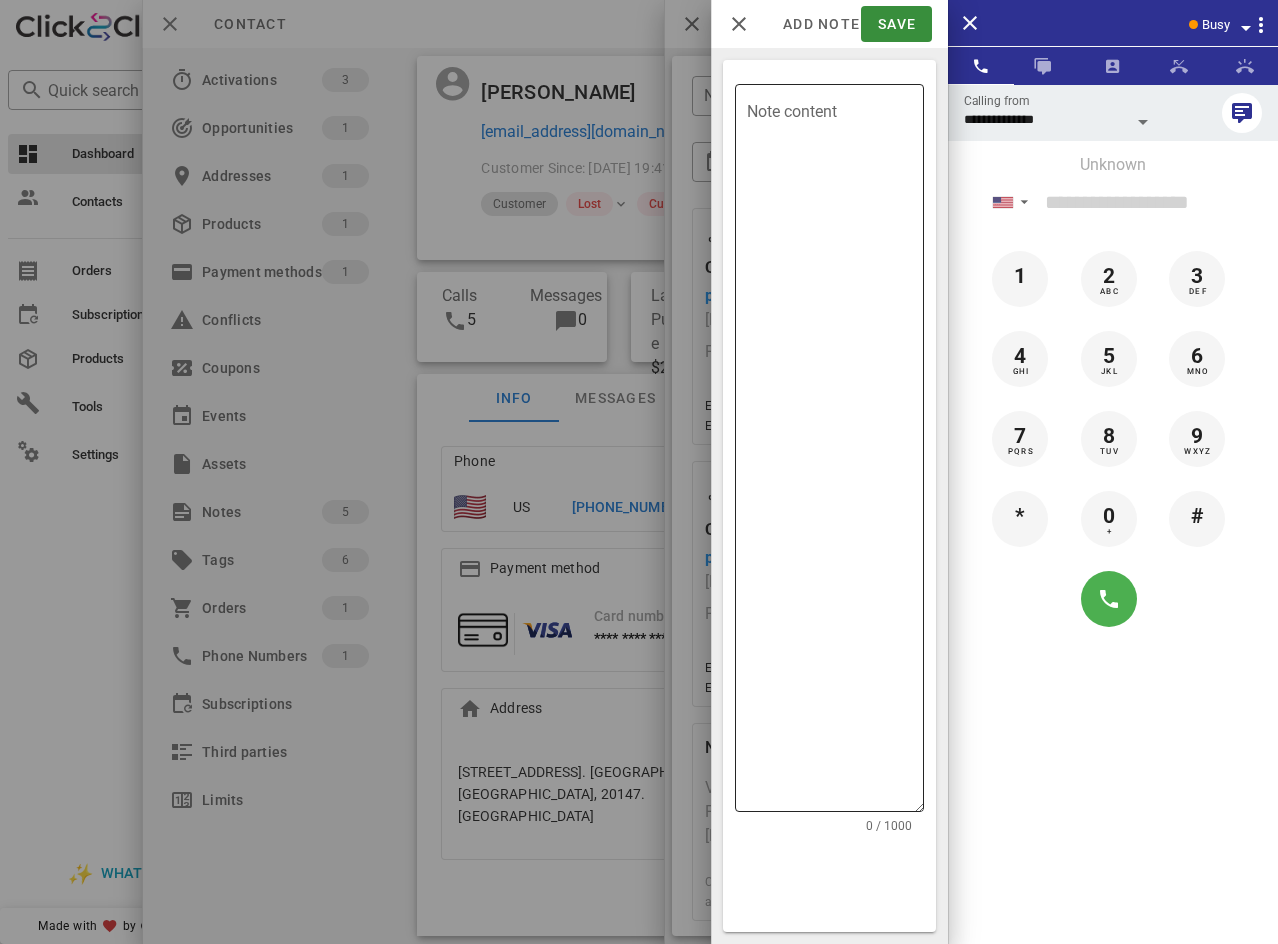 click on "Note content" at bounding box center [835, 453] 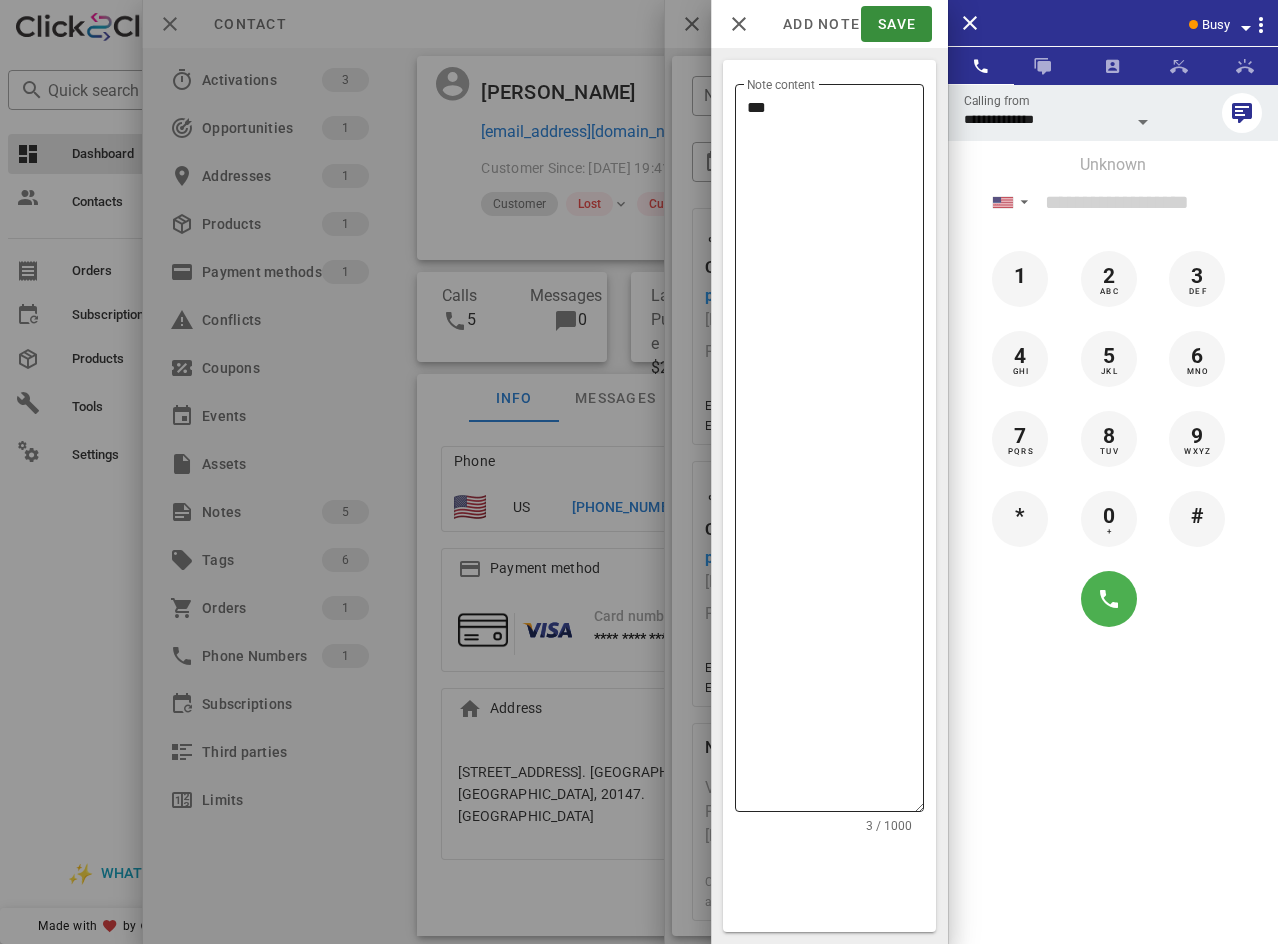 click on "**" at bounding box center [835, 453] 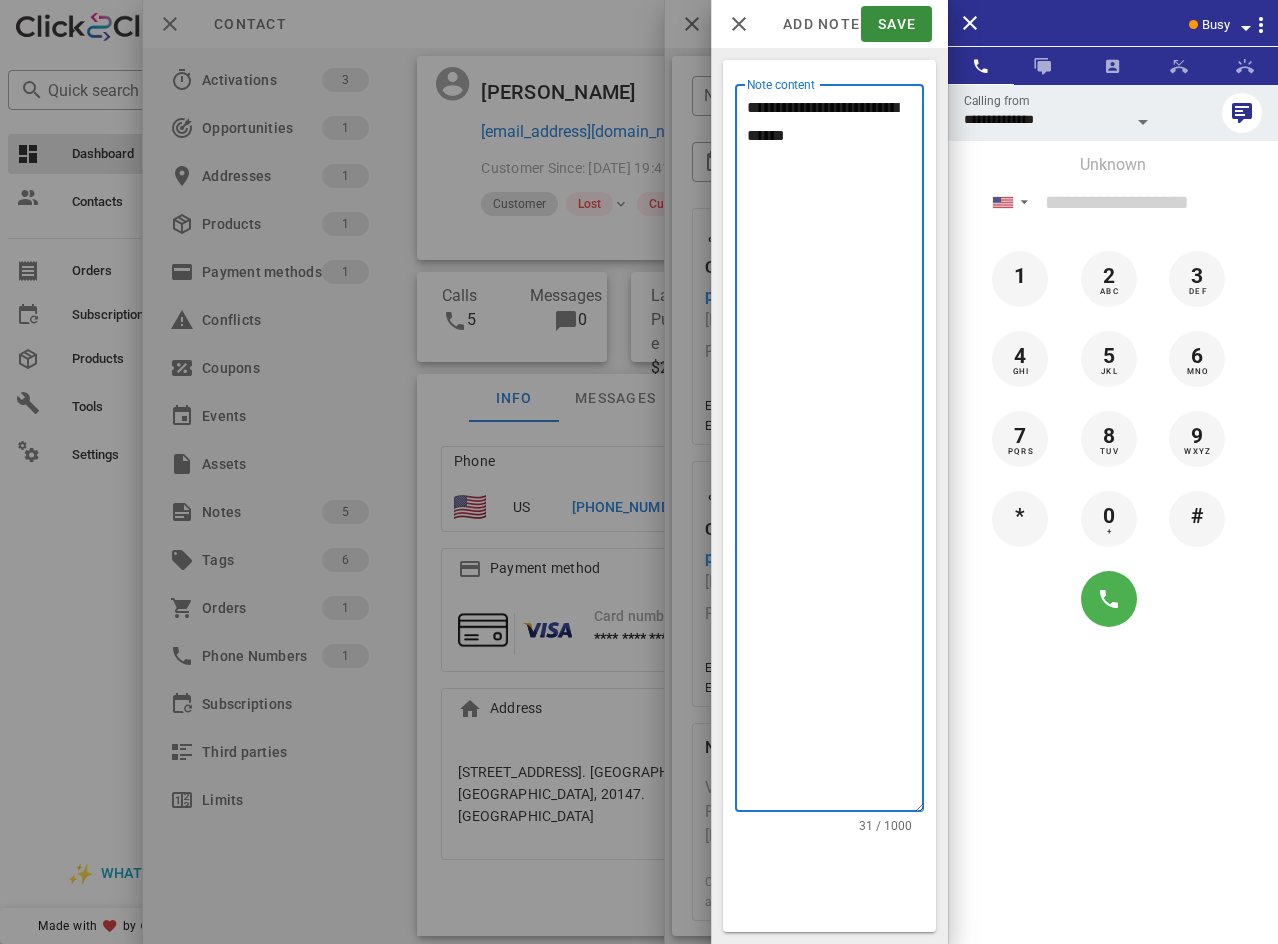click on "**********" at bounding box center (835, 453) 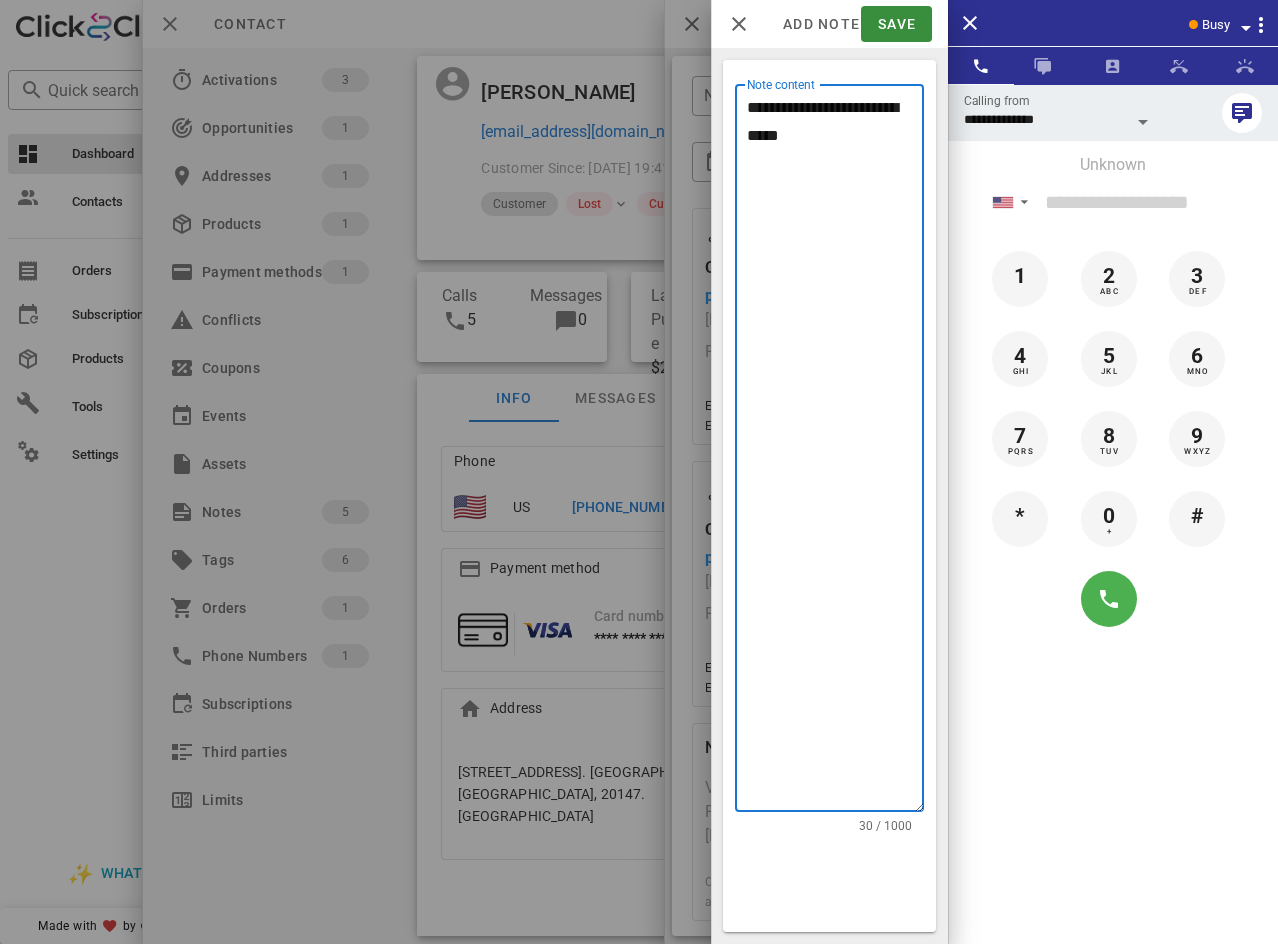 click on "**********" at bounding box center [835, 453] 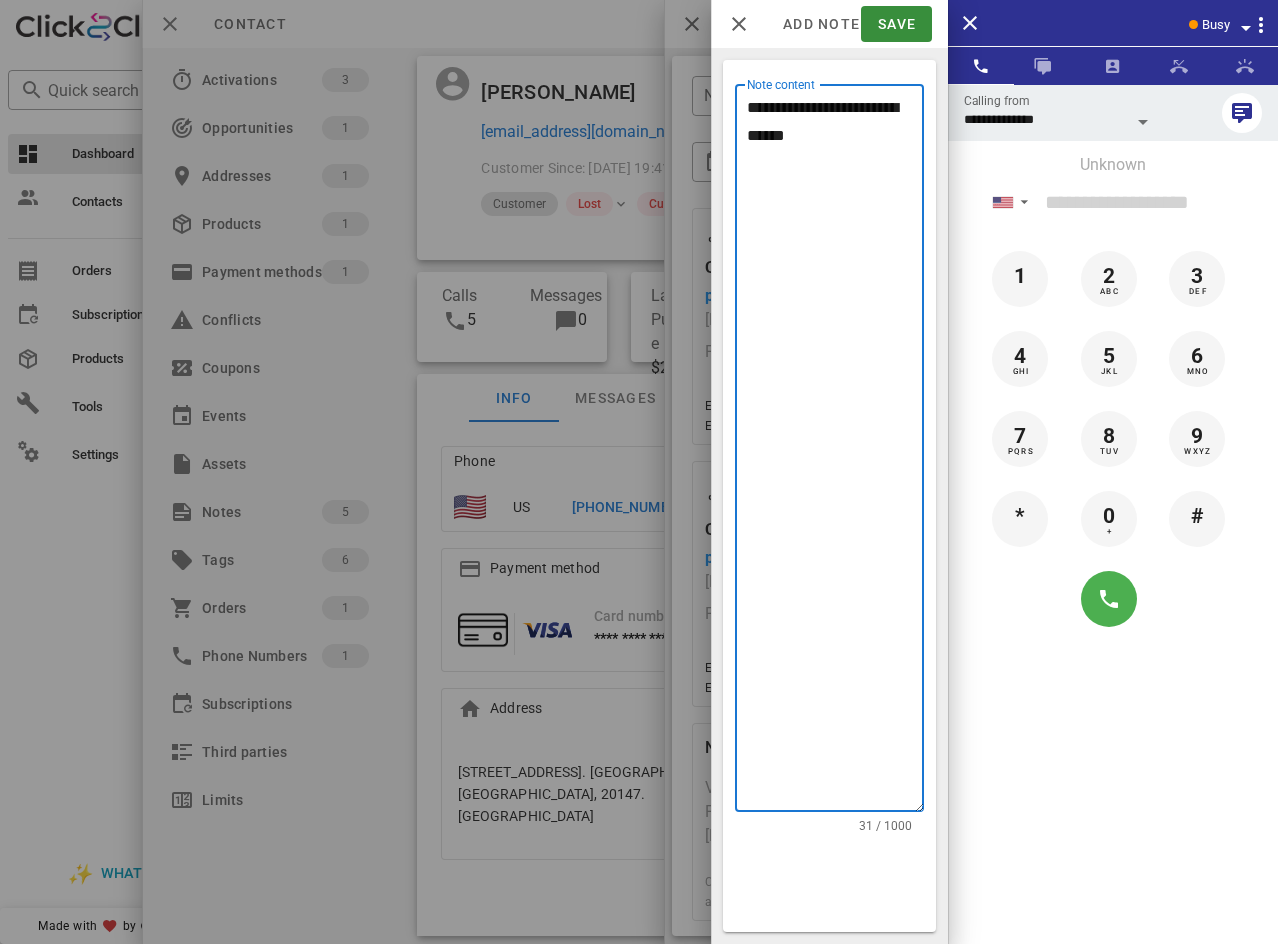 click on "**********" at bounding box center [835, 453] 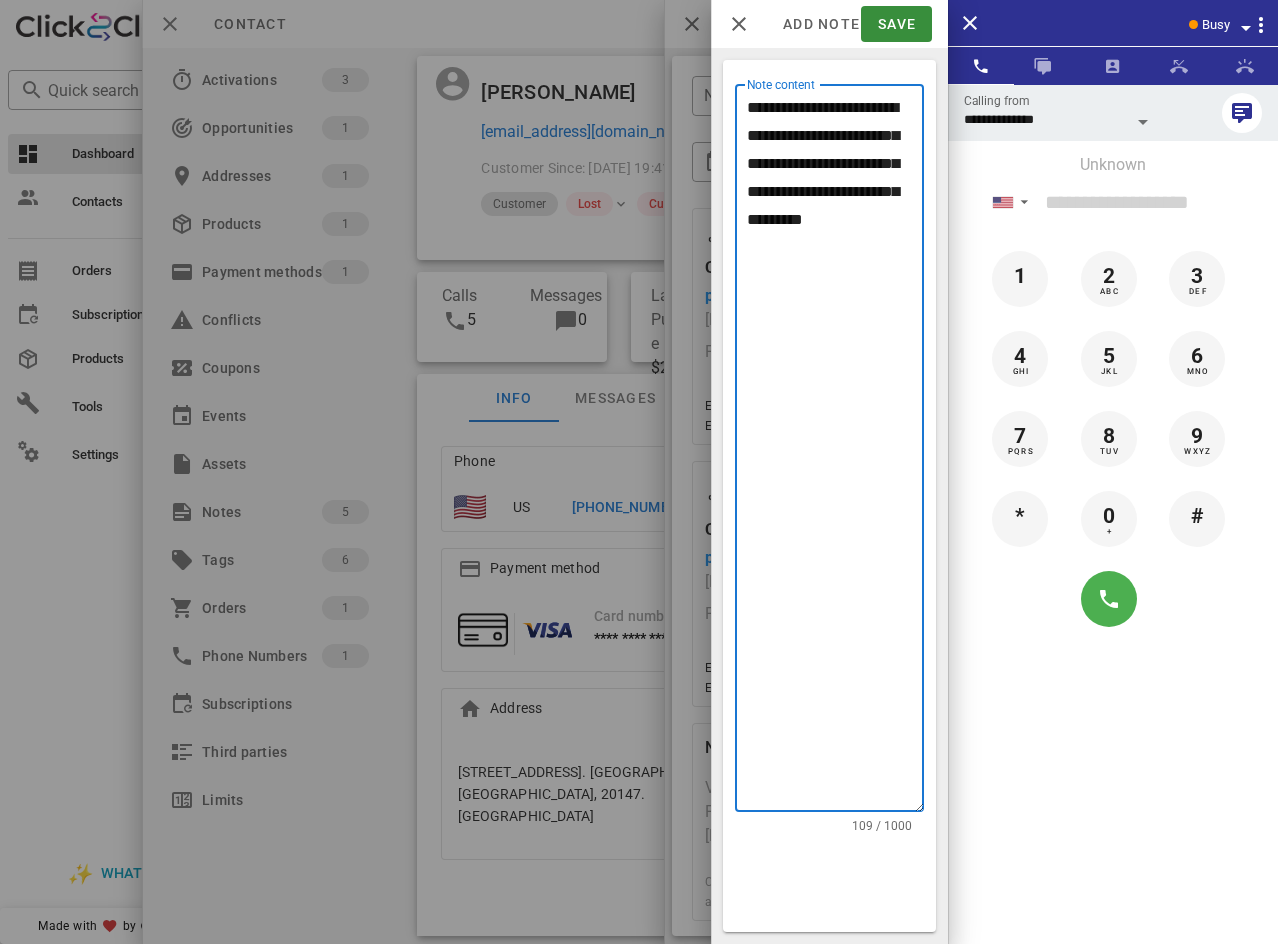 type on "**********" 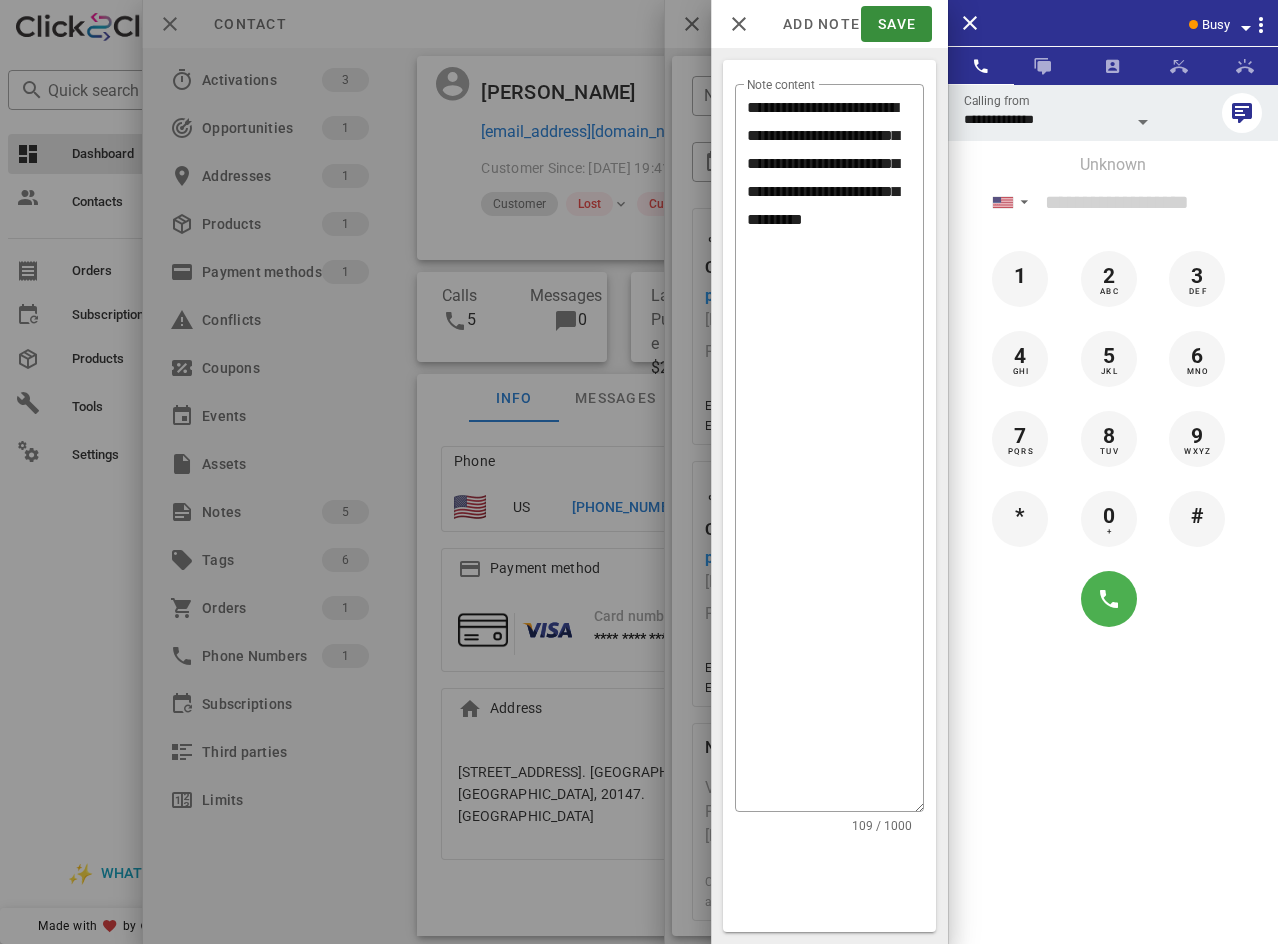 click on "Add note Save" at bounding box center (829, 24) 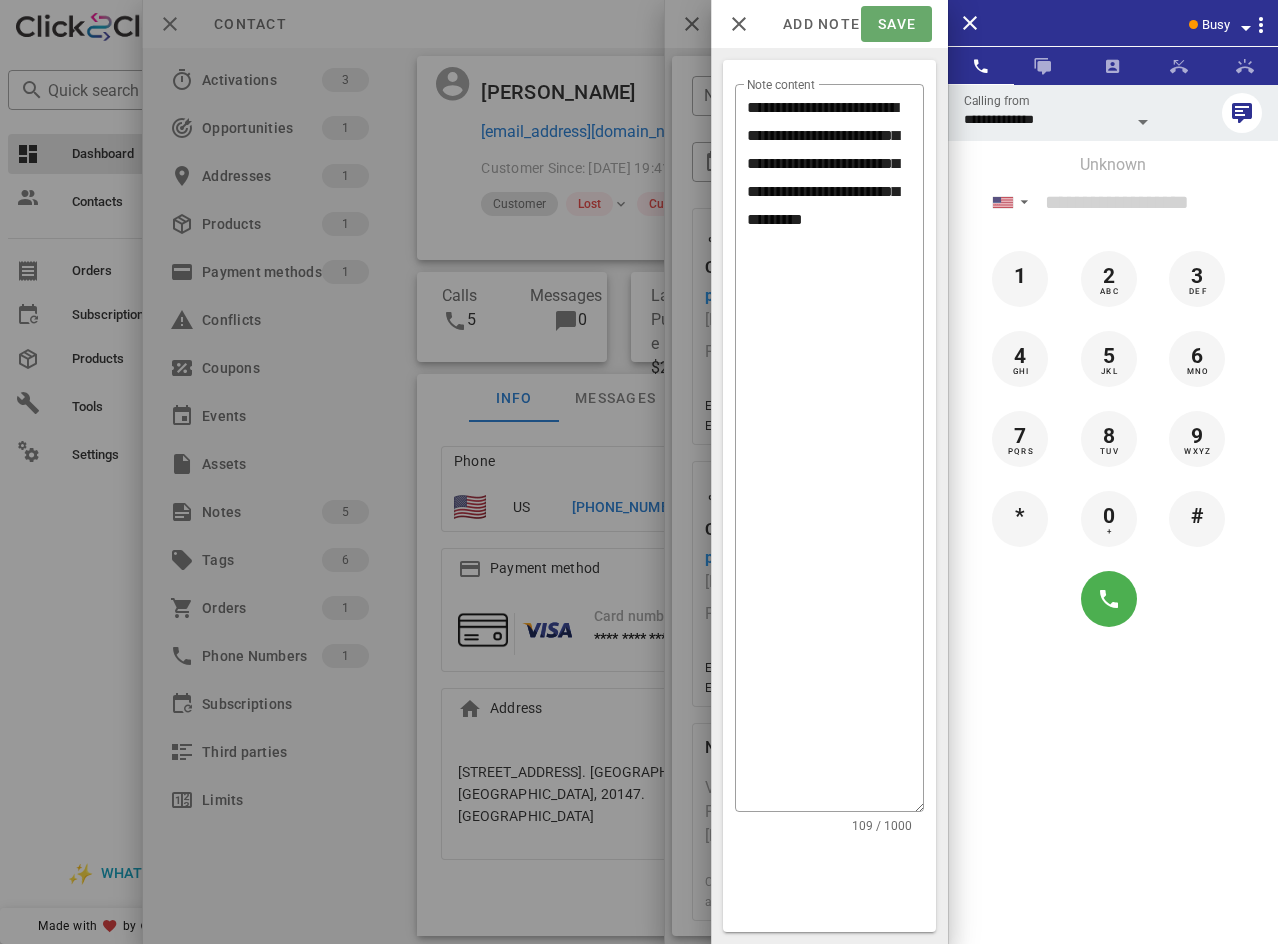 click on "Save" at bounding box center (896, 24) 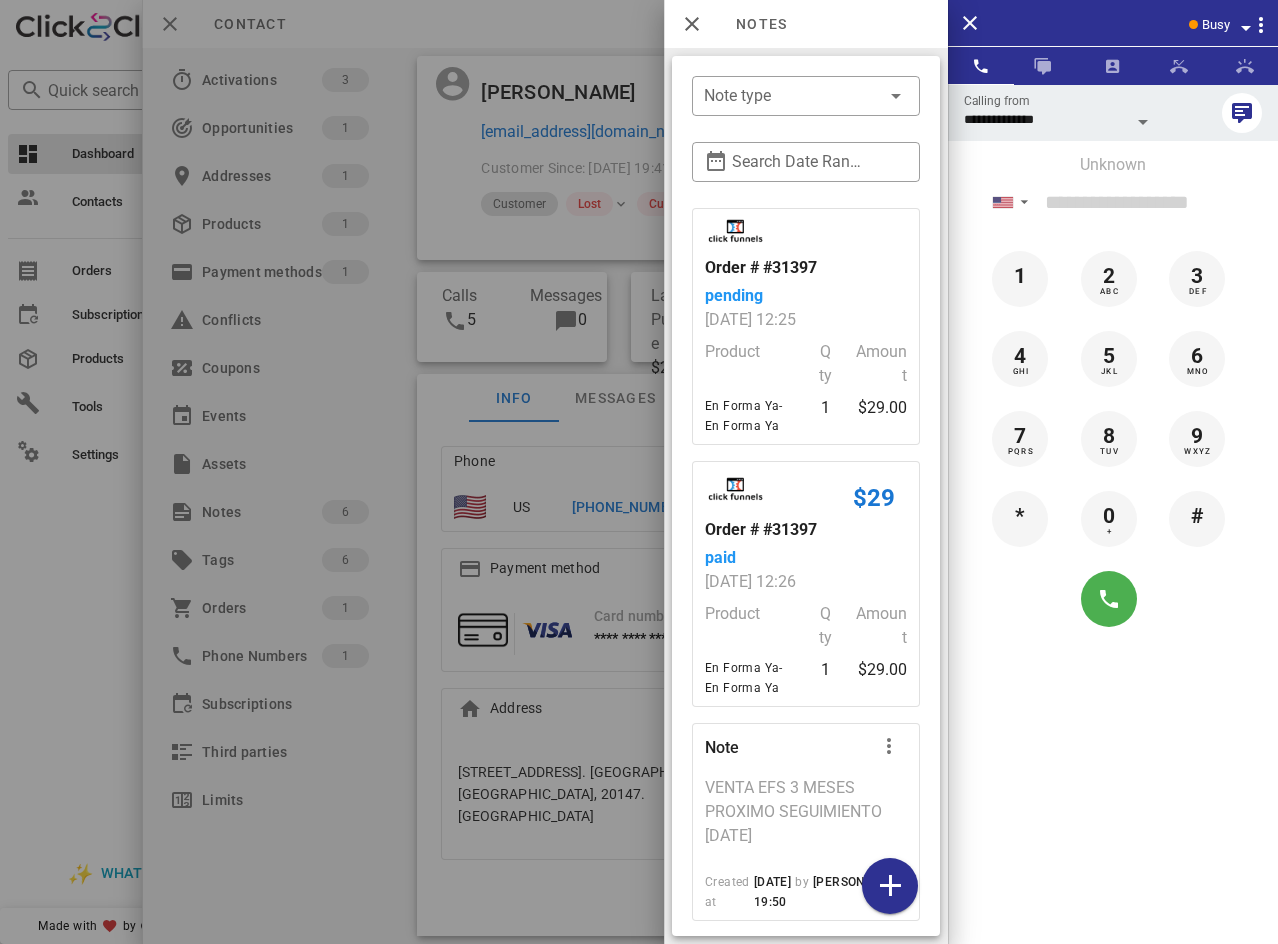 drag, startPoint x: 556, startPoint y: 49, endPoint x: 172, endPoint y: 55, distance: 384.04688 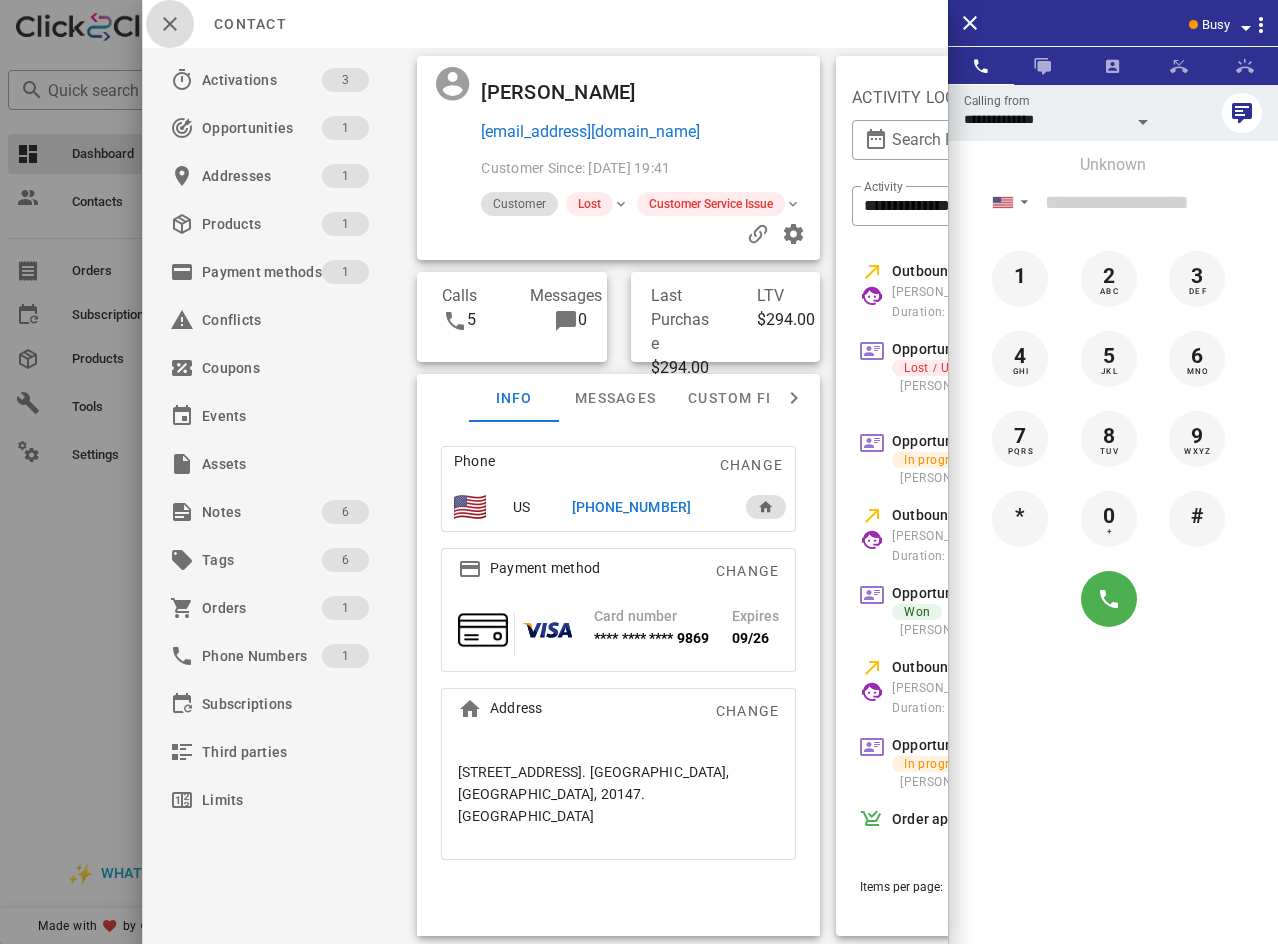 click at bounding box center (170, 24) 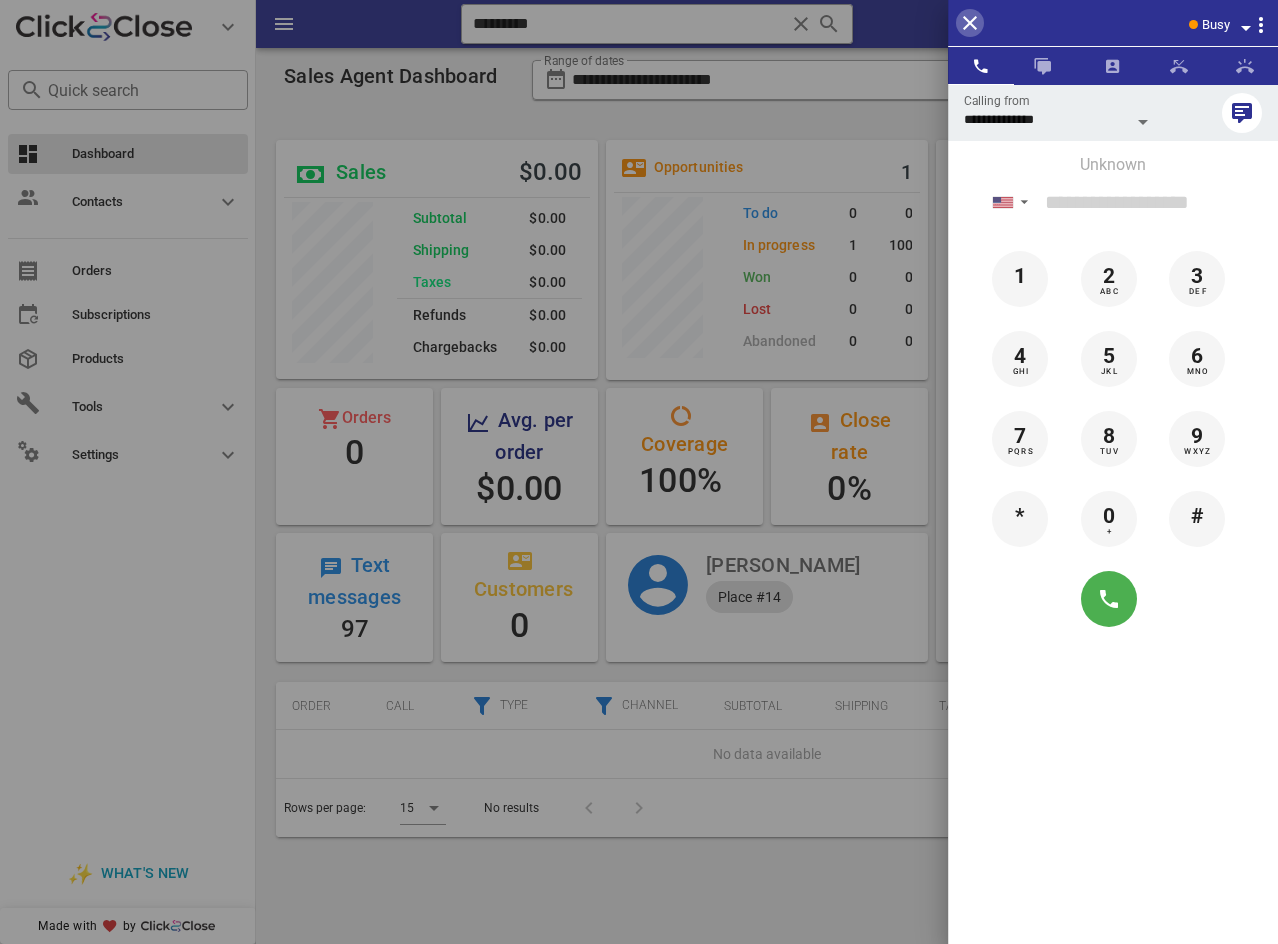 drag, startPoint x: 976, startPoint y: 34, endPoint x: 950, endPoint y: 32, distance: 26.076809 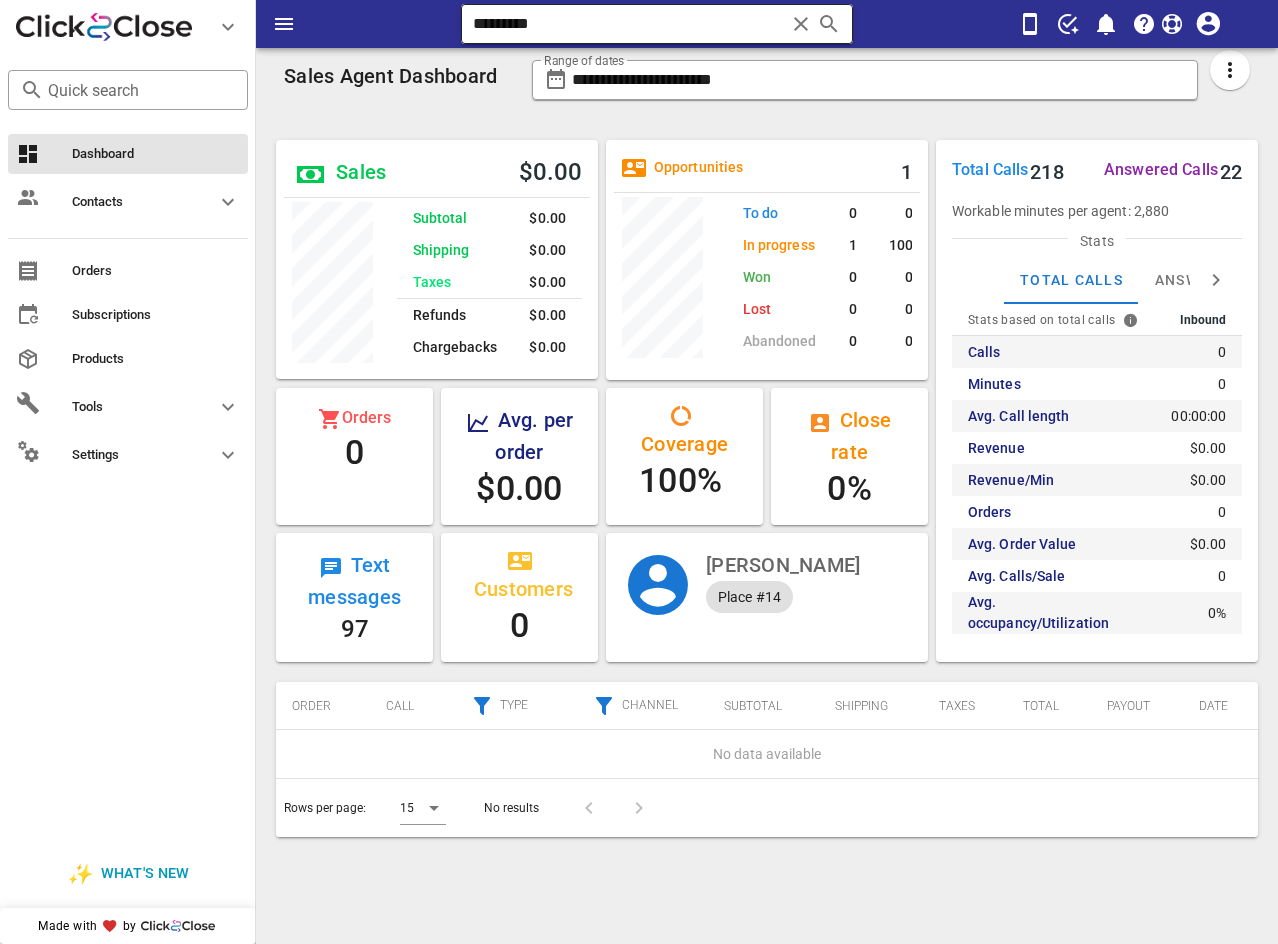 drag, startPoint x: 815, startPoint y: 22, endPoint x: 683, endPoint y: 20, distance: 132.01515 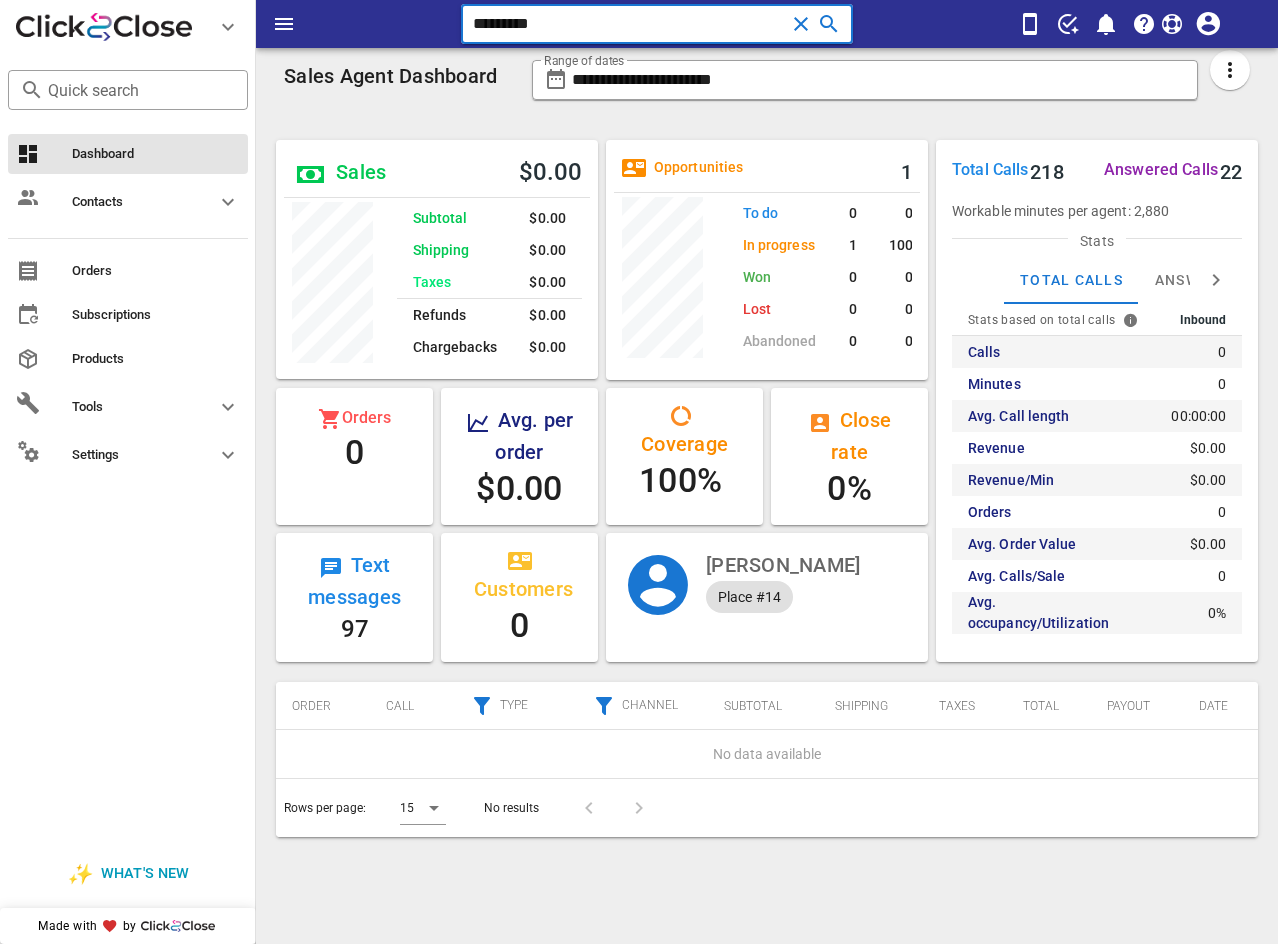click on "*********" at bounding box center (629, 24) 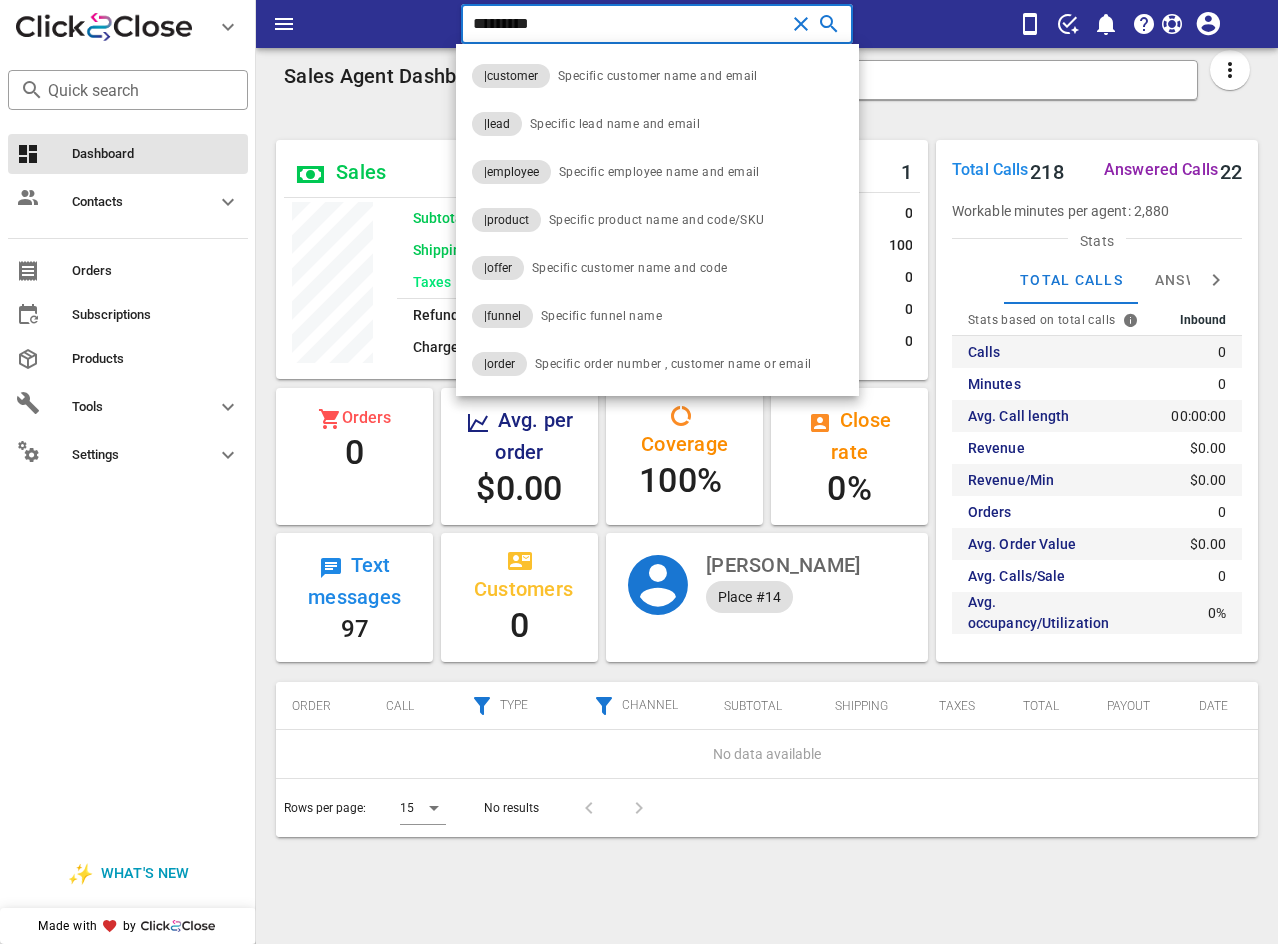 click on "*********" at bounding box center [629, 24] 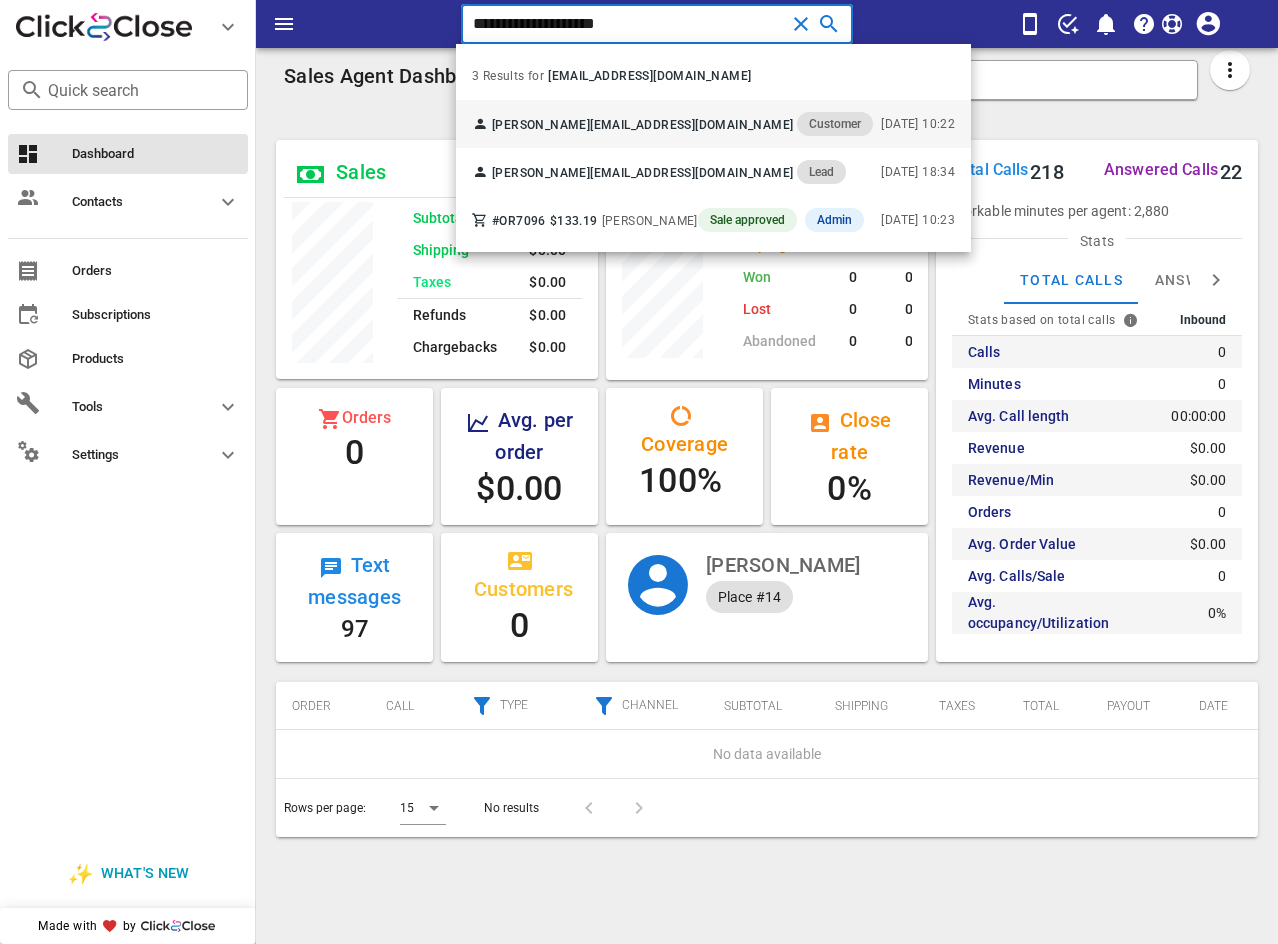 type on "**********" 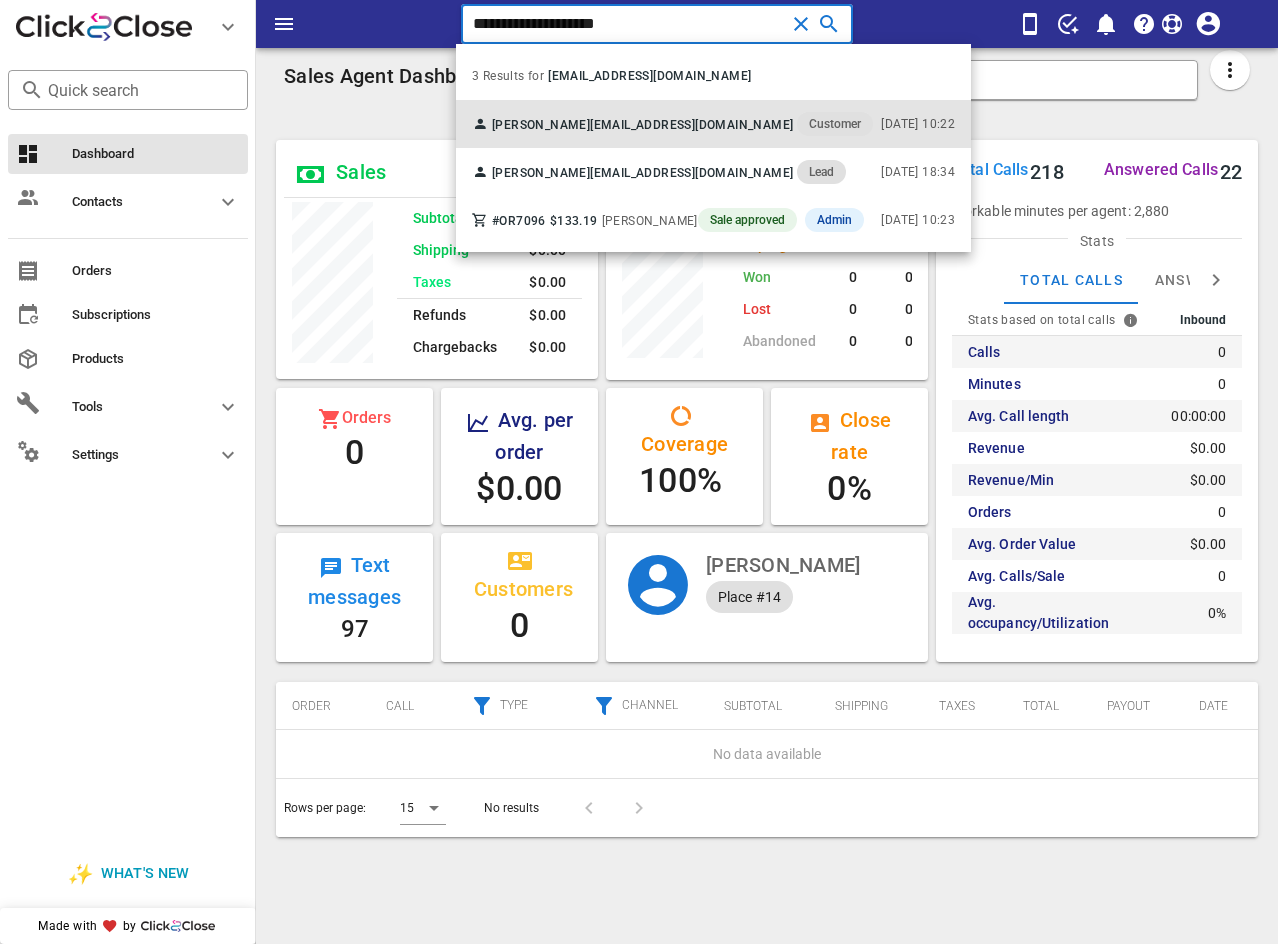 click on "[EMAIL_ADDRESS][DOMAIN_NAME]" at bounding box center (691, 125) 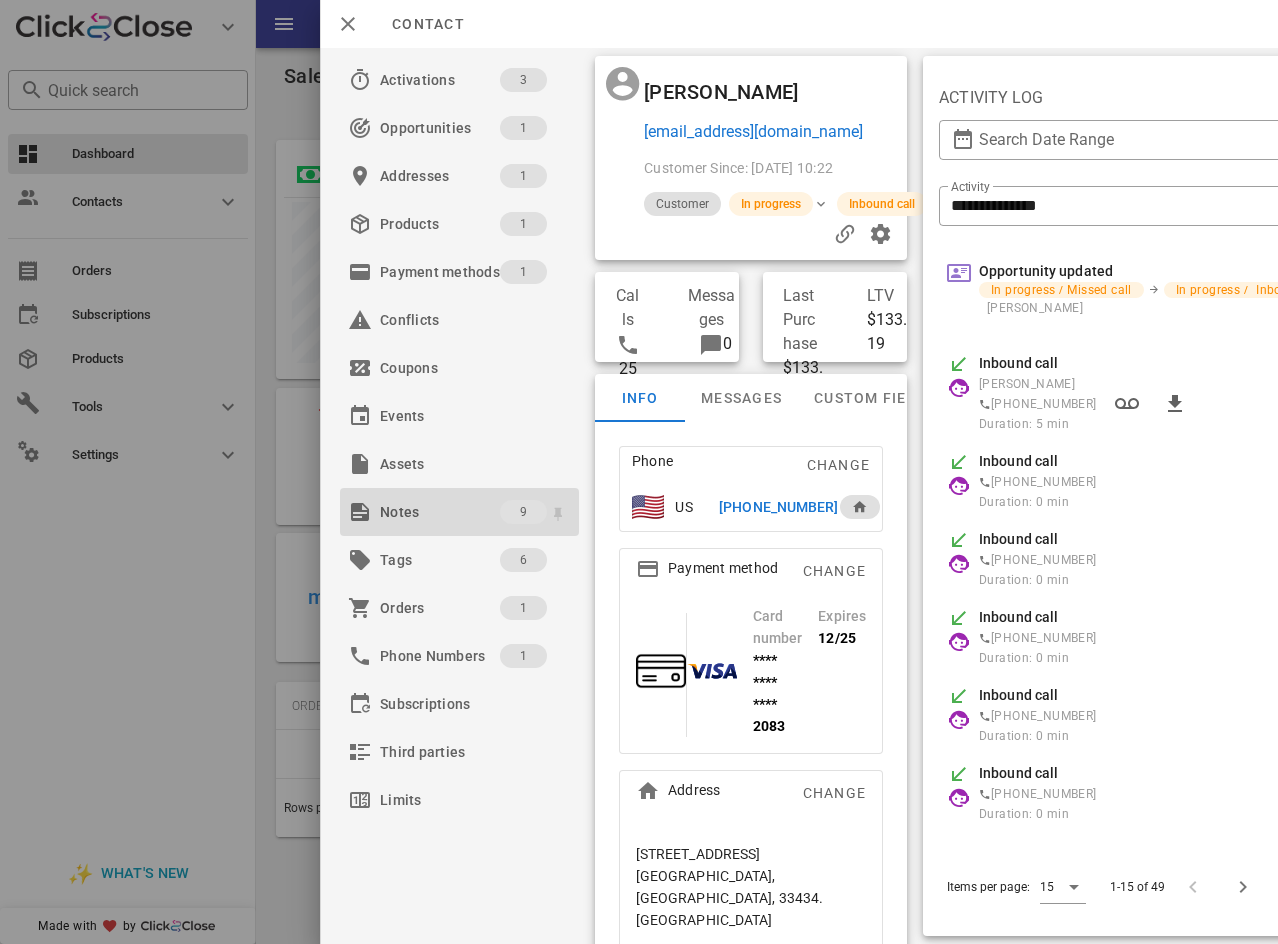 click on "Notes" at bounding box center [440, 512] 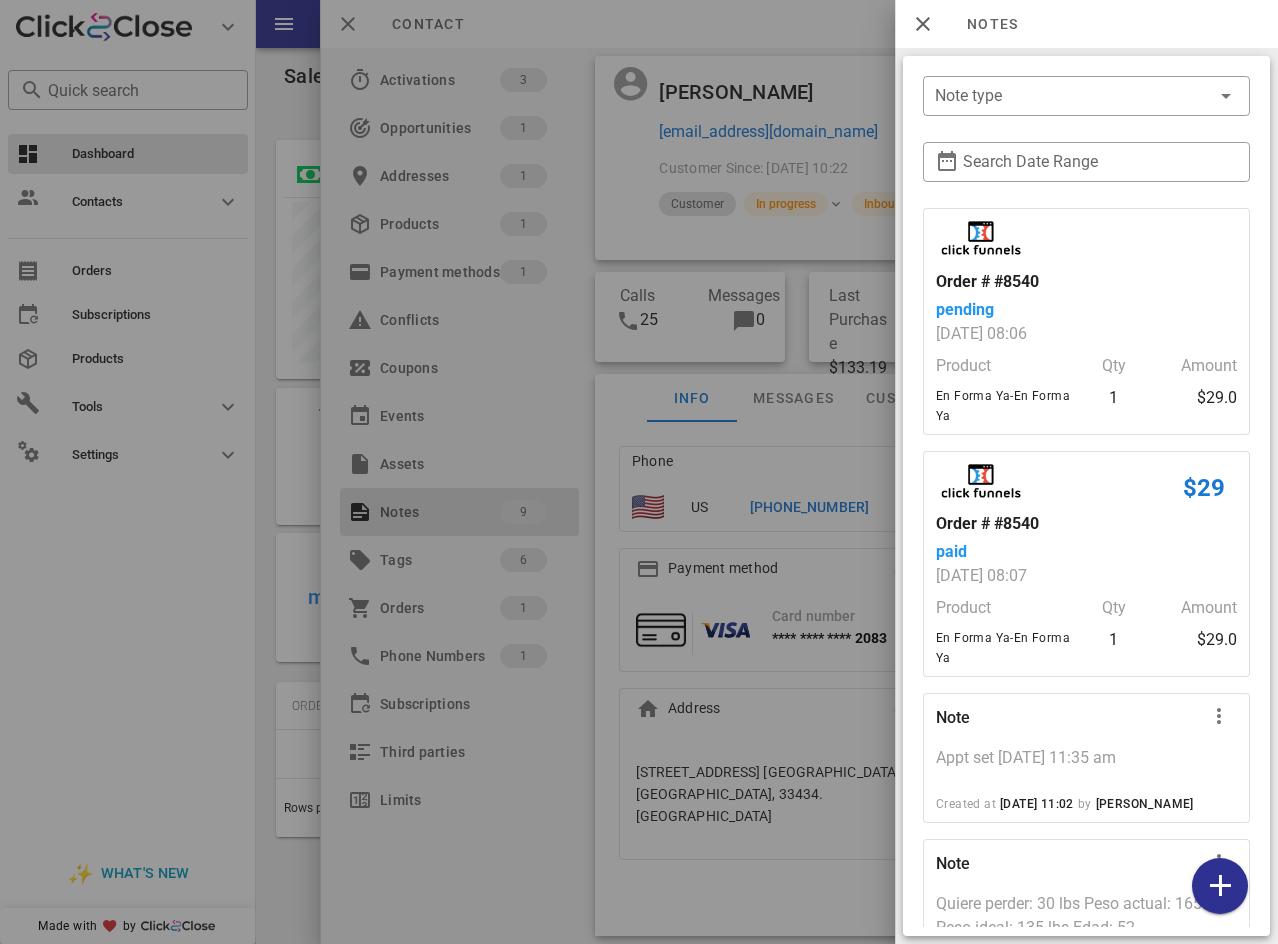 scroll, scrollTop: 1289, scrollLeft: 0, axis: vertical 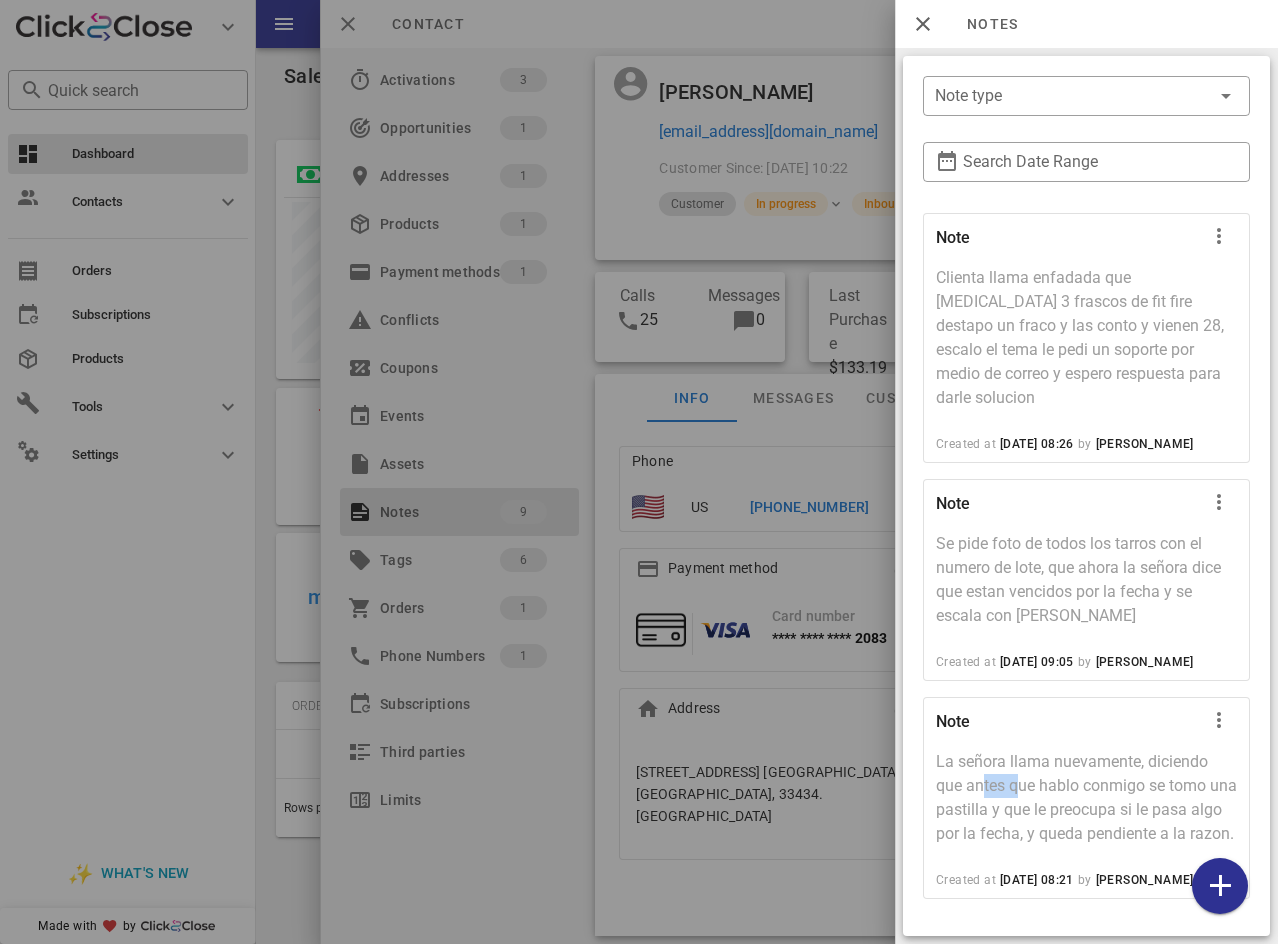 drag, startPoint x: 980, startPoint y: 765, endPoint x: 1023, endPoint y: 765, distance: 43 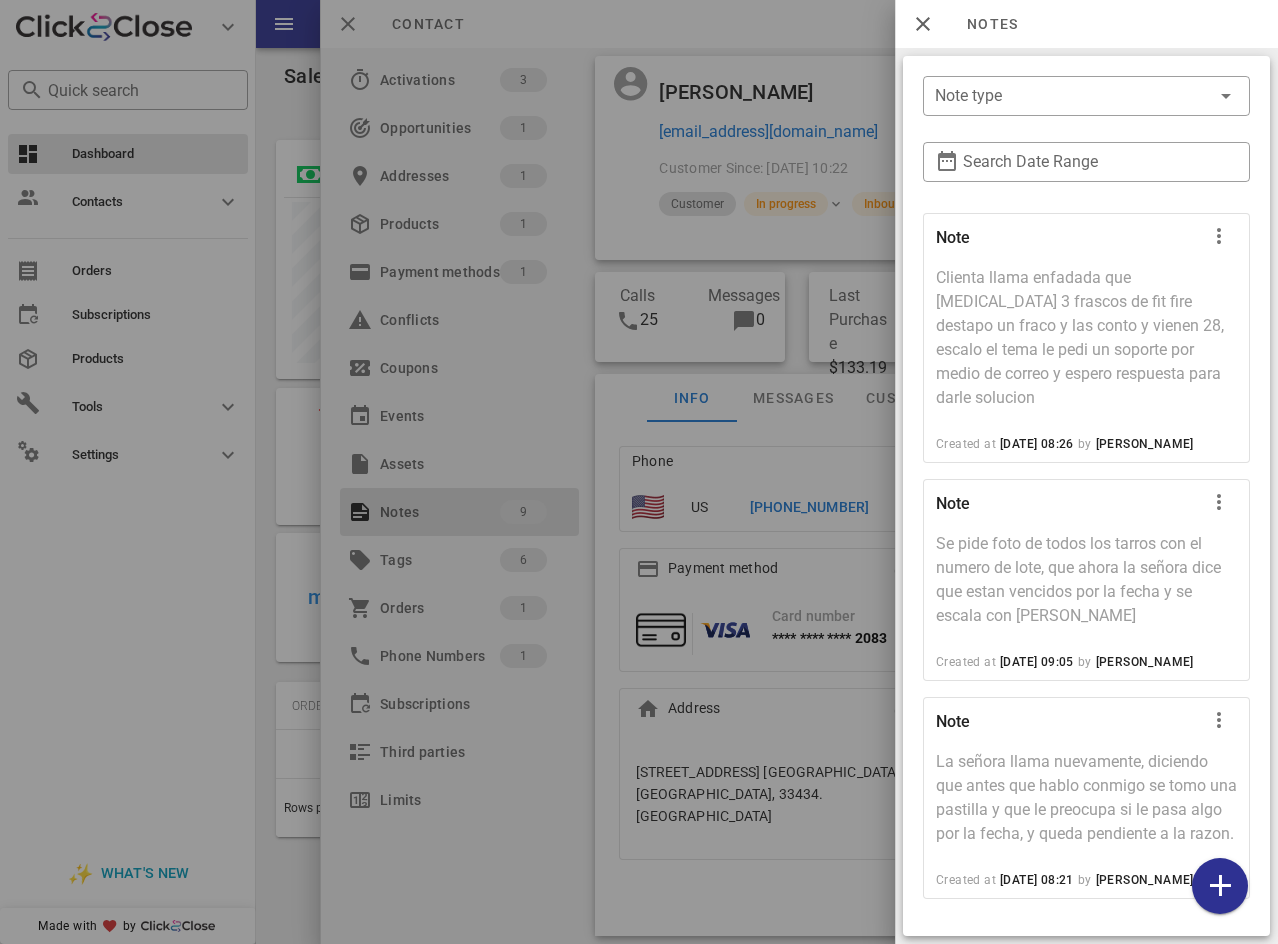 click at bounding box center [639, 472] 